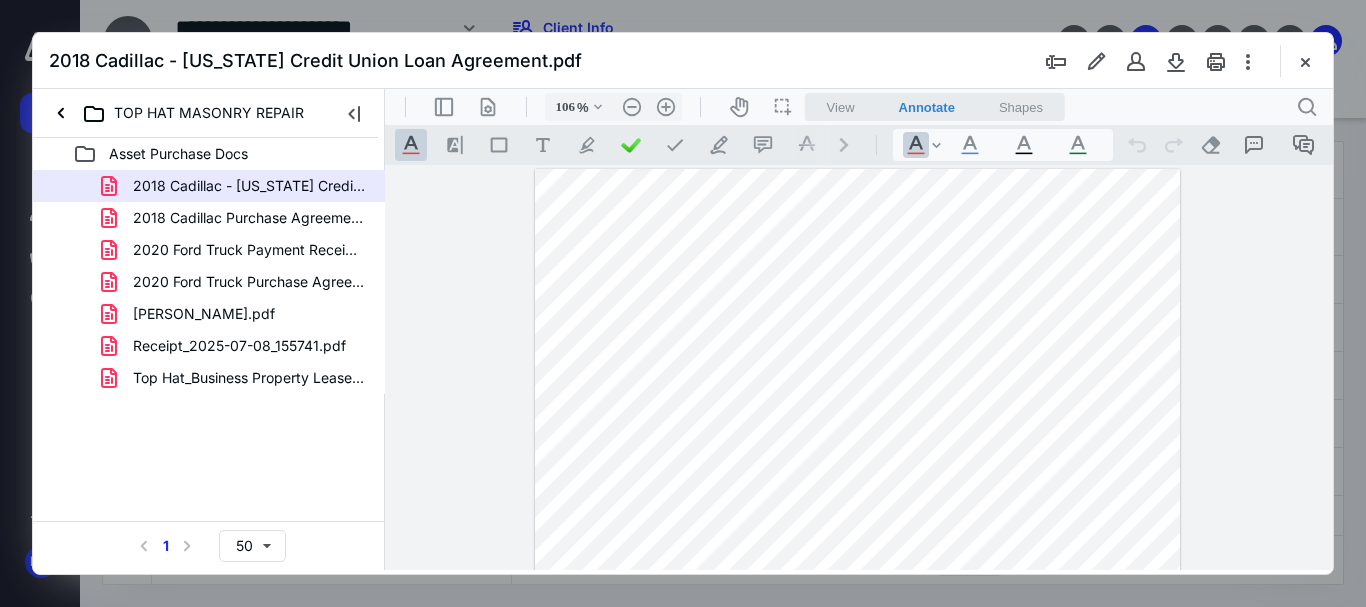 scroll, scrollTop: 0, scrollLeft: 0, axis: both 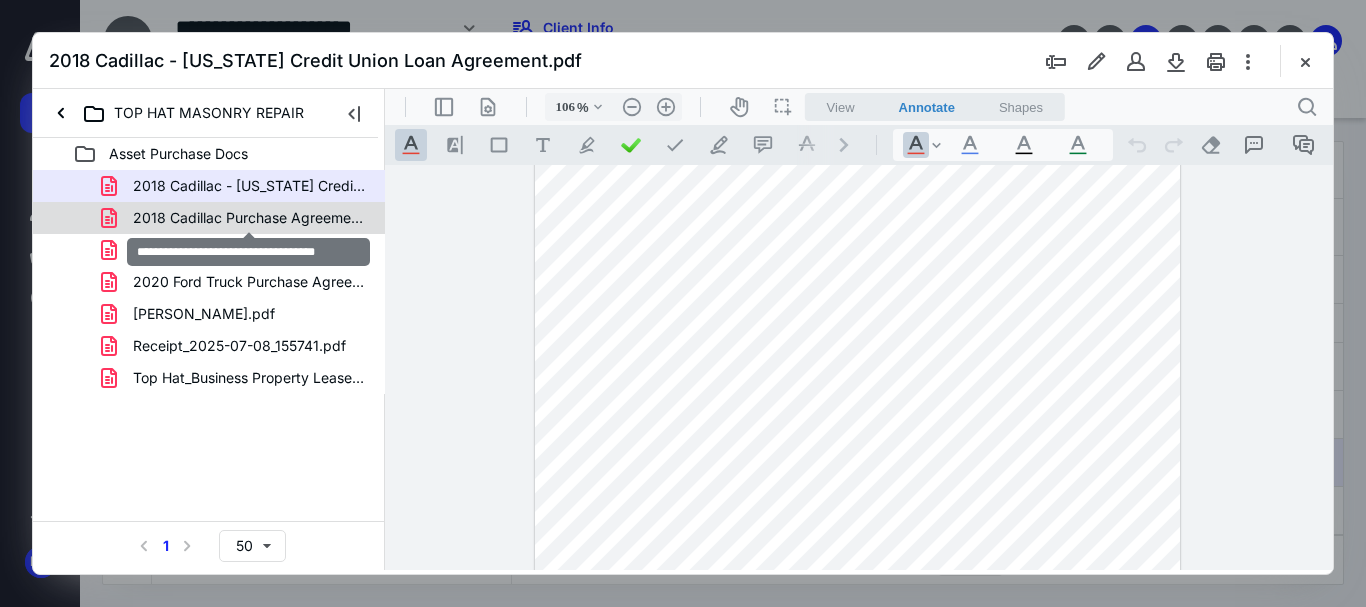 click on "2018 Cadillac Purchase Agreement.pdf" at bounding box center [249, 218] 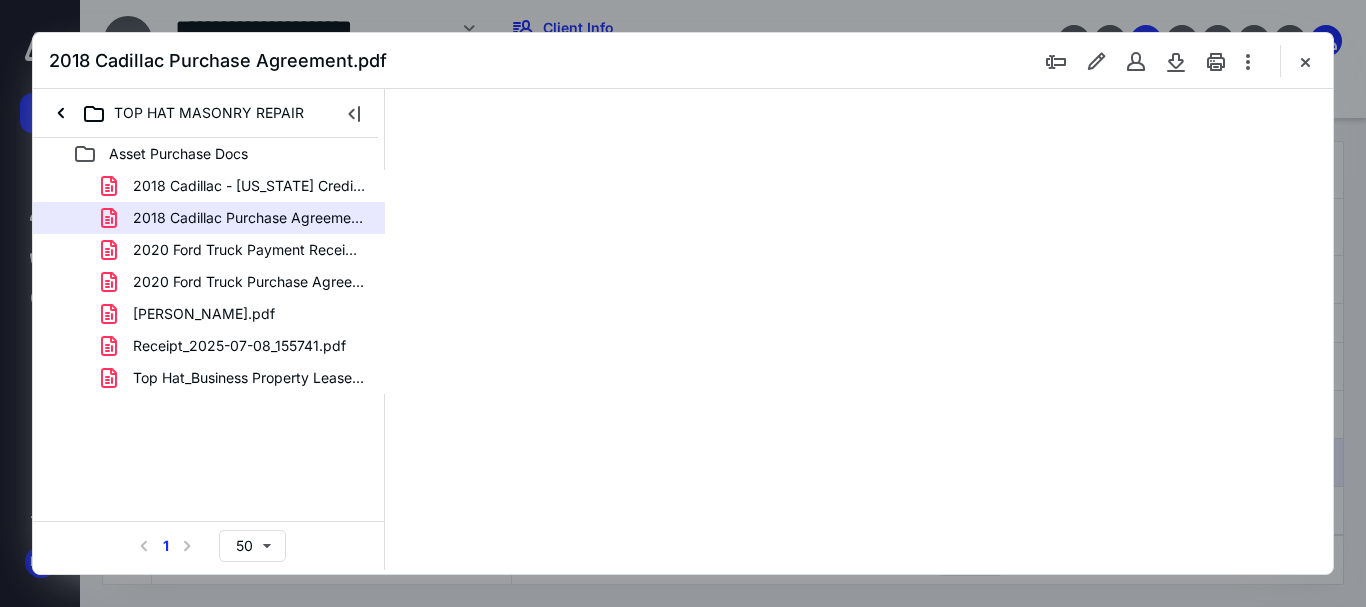 scroll, scrollTop: 0, scrollLeft: 0, axis: both 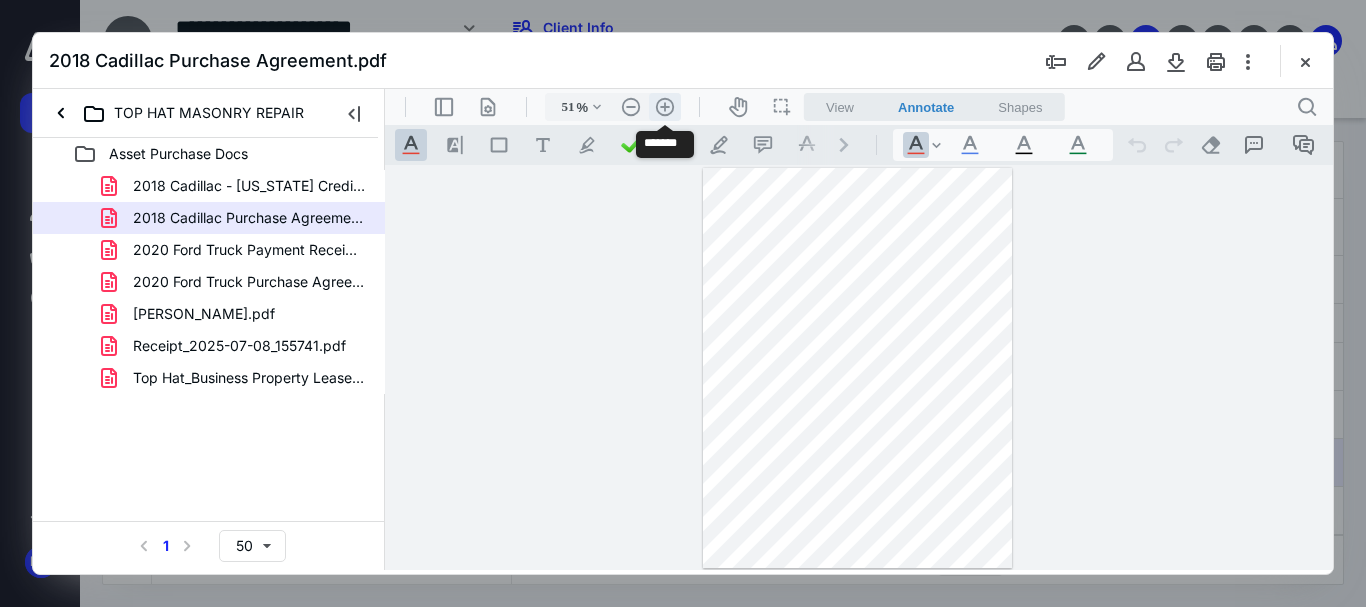 click on ".cls-1{fill:#abb0c4;} icon - header - zoom - in - line" at bounding box center [665, 107] 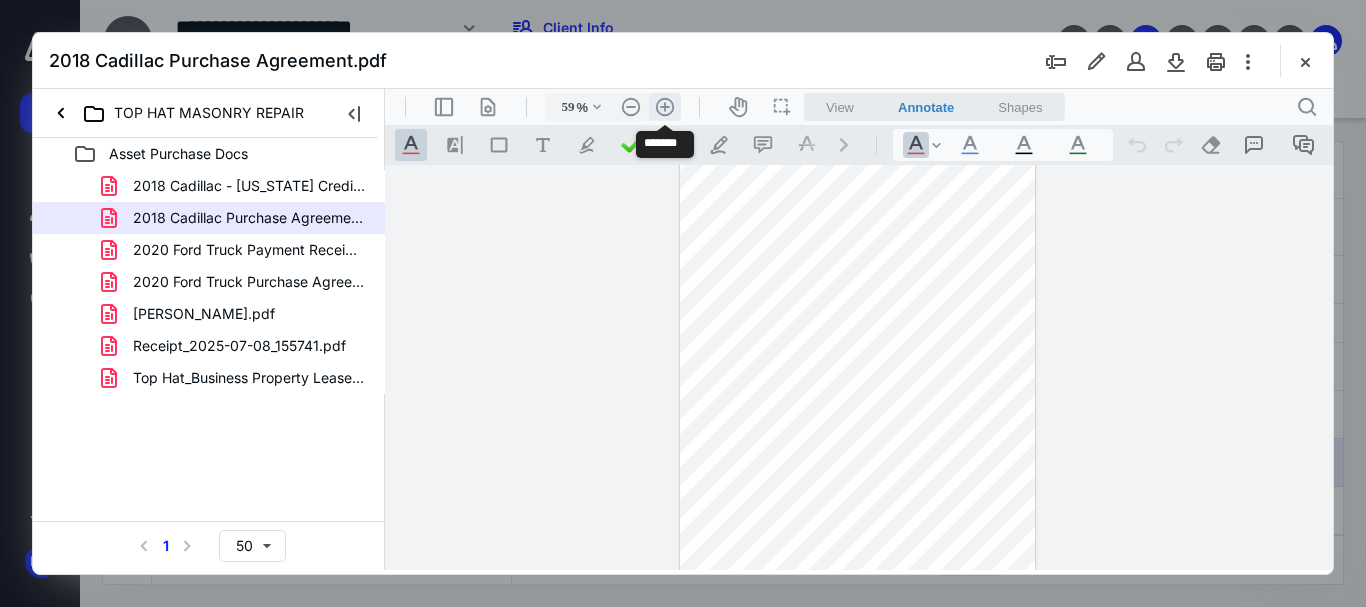 click on ".cls-1{fill:#abb0c4;} icon - header - zoom - in - line" at bounding box center (665, 107) 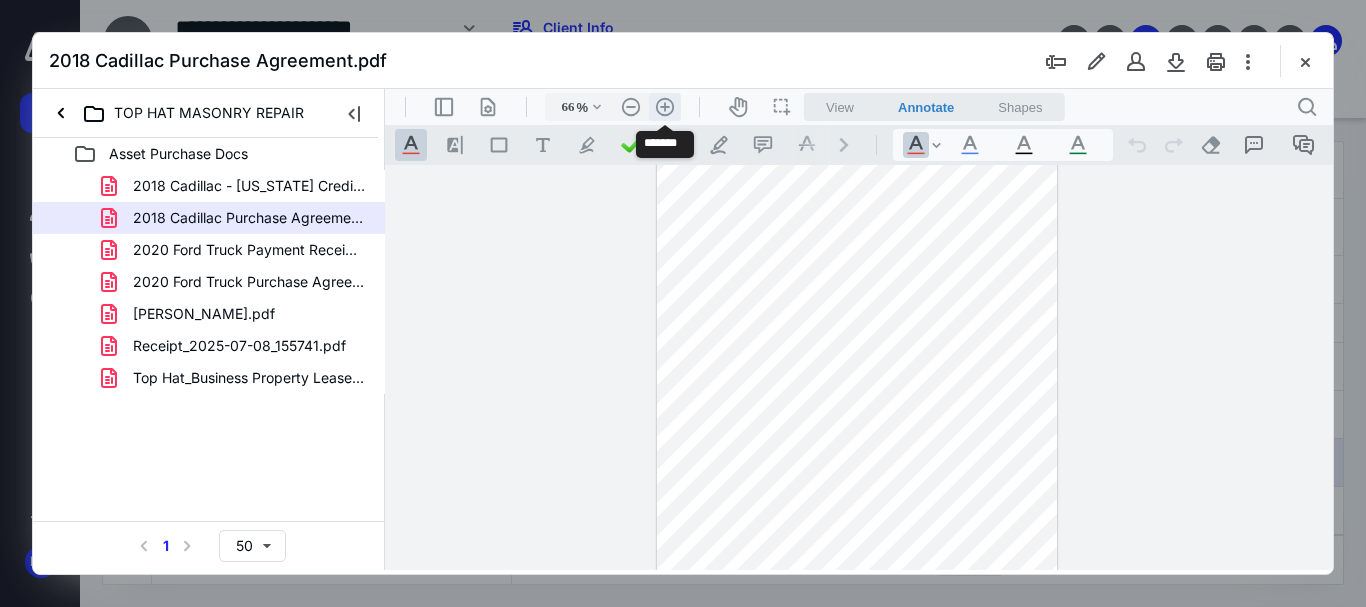 click on ".cls-1{fill:#abb0c4;} icon - header - zoom - in - line" at bounding box center [665, 107] 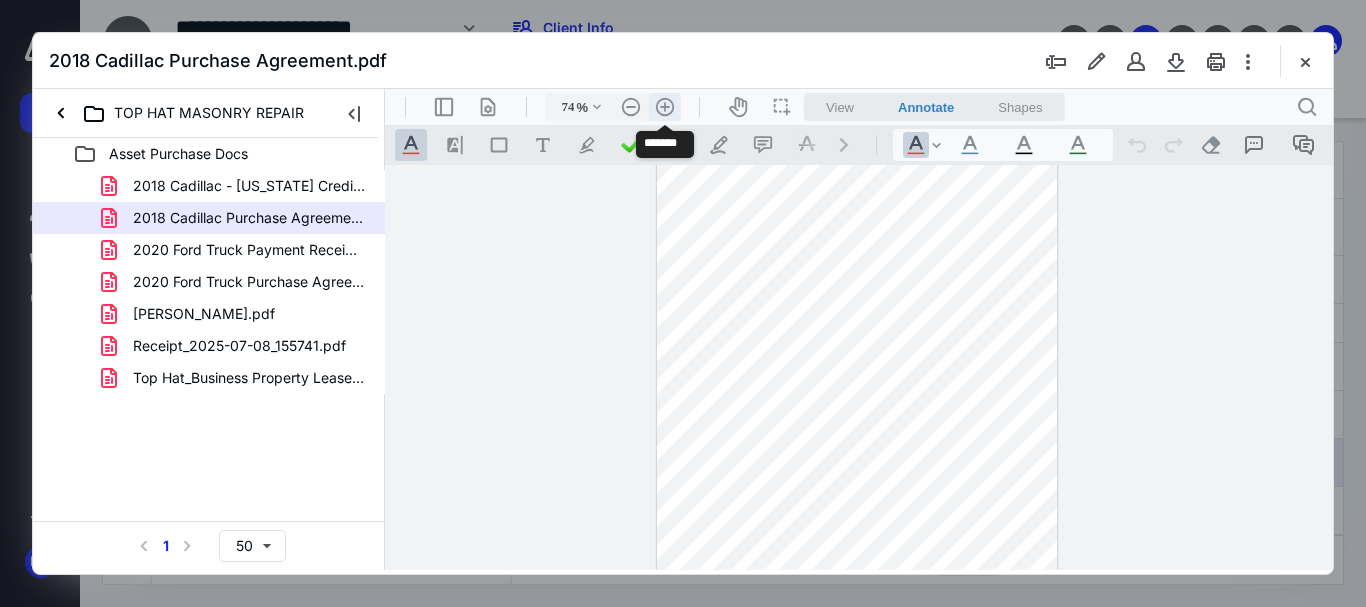 click on ".cls-1{fill:#abb0c4;} icon - header - zoom - in - line" at bounding box center (665, 107) 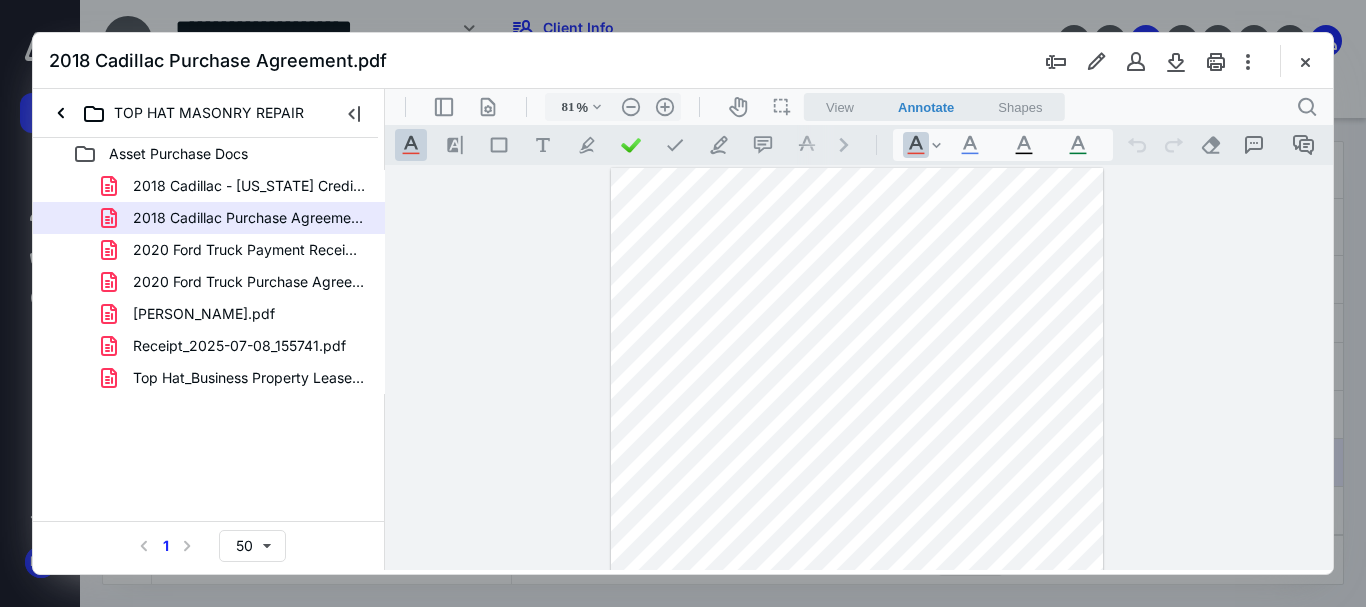 scroll, scrollTop: 239, scrollLeft: 0, axis: vertical 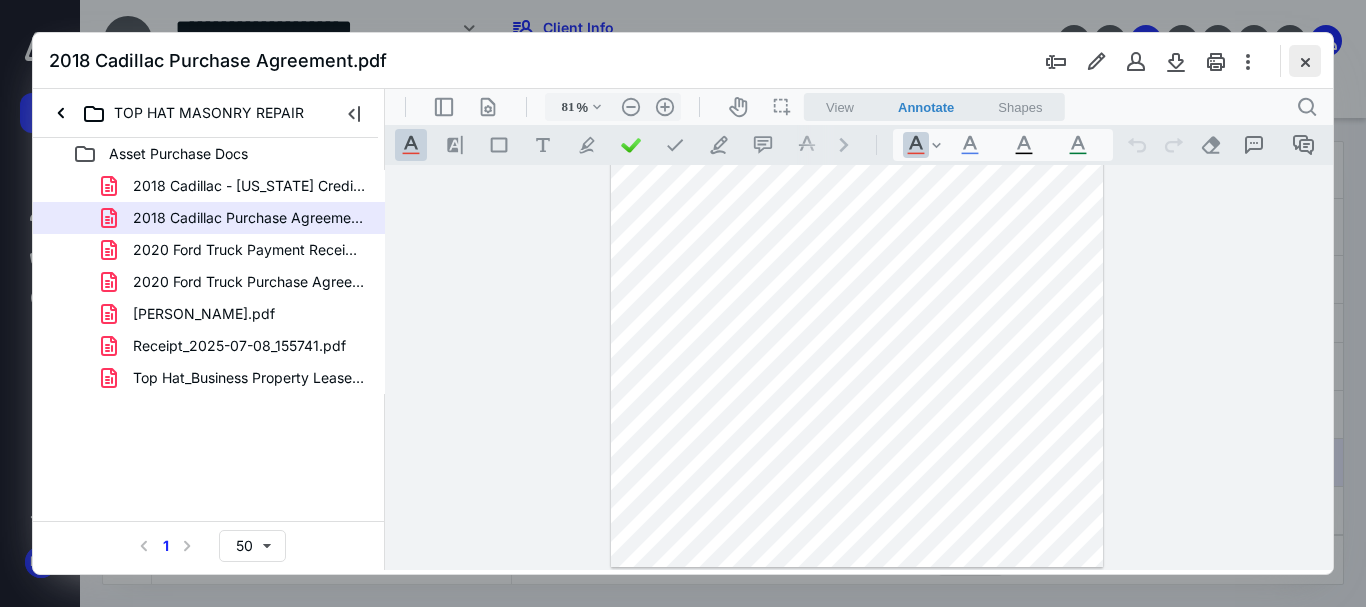 click at bounding box center (1305, 61) 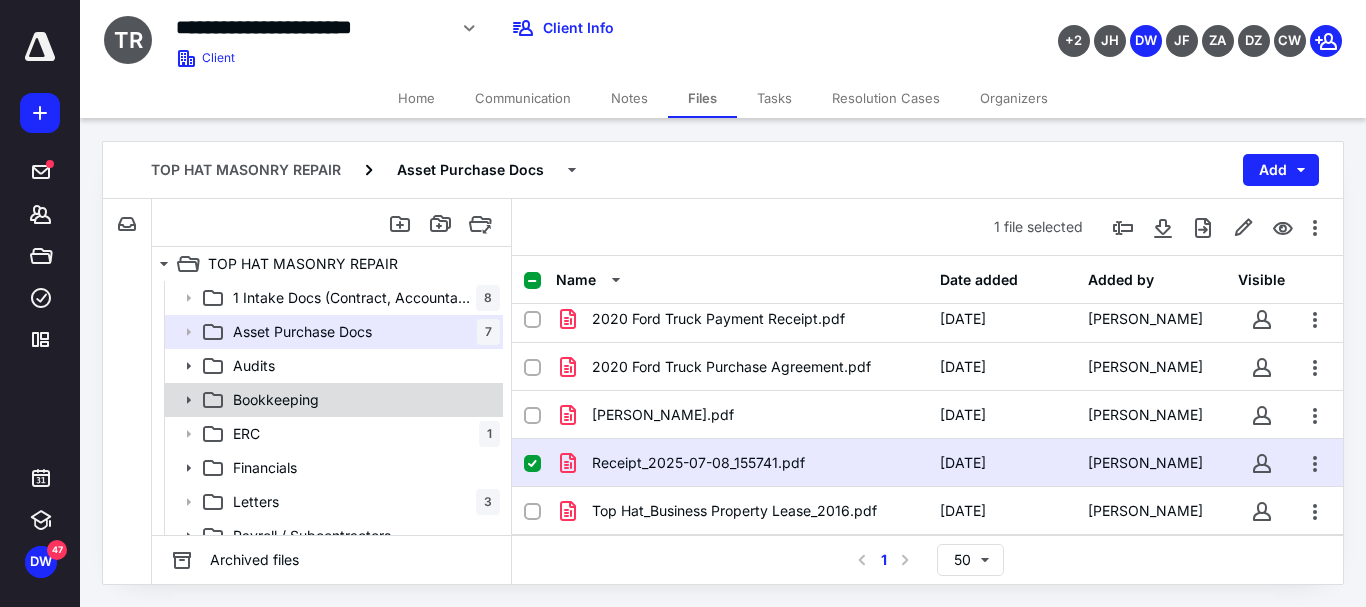 click 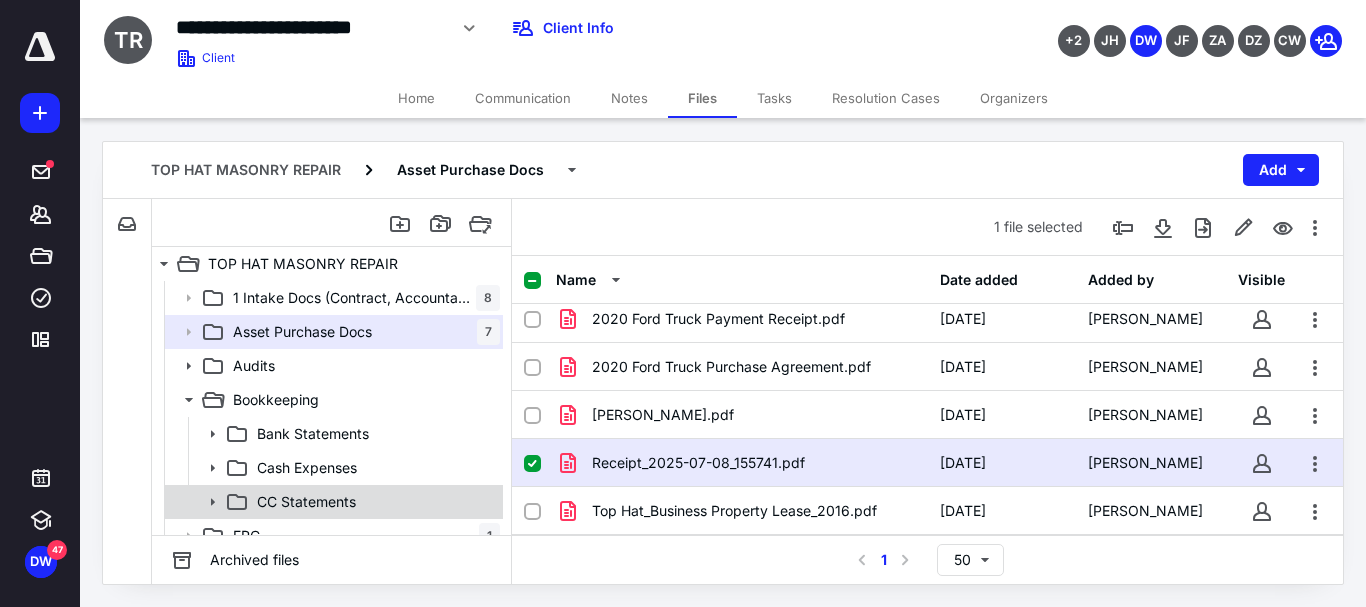 click 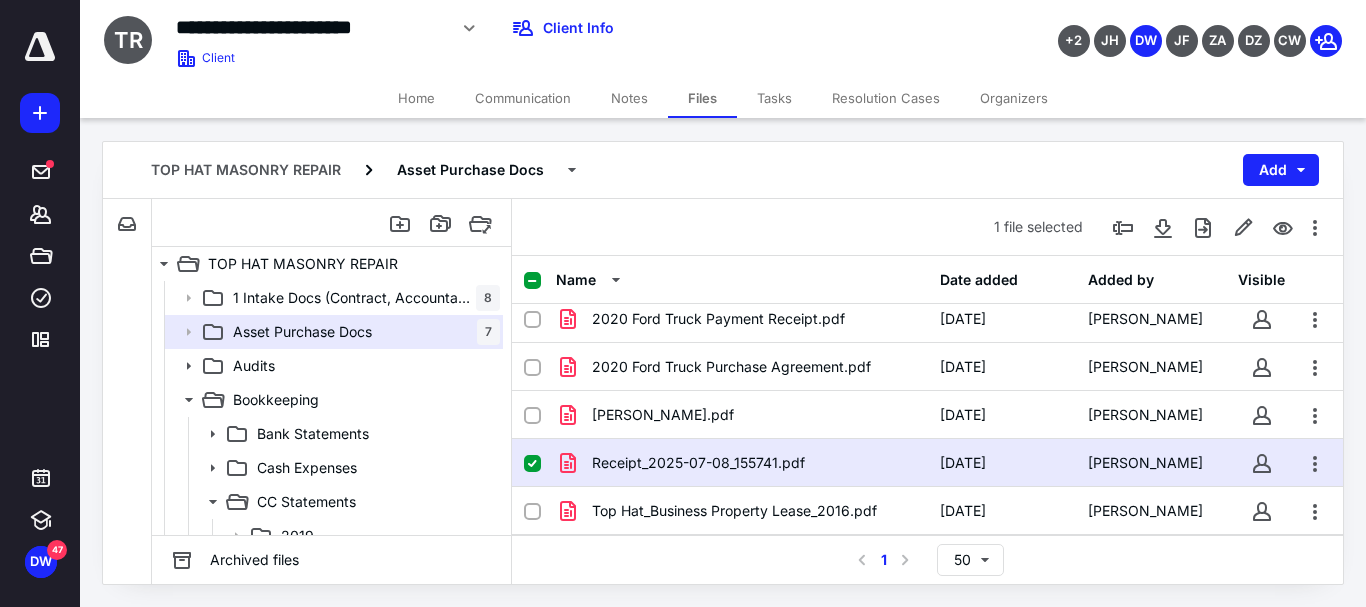 scroll, scrollTop: 400, scrollLeft: 0, axis: vertical 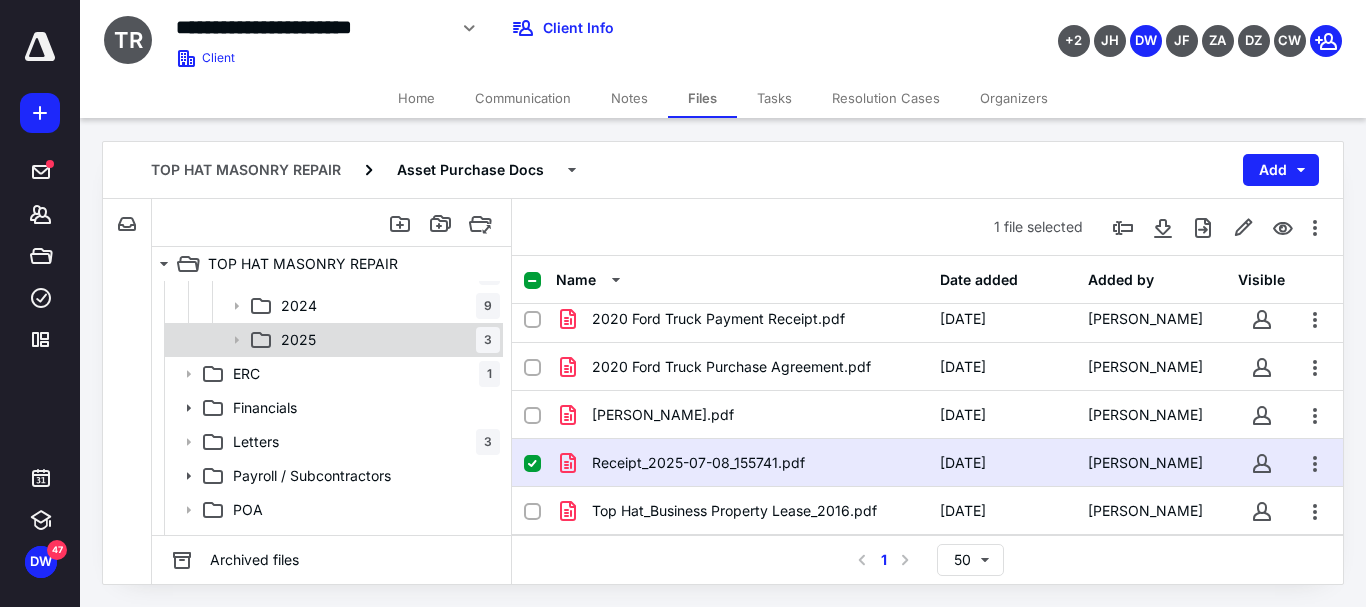 click 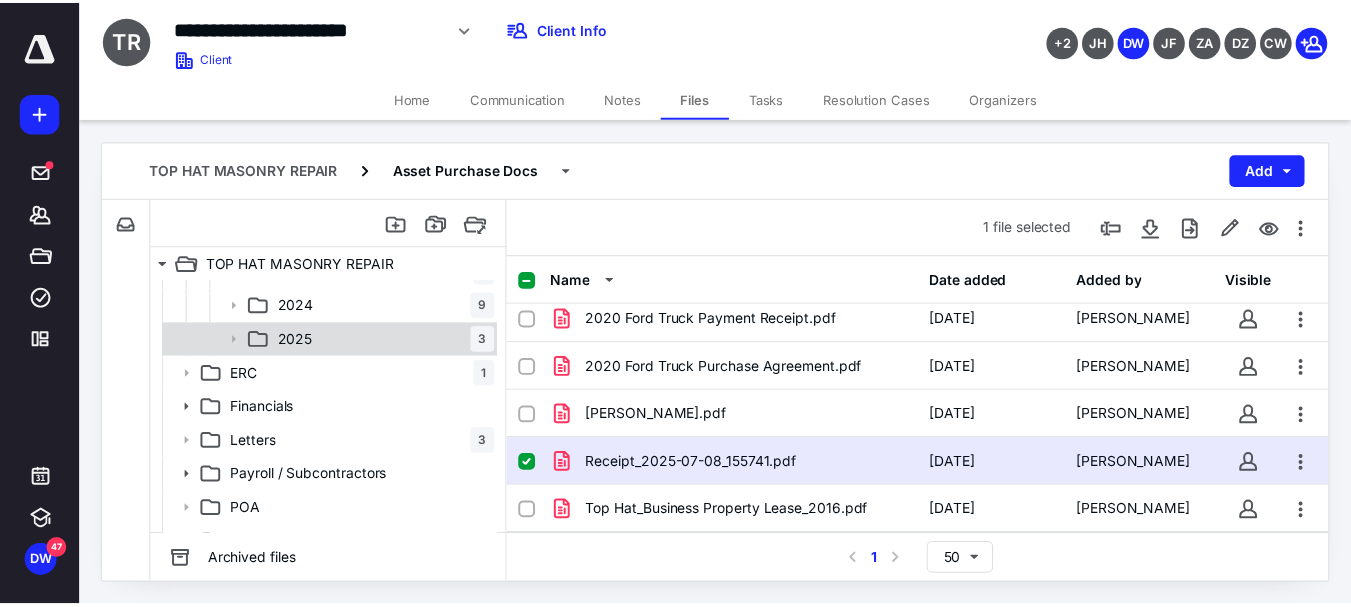 scroll, scrollTop: 0, scrollLeft: 0, axis: both 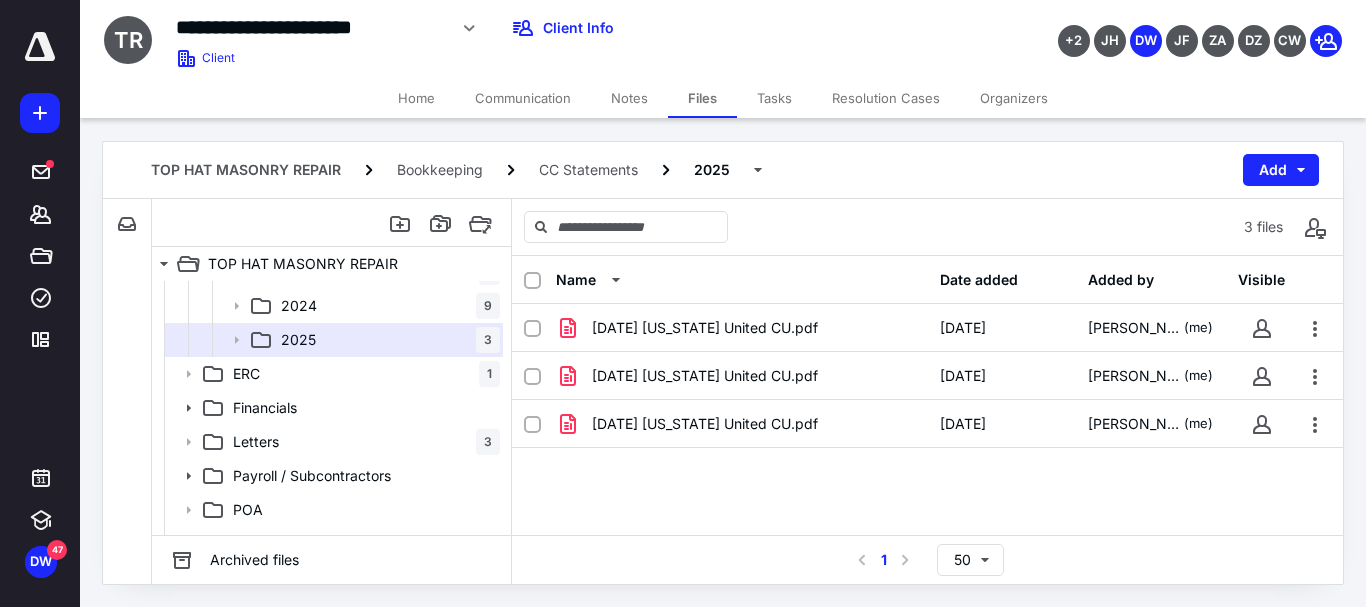 click on "Home" at bounding box center (416, 98) 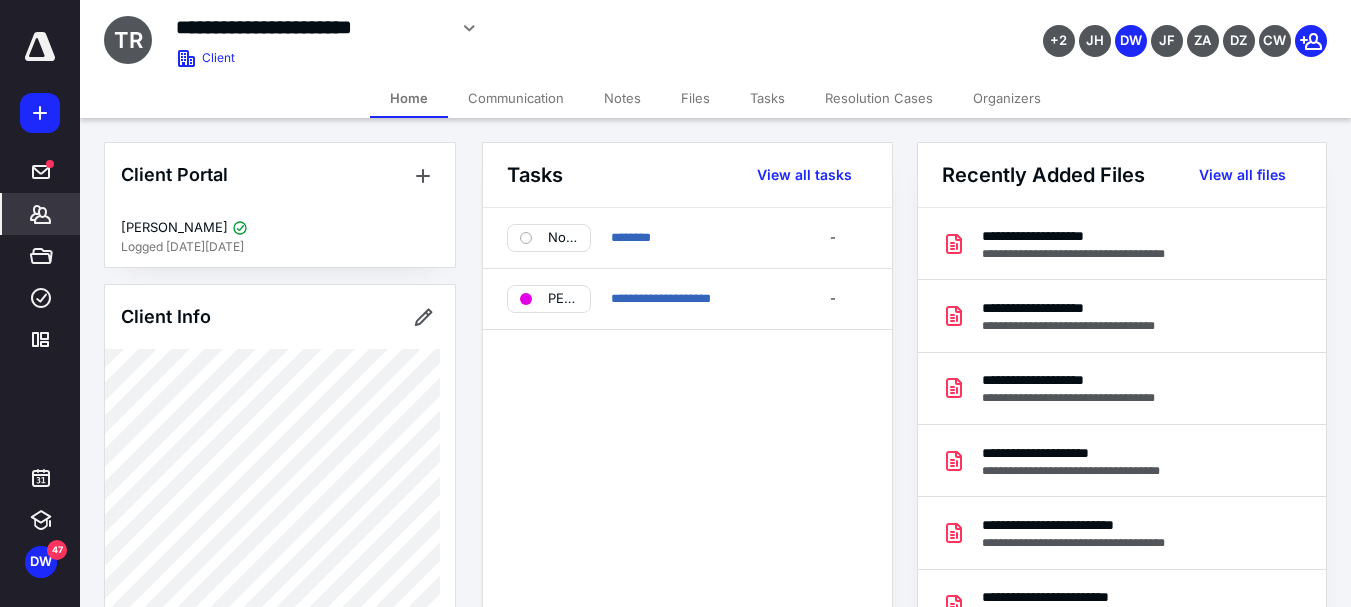 click 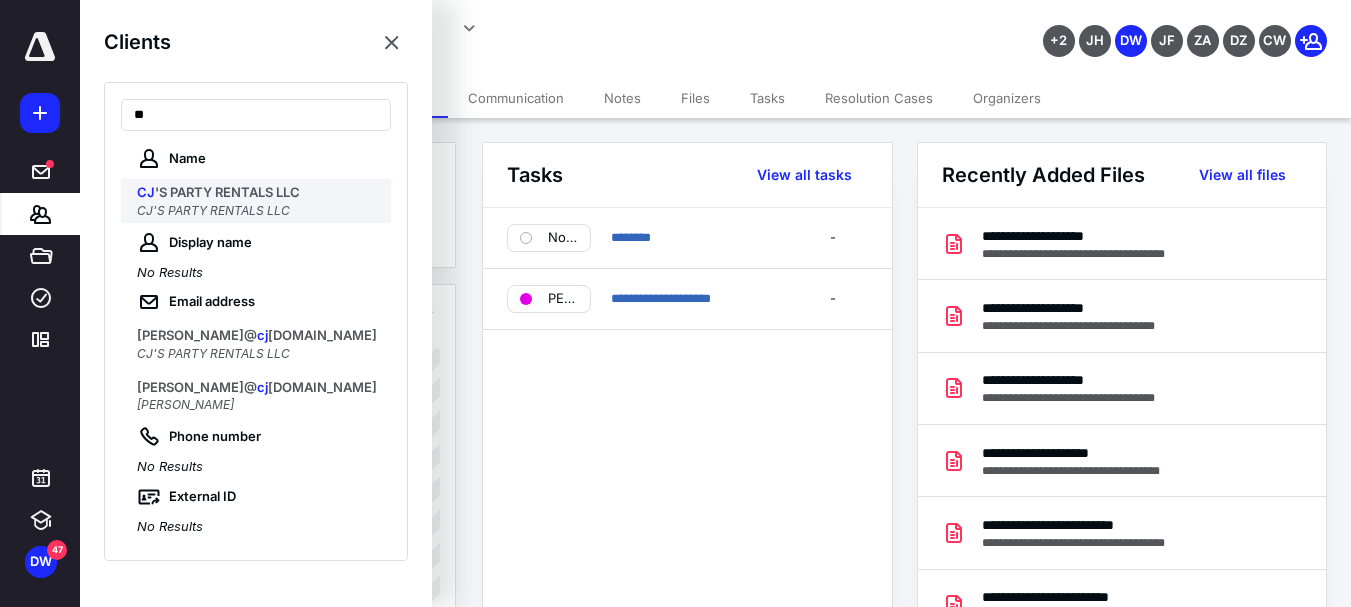 type on "**" 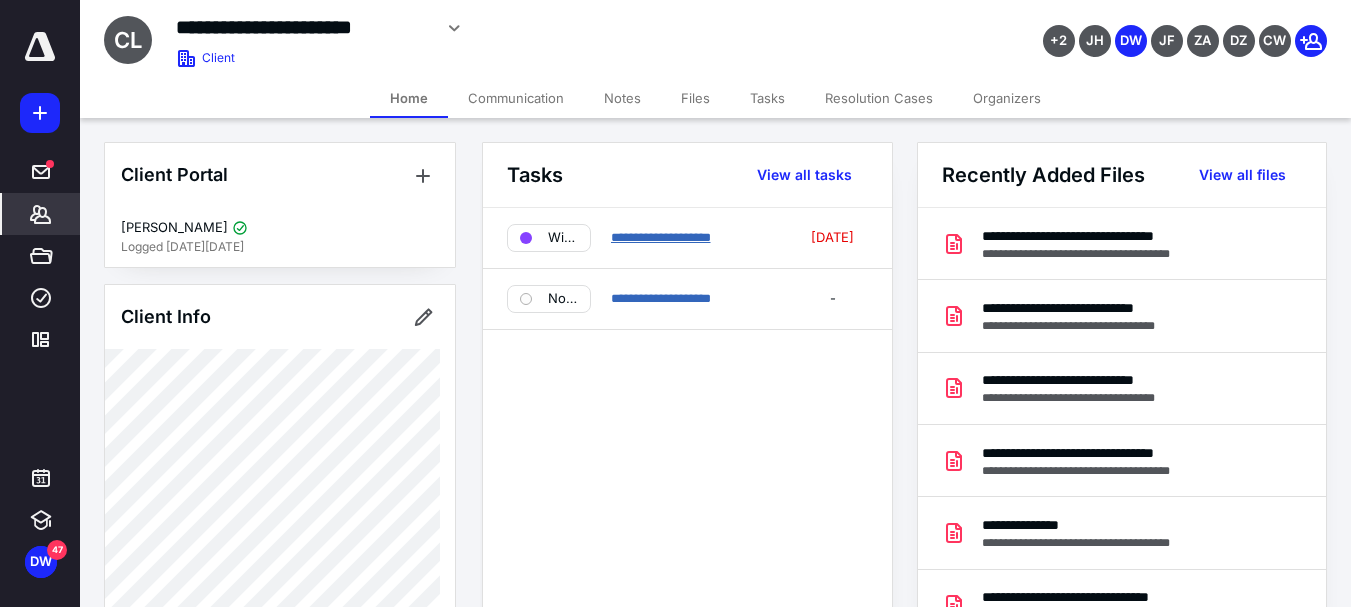 click on "**********" at bounding box center [661, 237] 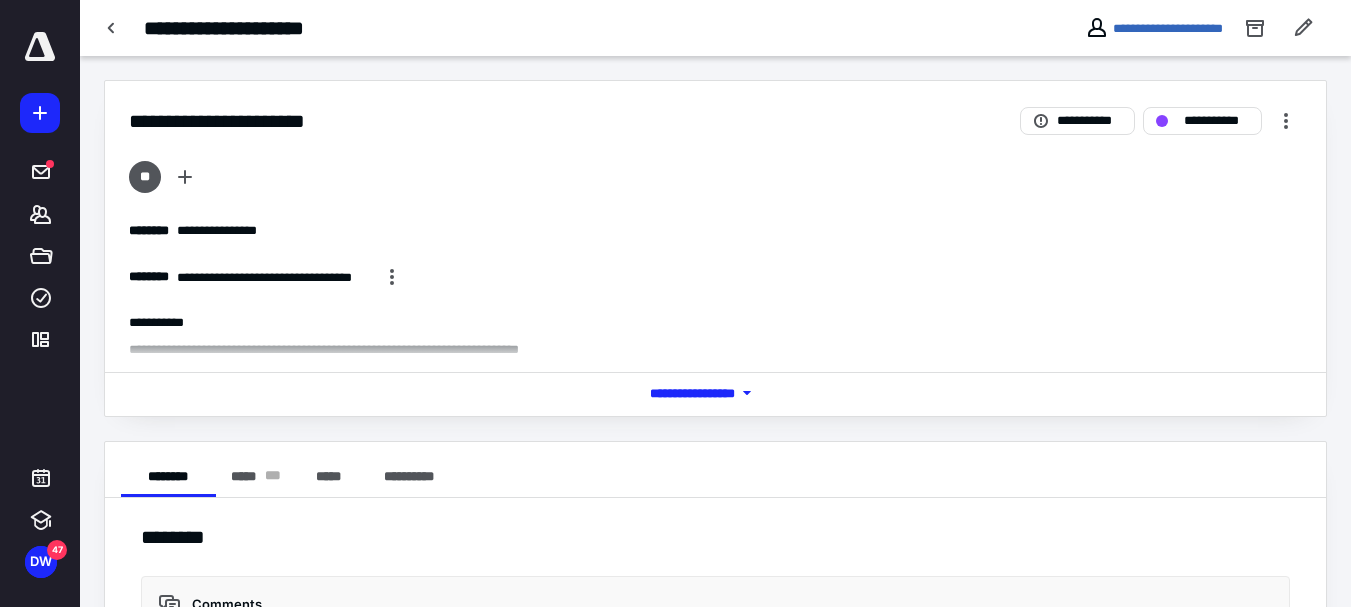 scroll, scrollTop: 177, scrollLeft: 0, axis: vertical 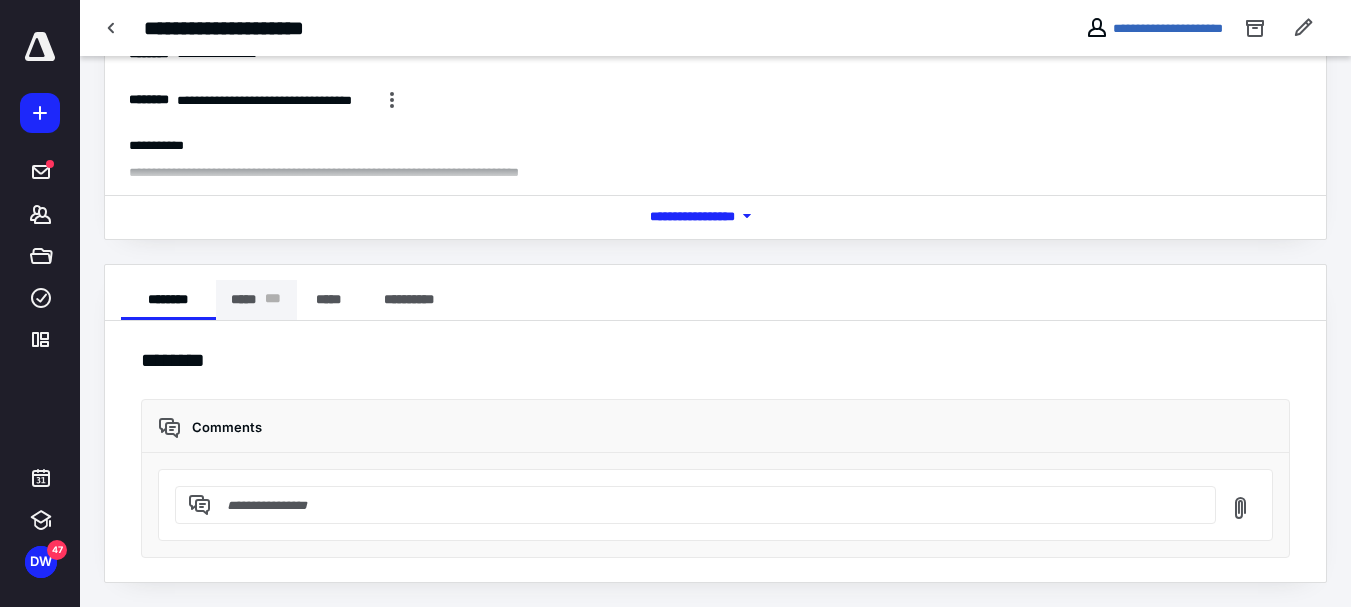 click on "***** * * *" at bounding box center [256, 300] 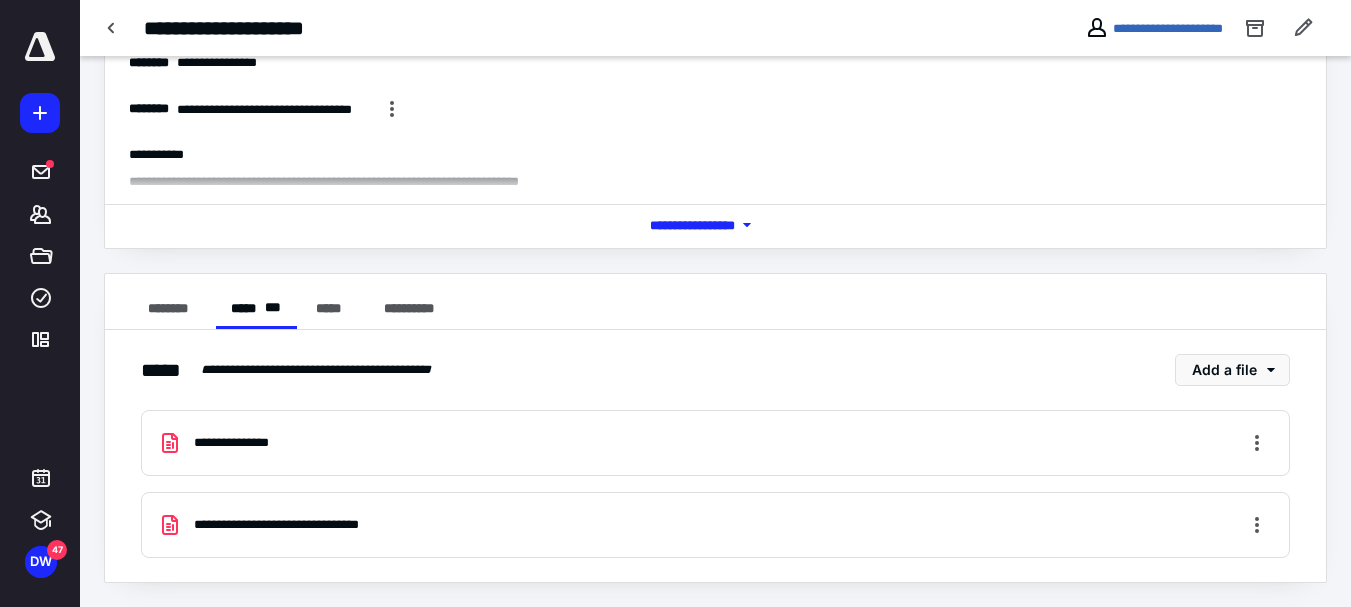 scroll, scrollTop: 0, scrollLeft: 0, axis: both 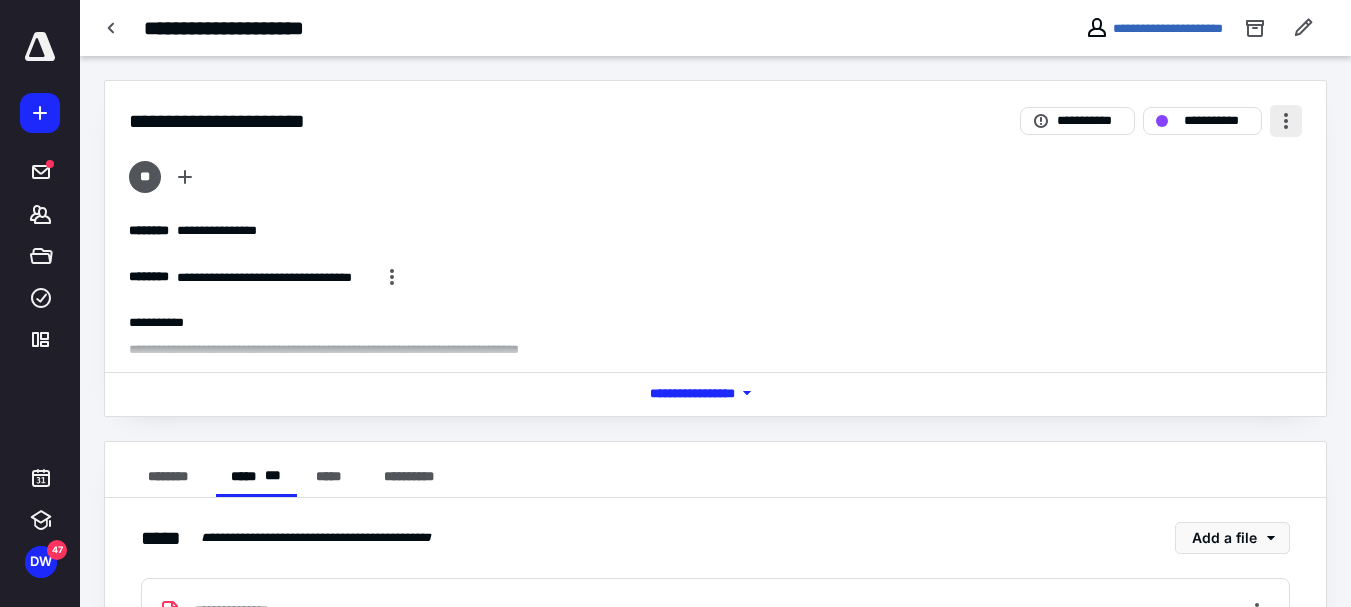 click at bounding box center (1286, 121) 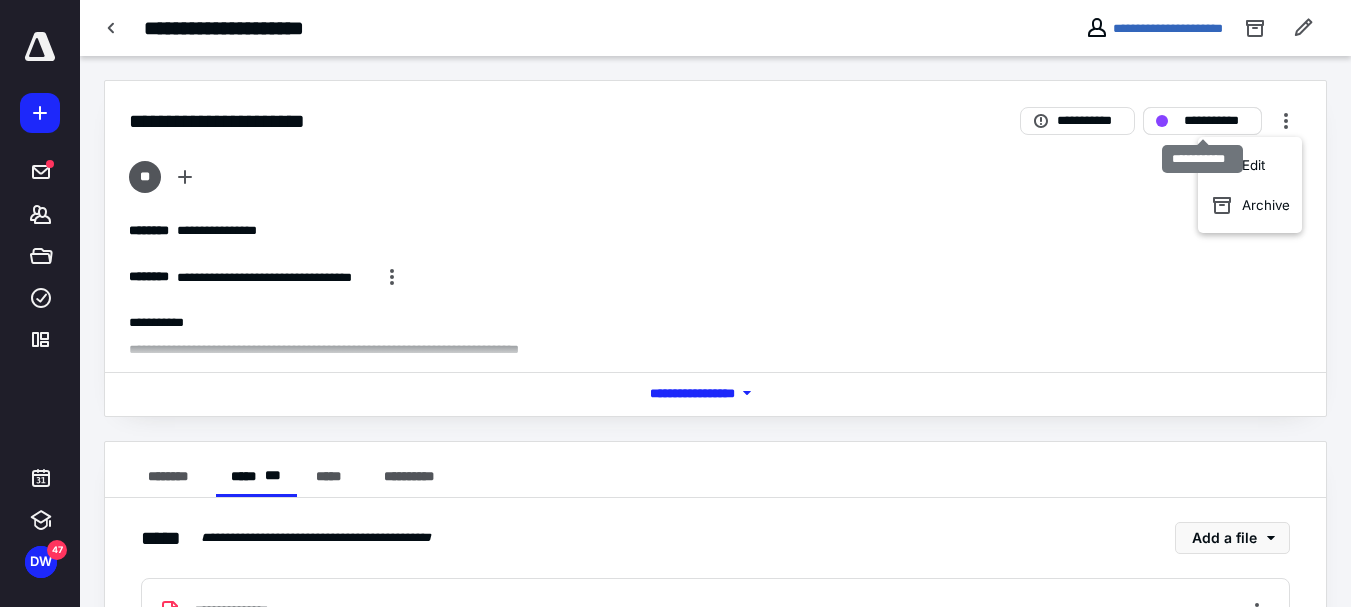 click on "**********" at bounding box center (1216, 121) 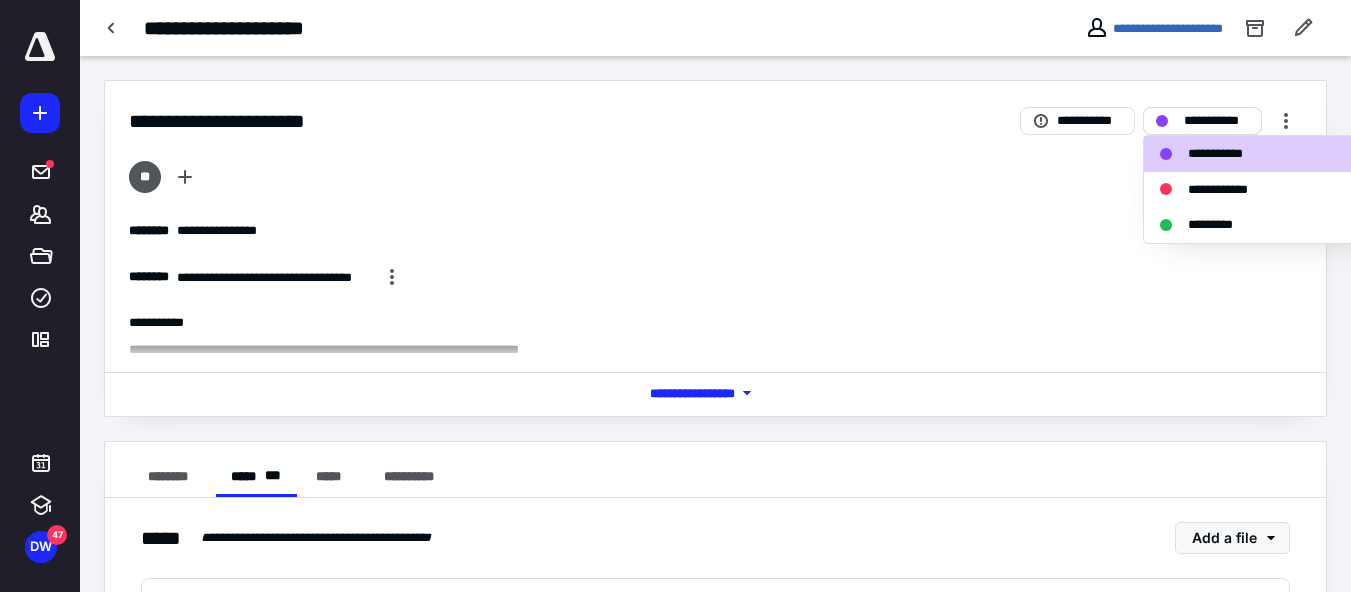 click on "**********" at bounding box center (1216, 121) 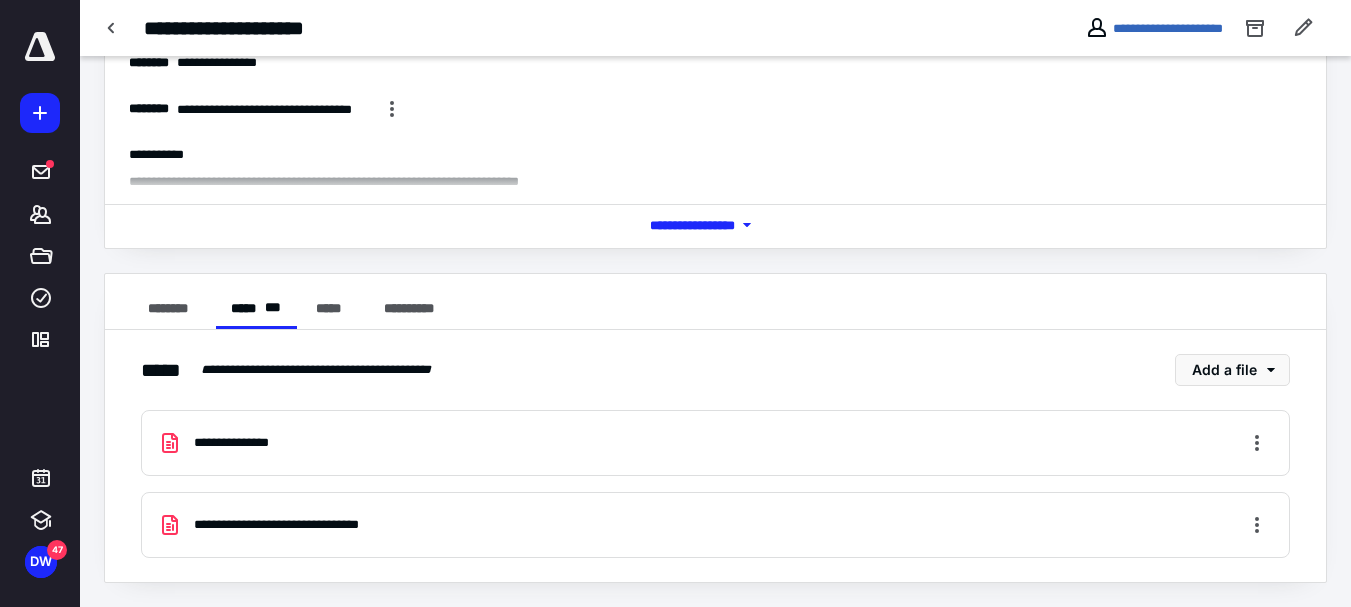 scroll, scrollTop: 0, scrollLeft: 0, axis: both 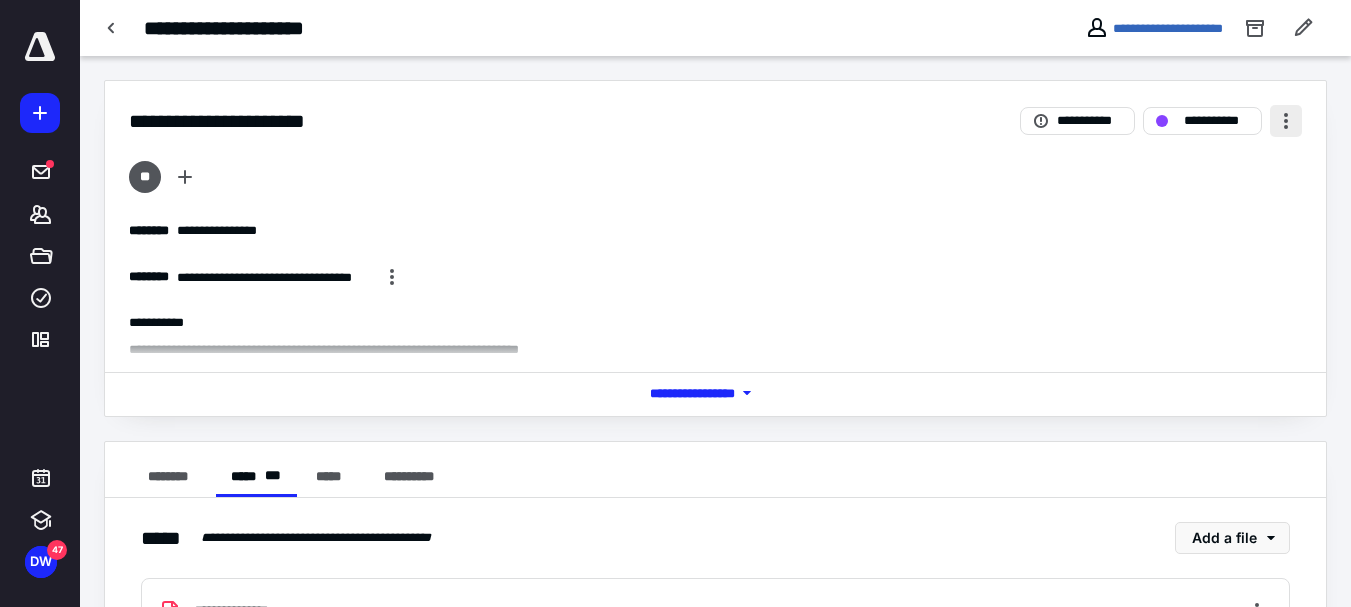 click at bounding box center (1286, 121) 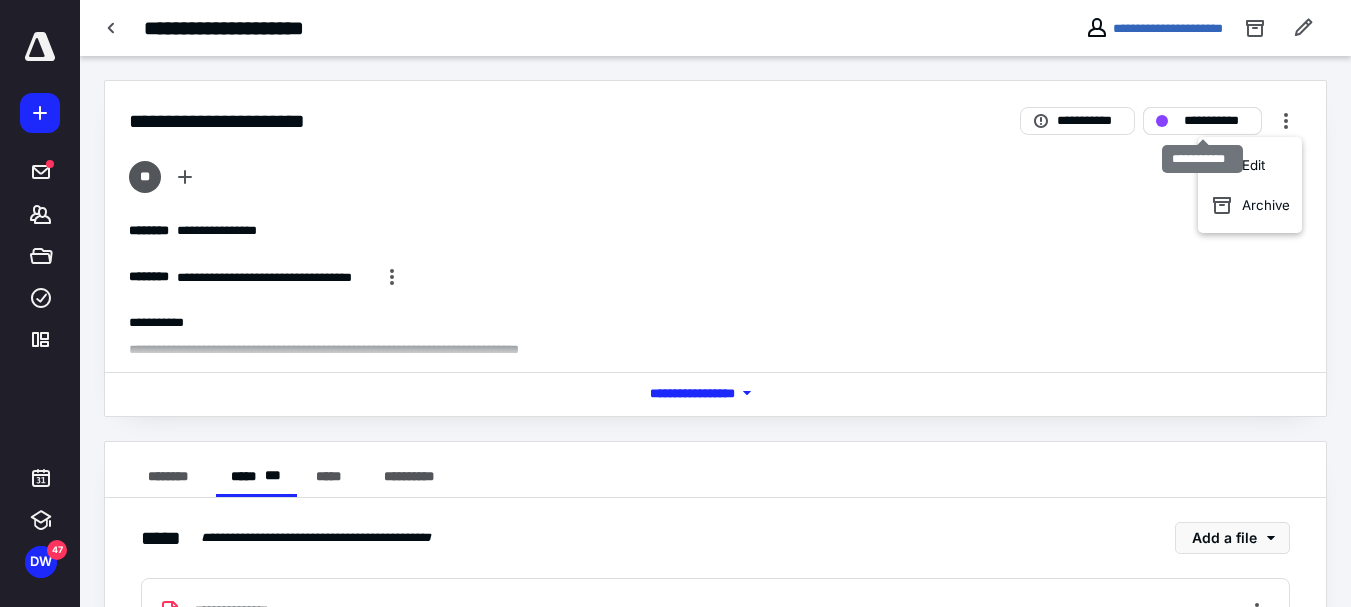 click on "**********" at bounding box center (1216, 121) 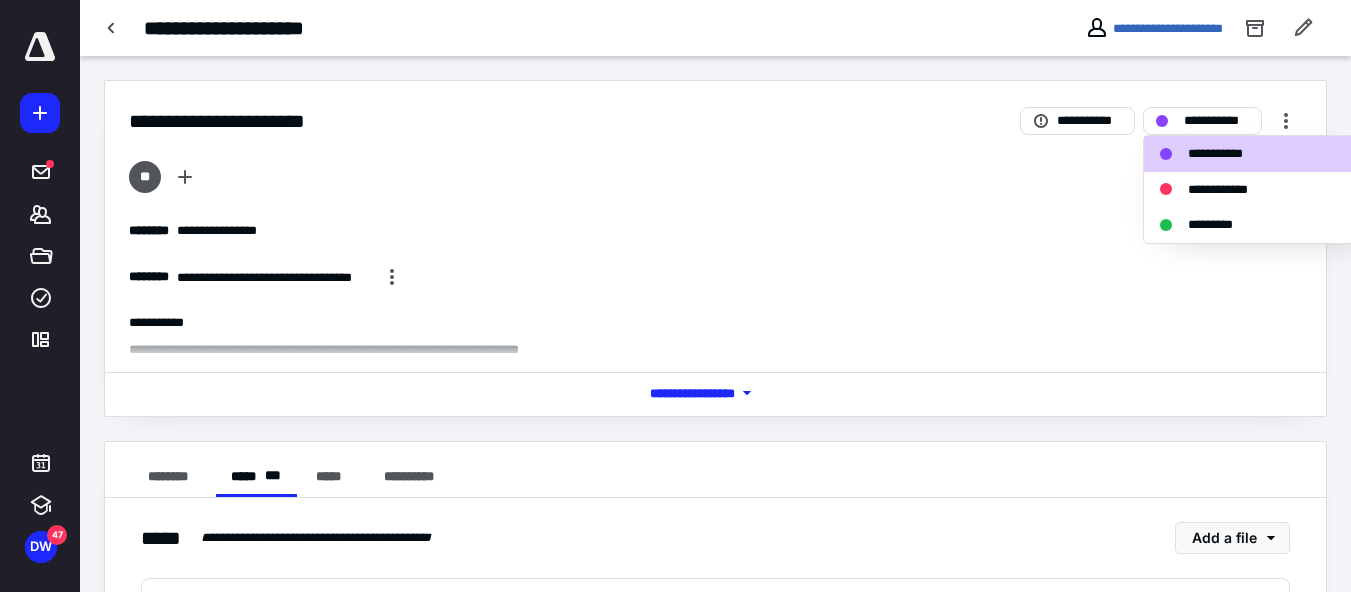 click 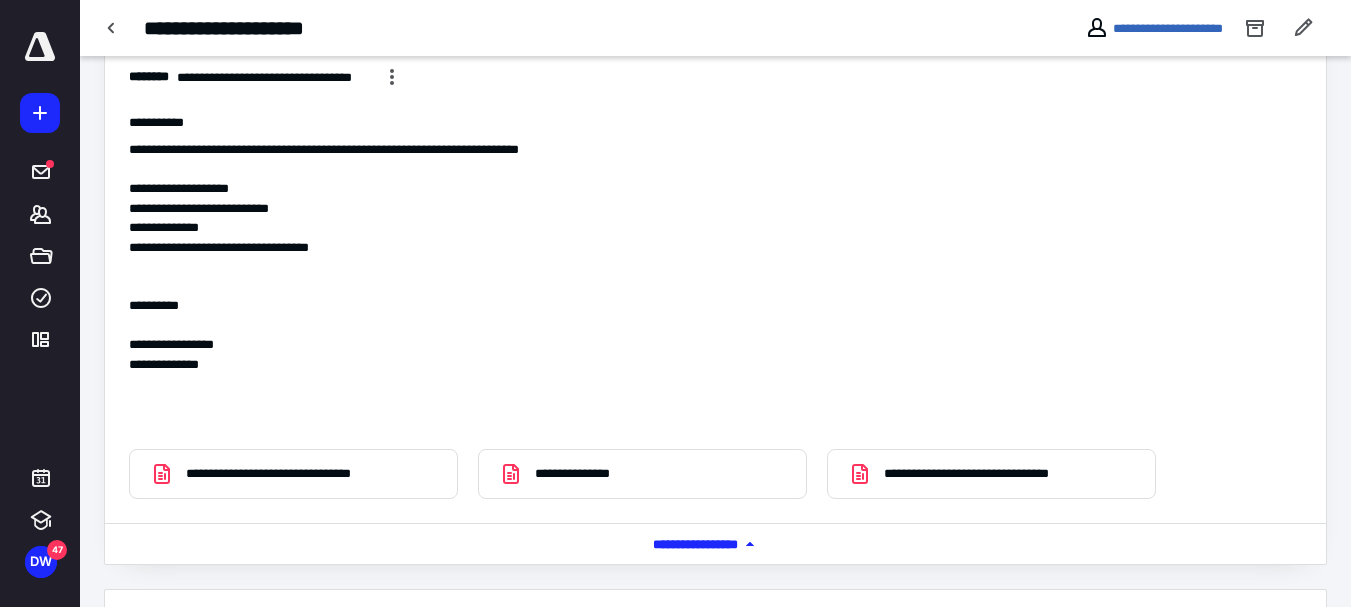scroll, scrollTop: 516, scrollLeft: 0, axis: vertical 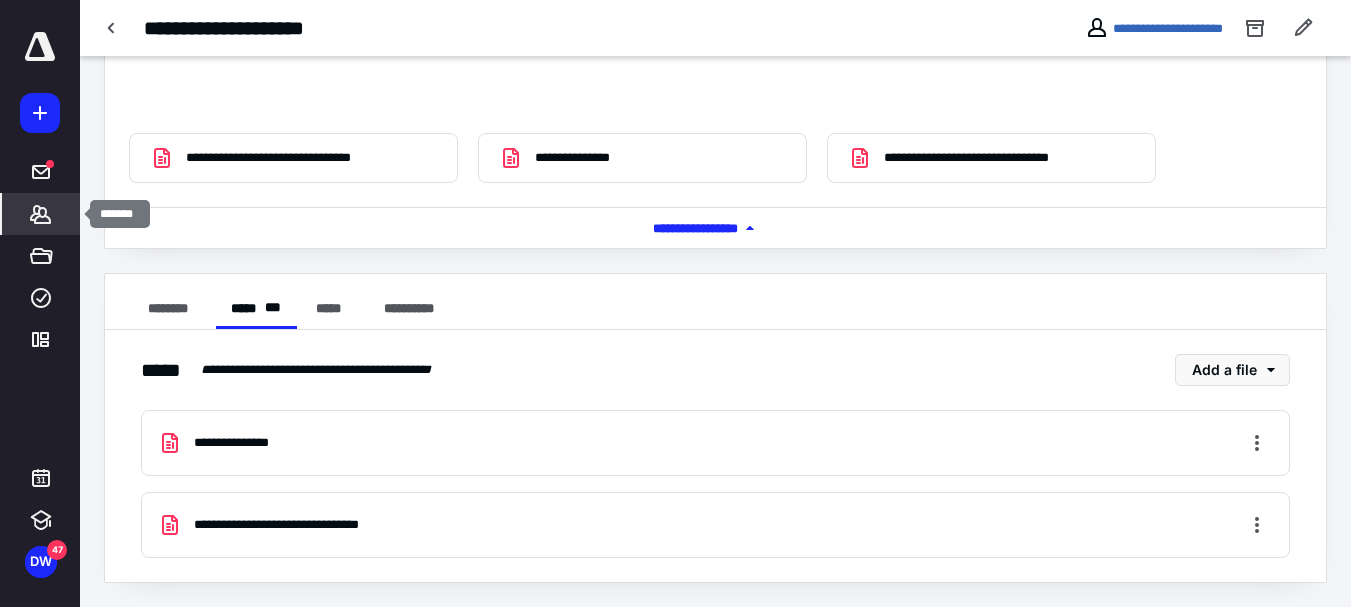 click 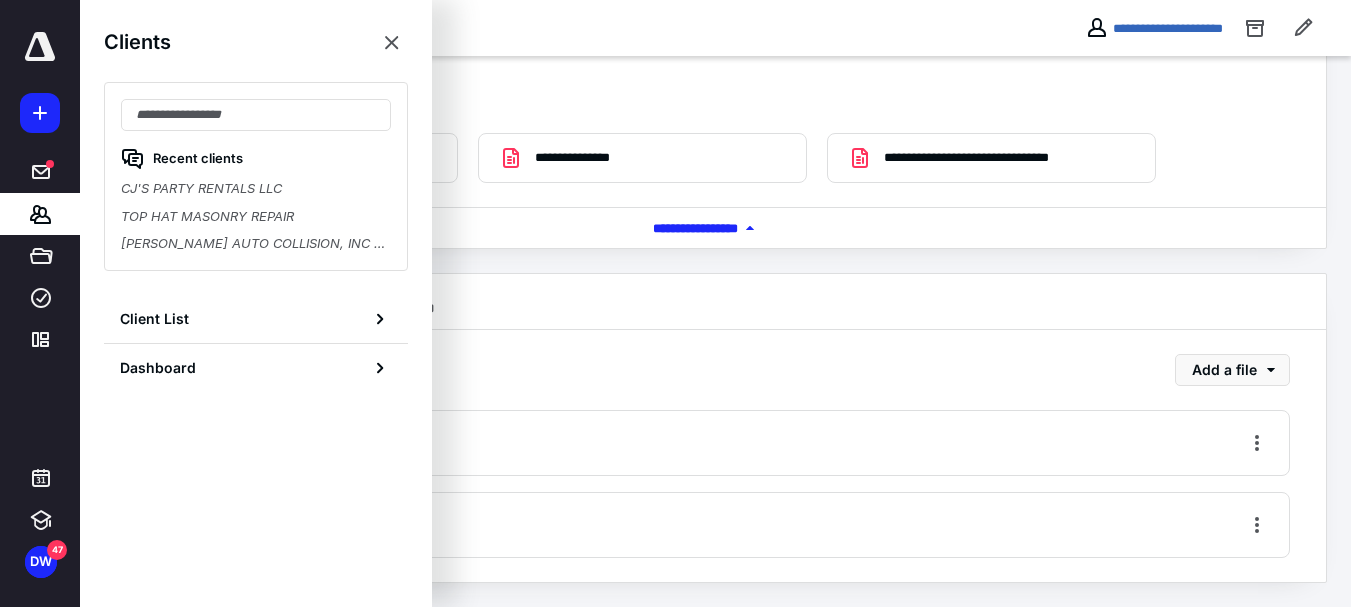 click at bounding box center [715, 107] 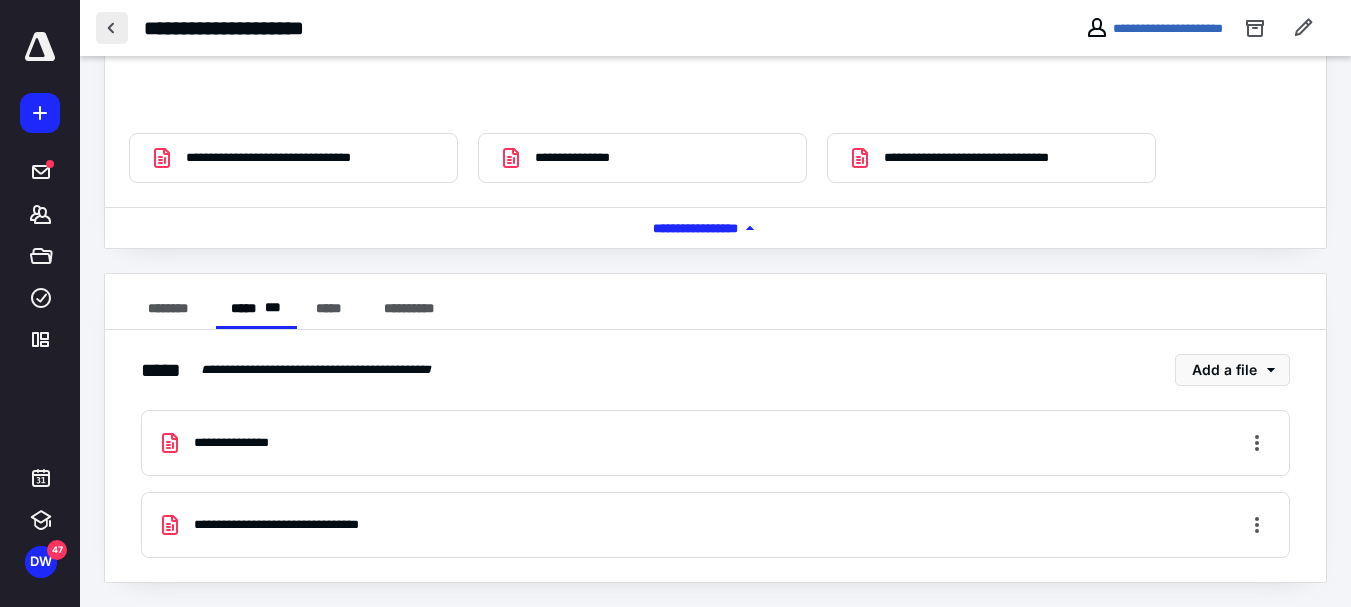 click at bounding box center [112, 28] 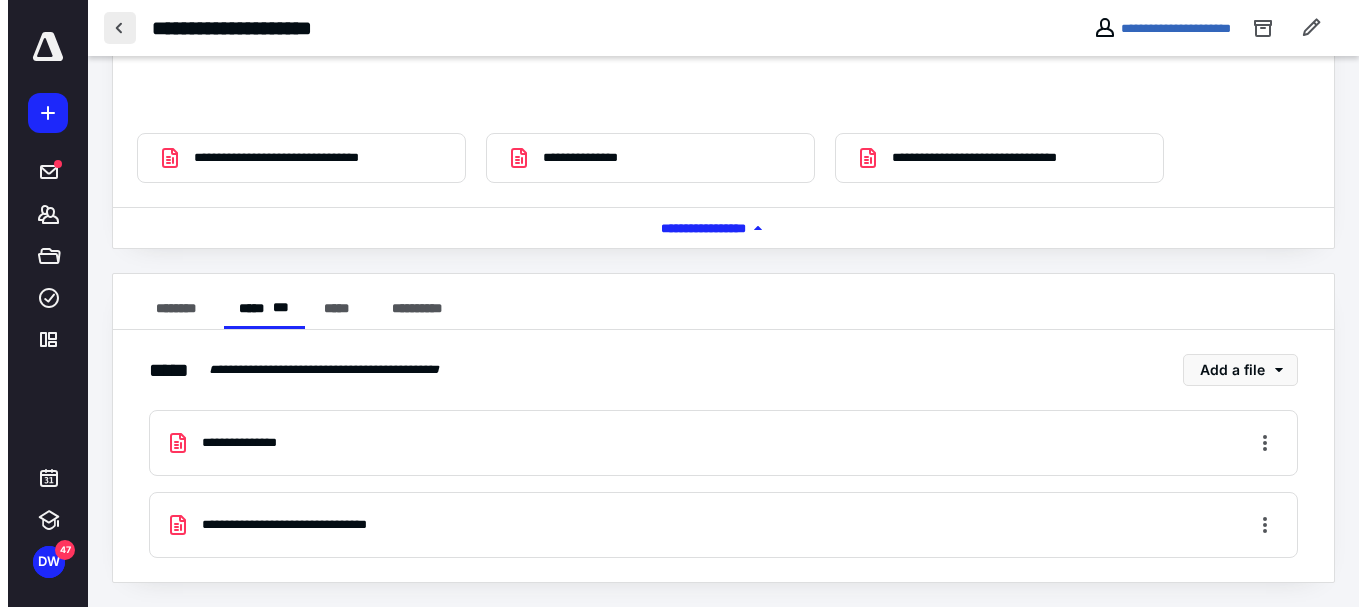 scroll, scrollTop: 0, scrollLeft: 0, axis: both 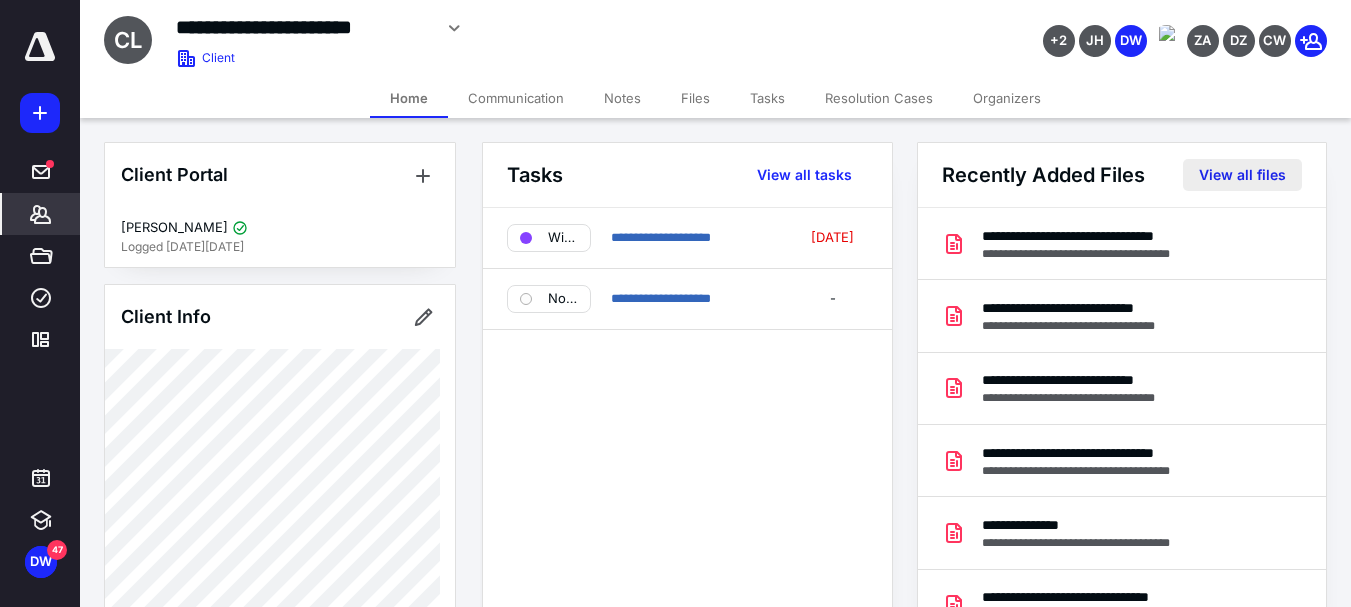 click on "View all files" at bounding box center (1242, 175) 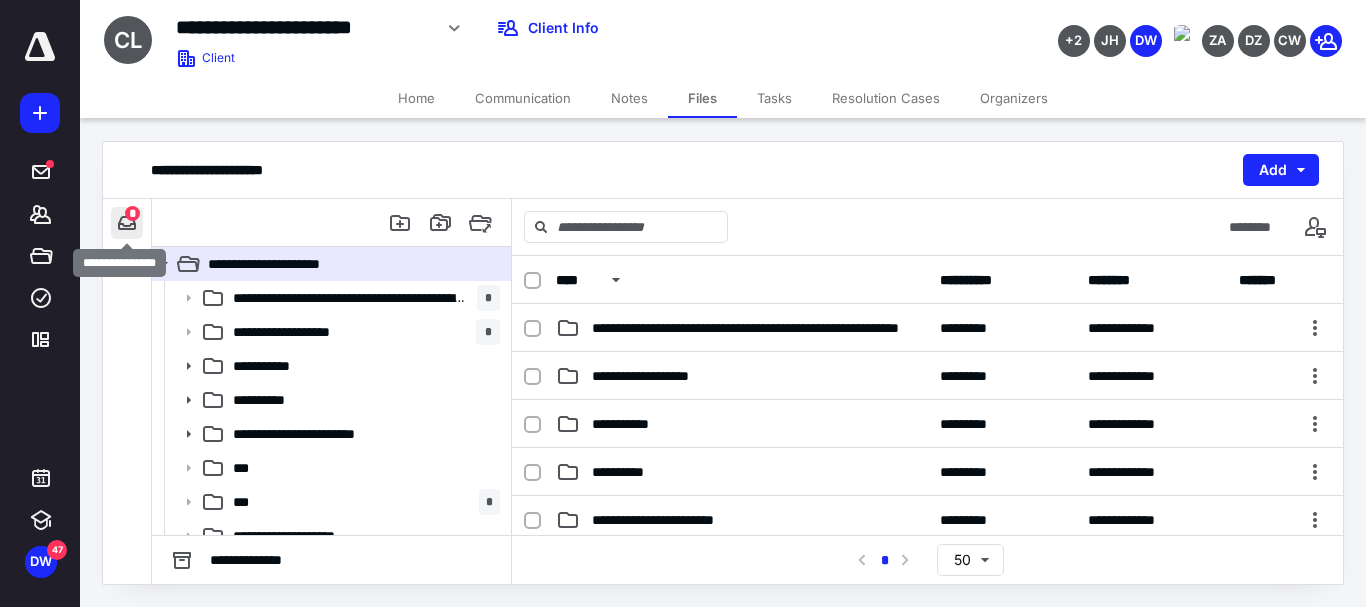 click at bounding box center (127, 223) 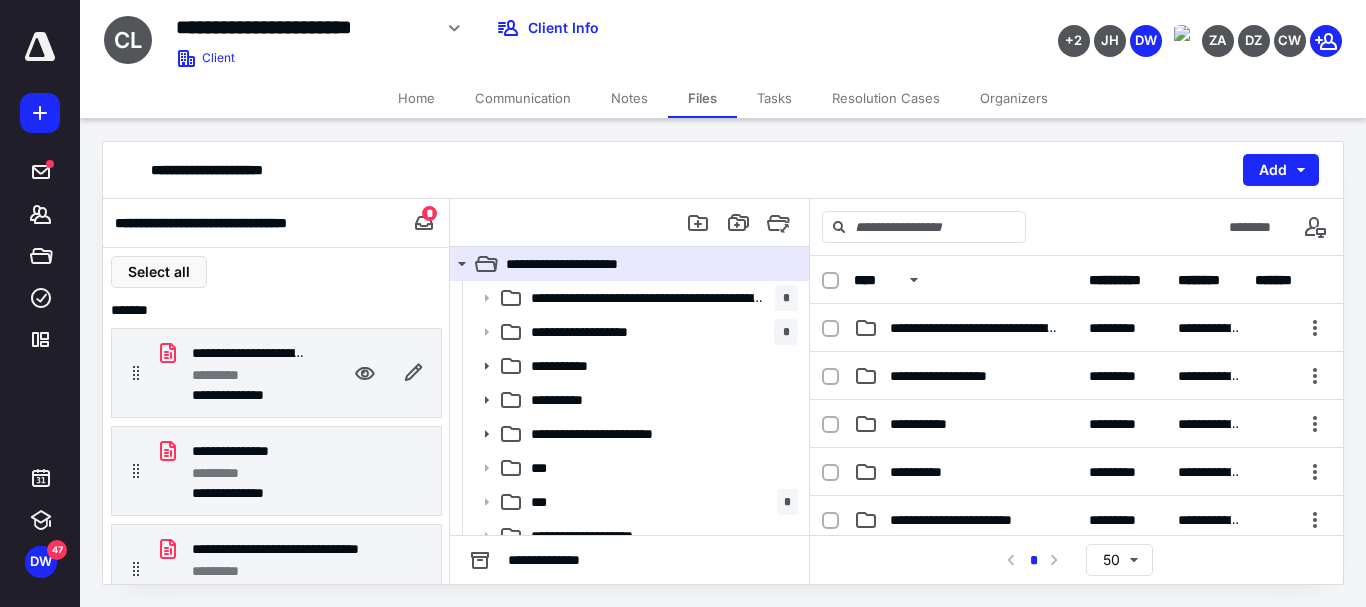 click on "**********" at bounding box center (276, 373) 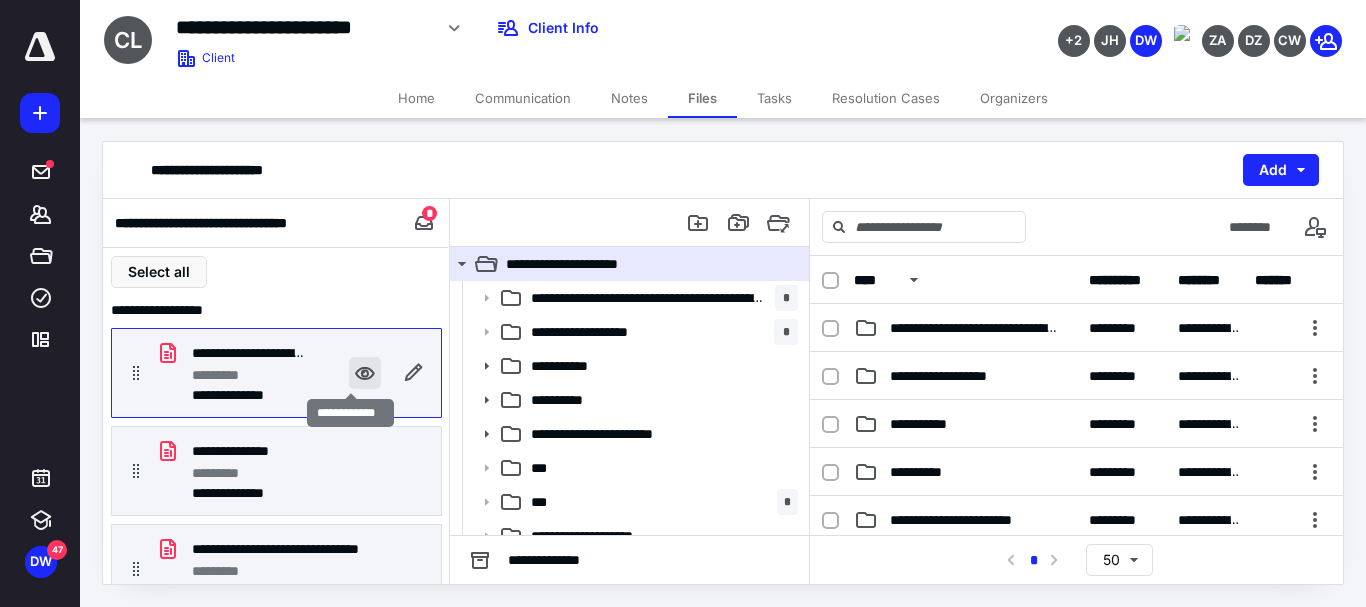 click at bounding box center [365, 373] 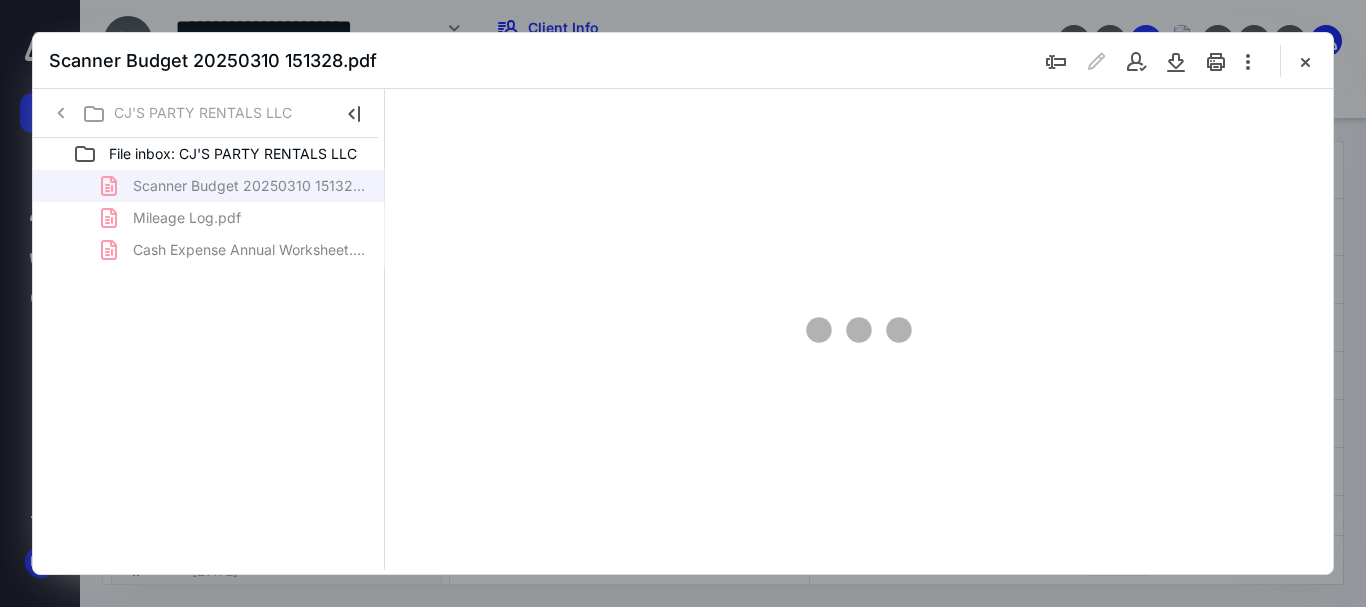 scroll, scrollTop: 0, scrollLeft: 0, axis: both 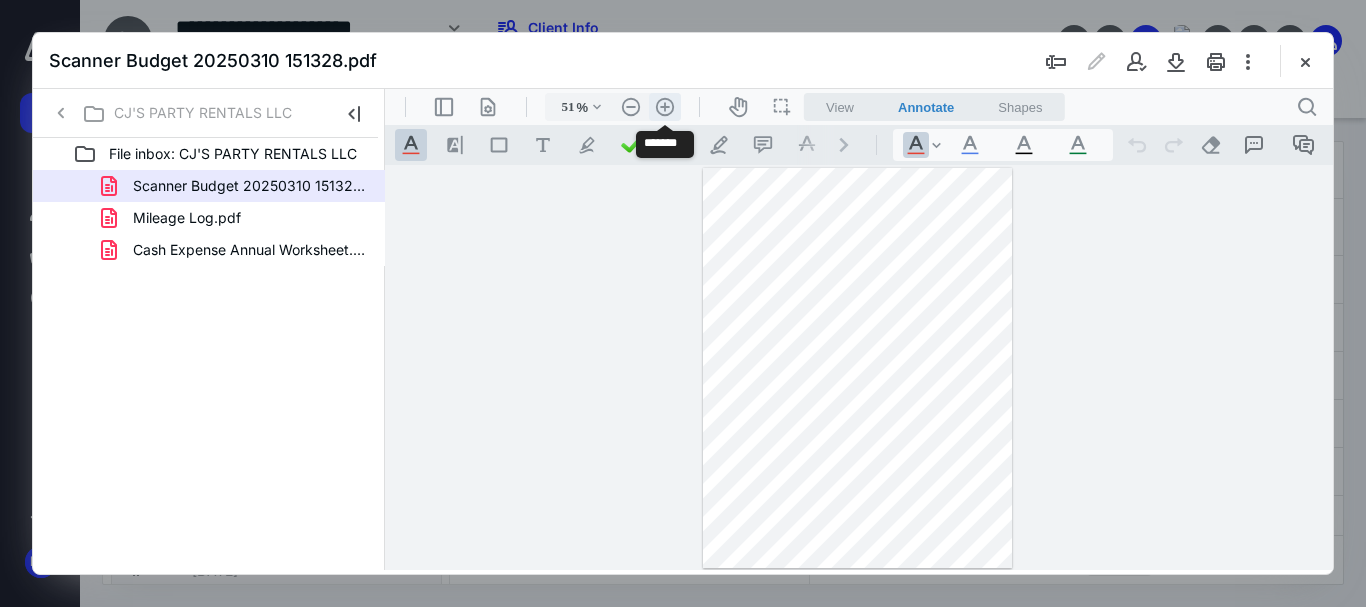 click on ".cls-1{fill:#abb0c4;} icon - header - zoom - in - line" at bounding box center [665, 107] 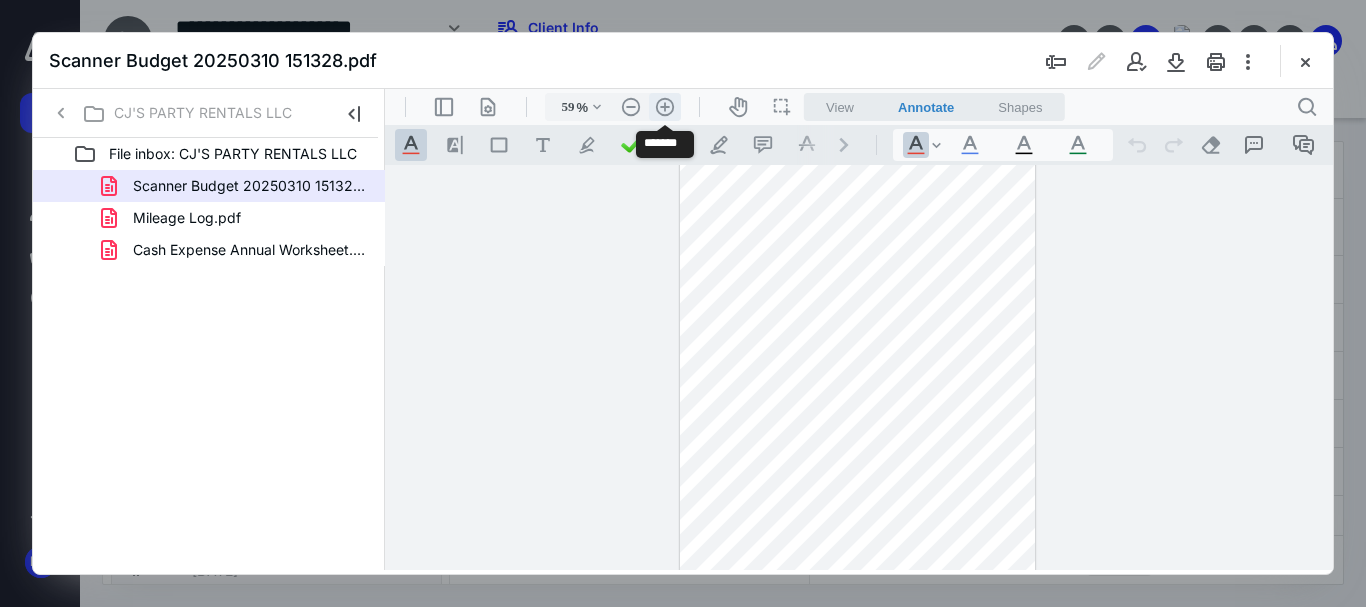 click on ".cls-1{fill:#abb0c4;} icon - header - zoom - in - line" at bounding box center (665, 107) 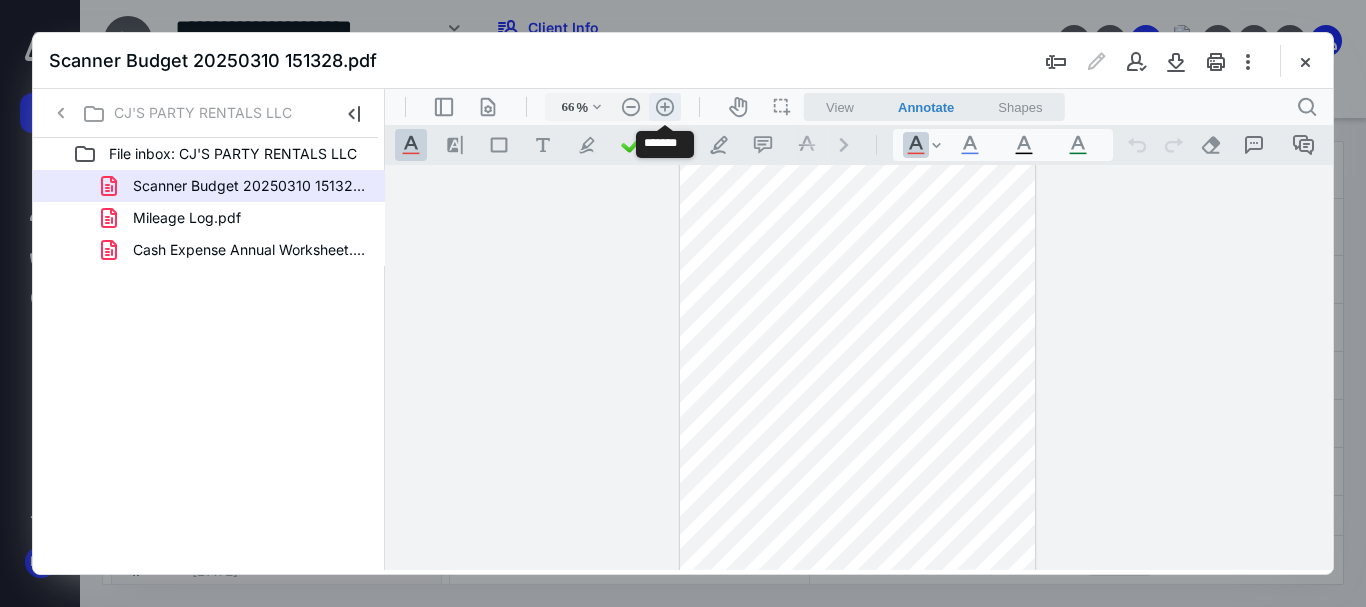 click on ".cls-1{fill:#abb0c4;} icon - header - zoom - in - line" at bounding box center [665, 107] 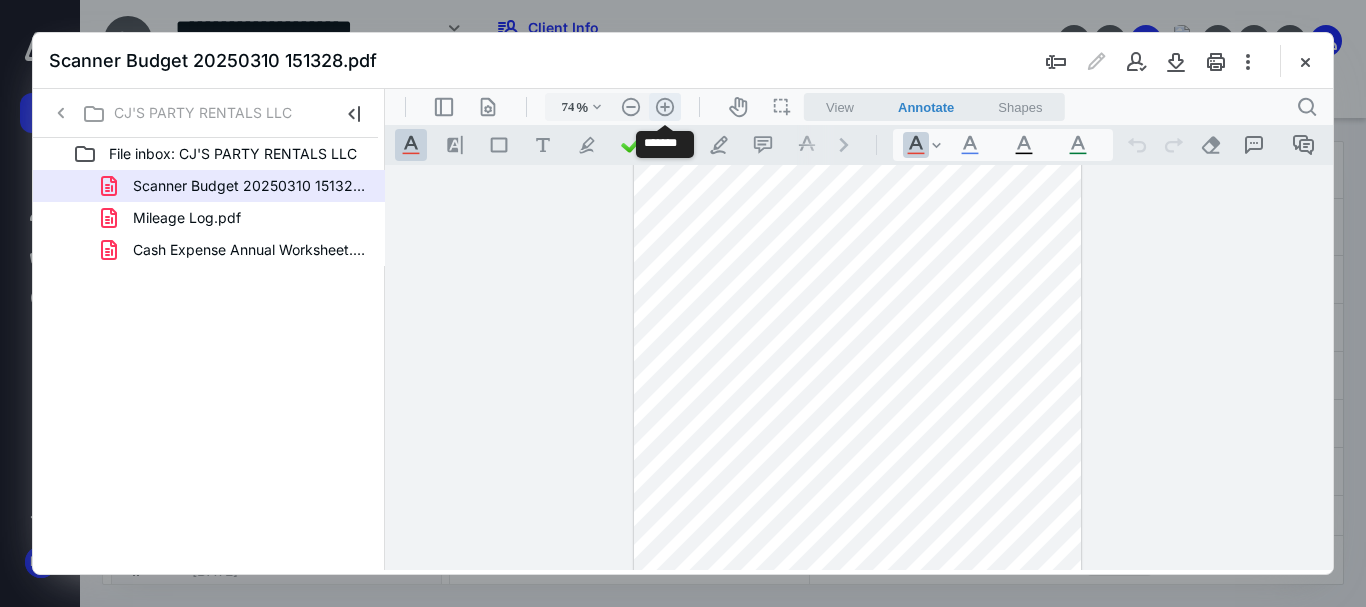 click on ".cls-1{fill:#abb0c4;} icon - header - zoom - in - line" at bounding box center (665, 107) 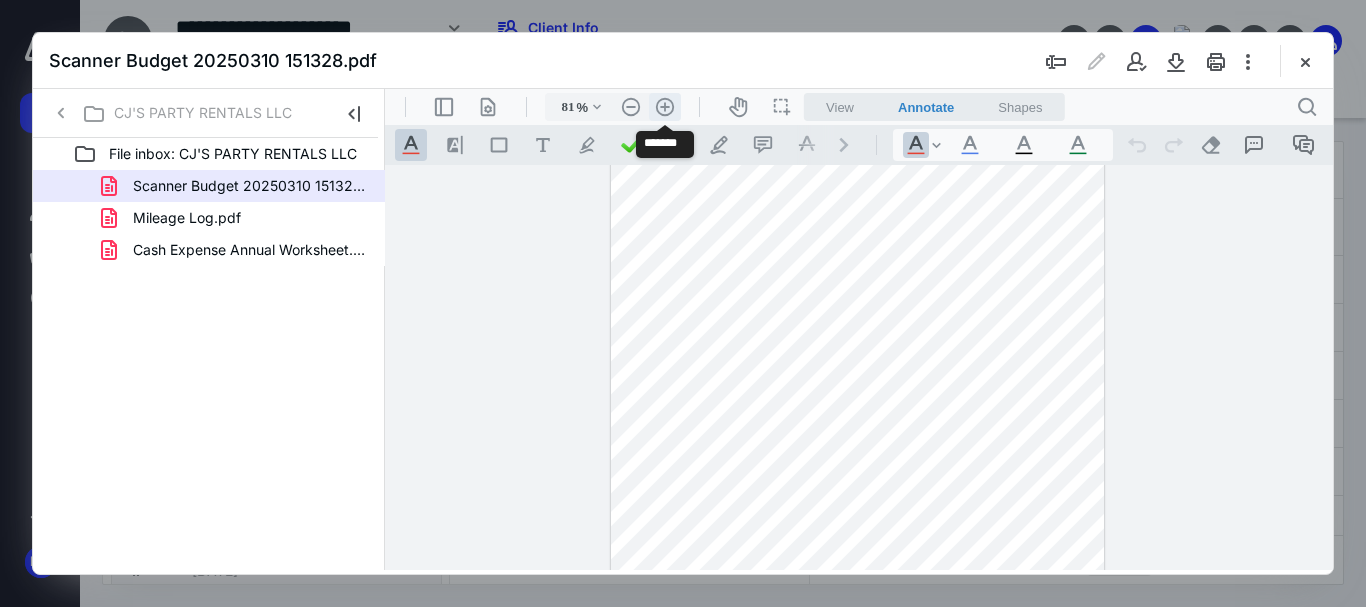 click on ".cls-1{fill:#abb0c4;} icon - header - zoom - in - line" at bounding box center (665, 107) 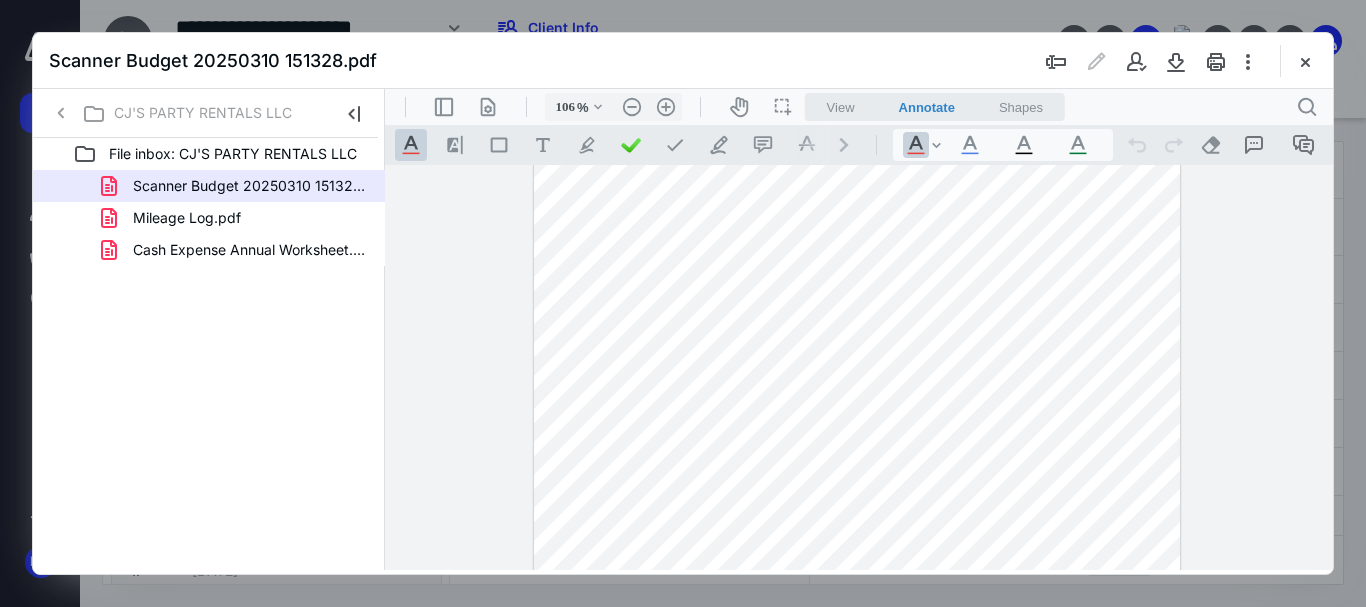 scroll, scrollTop: 0, scrollLeft: 0, axis: both 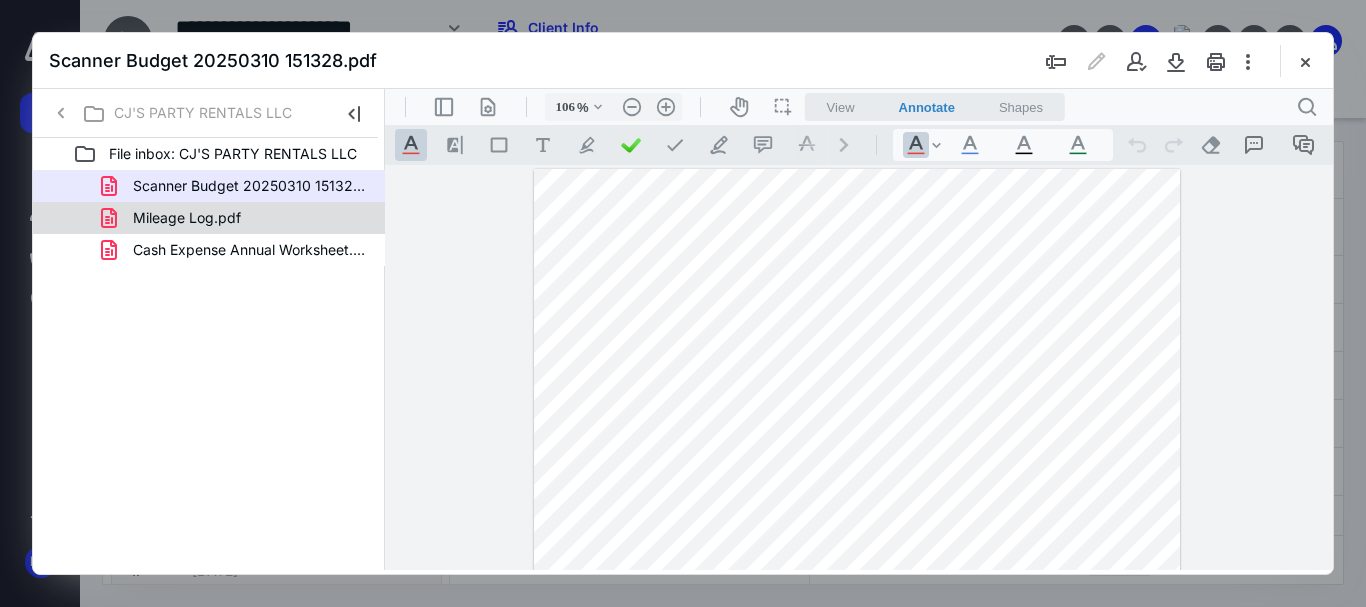 click on "Mileage Log.pdf" at bounding box center (187, 218) 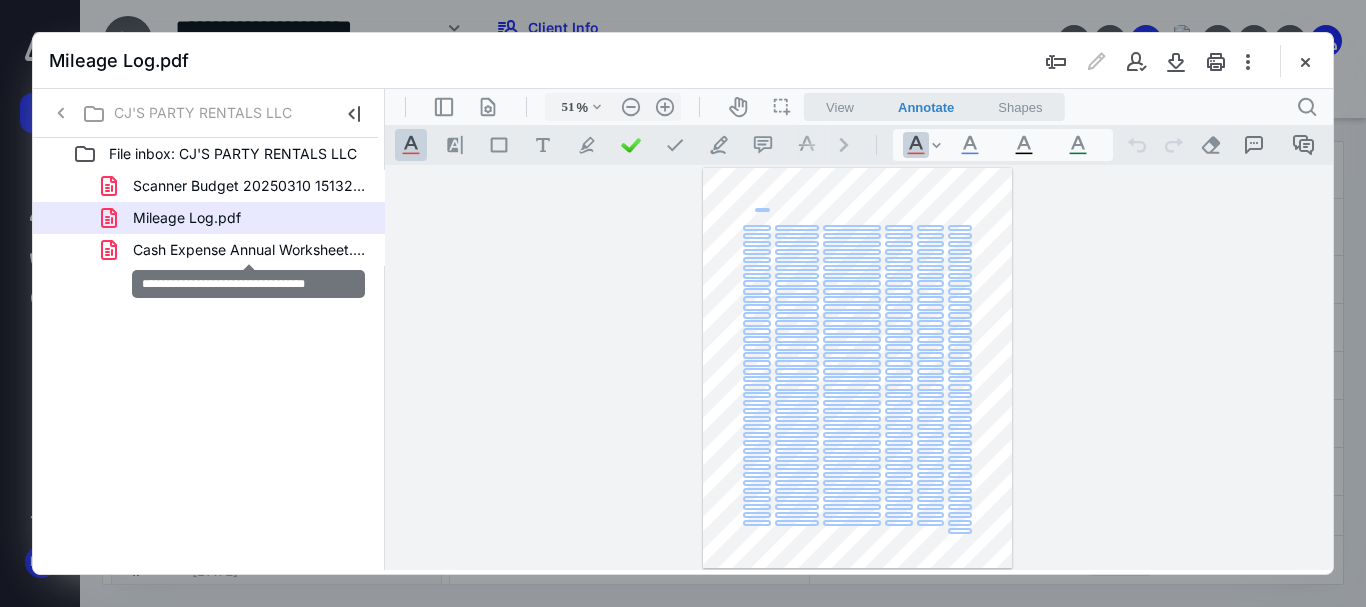 click on "Cash Expense Annual Worksheet.pdf" at bounding box center (249, 250) 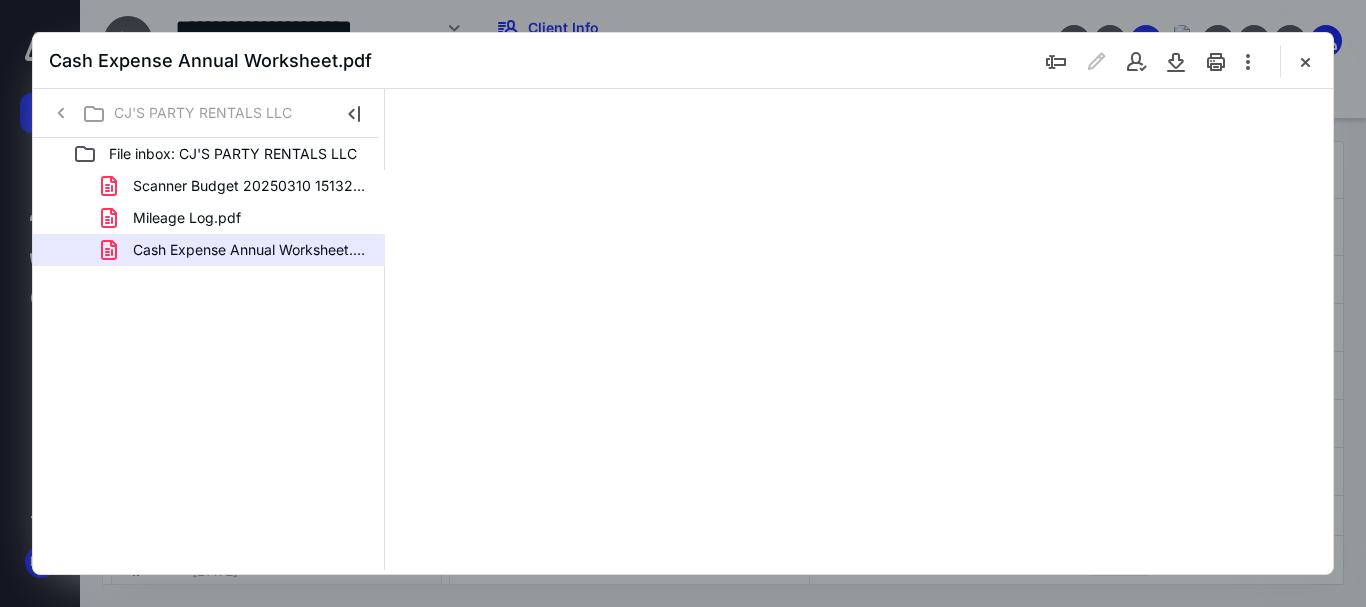 type on "51" 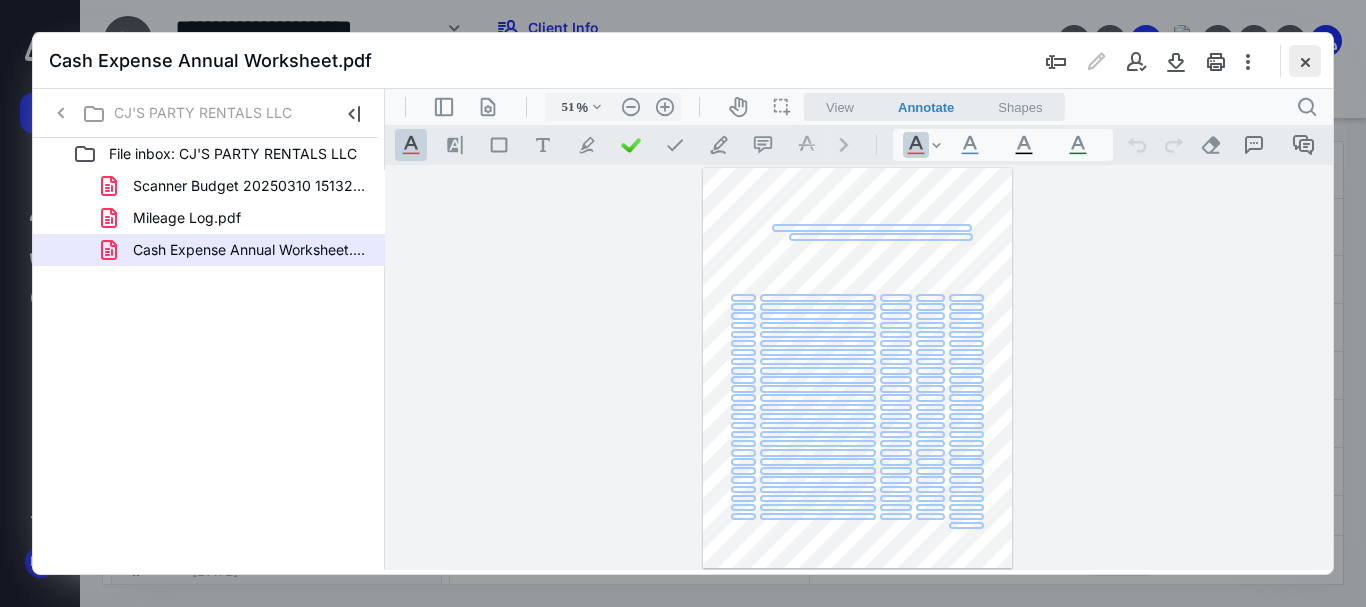 click at bounding box center [1305, 61] 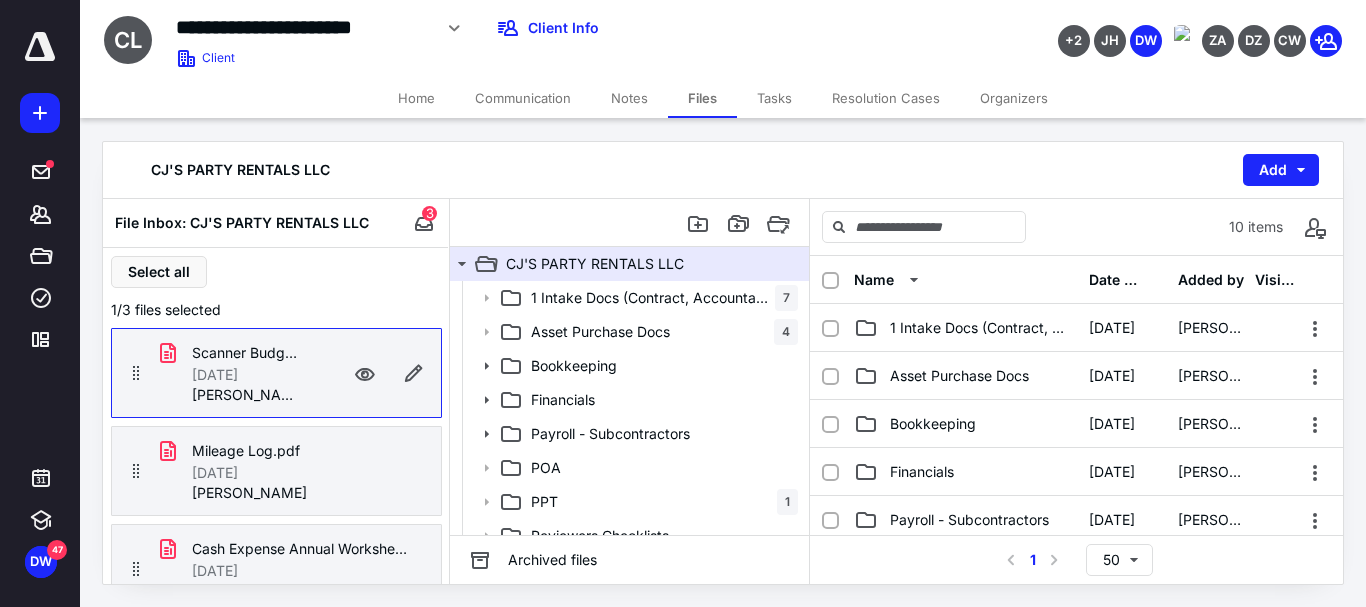 click on "Home" at bounding box center (416, 98) 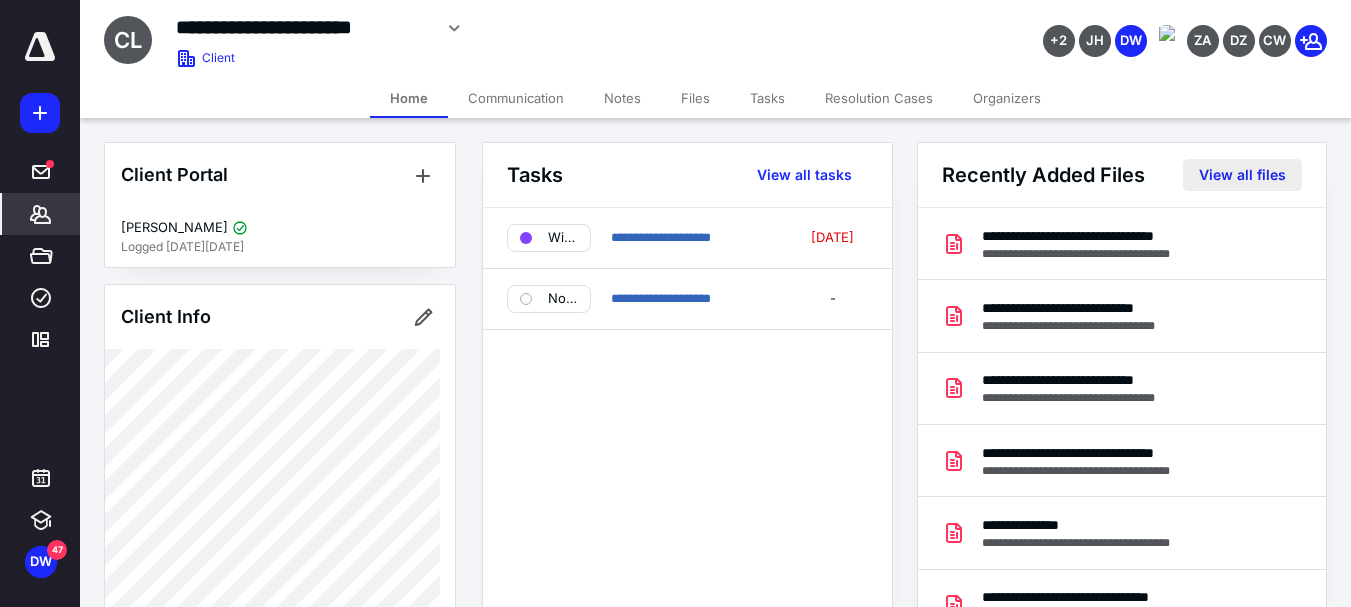 click on "View all files" at bounding box center (1242, 175) 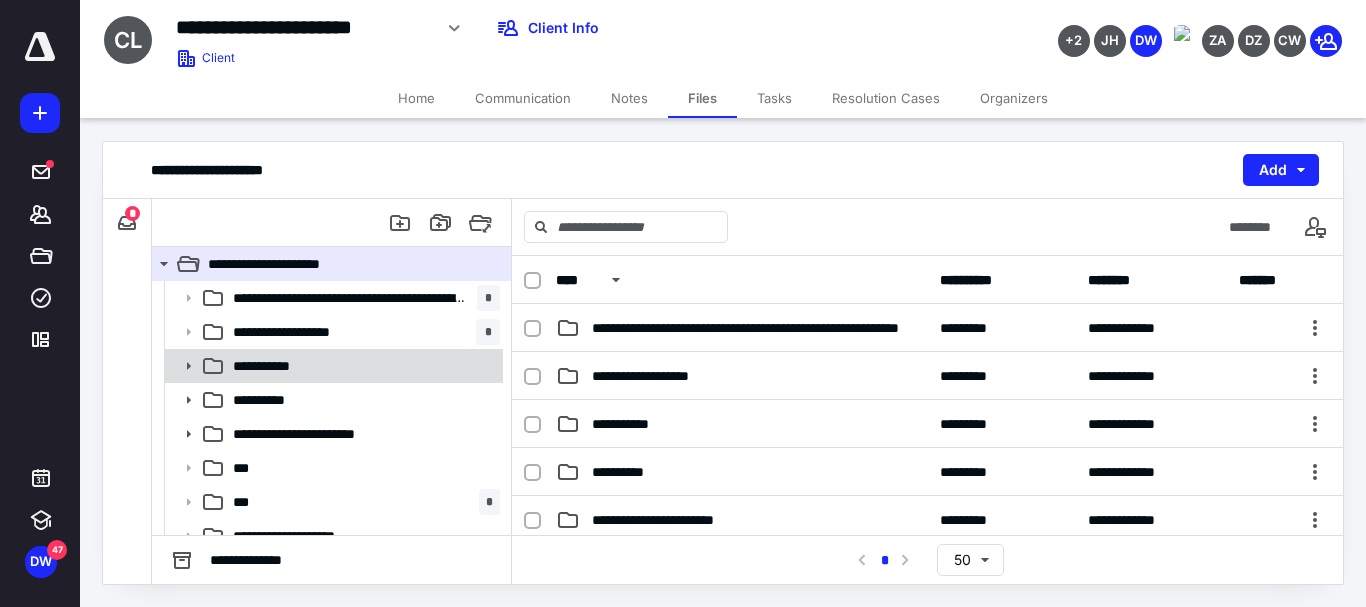 click 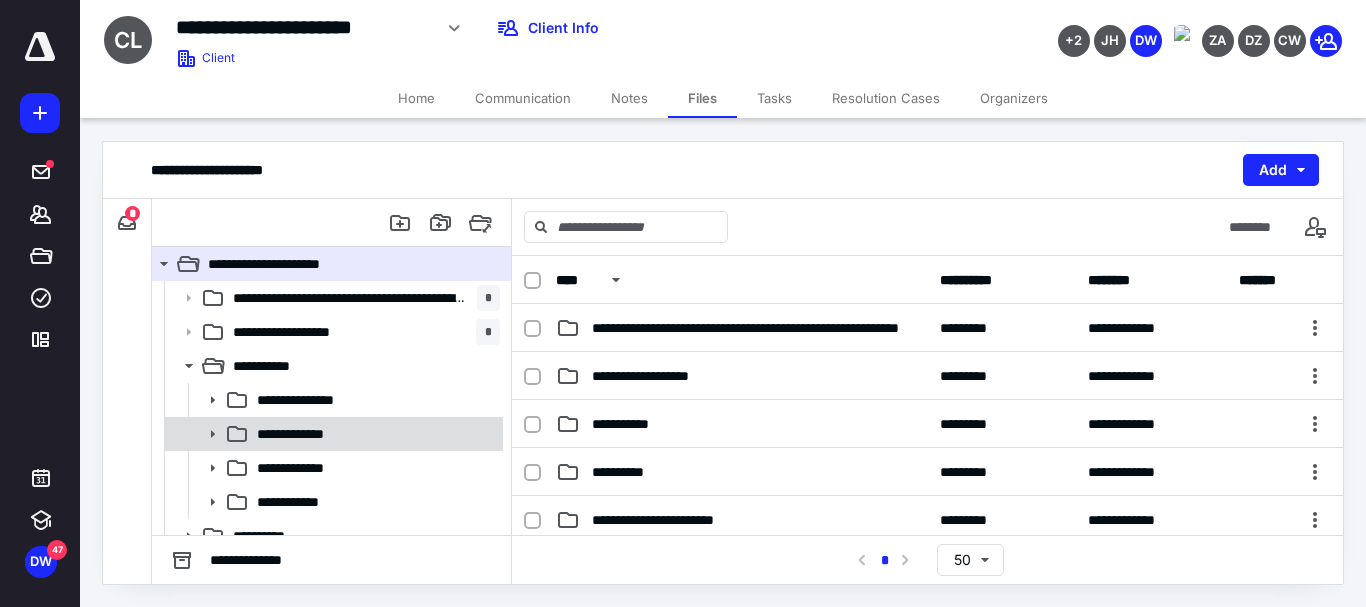 click 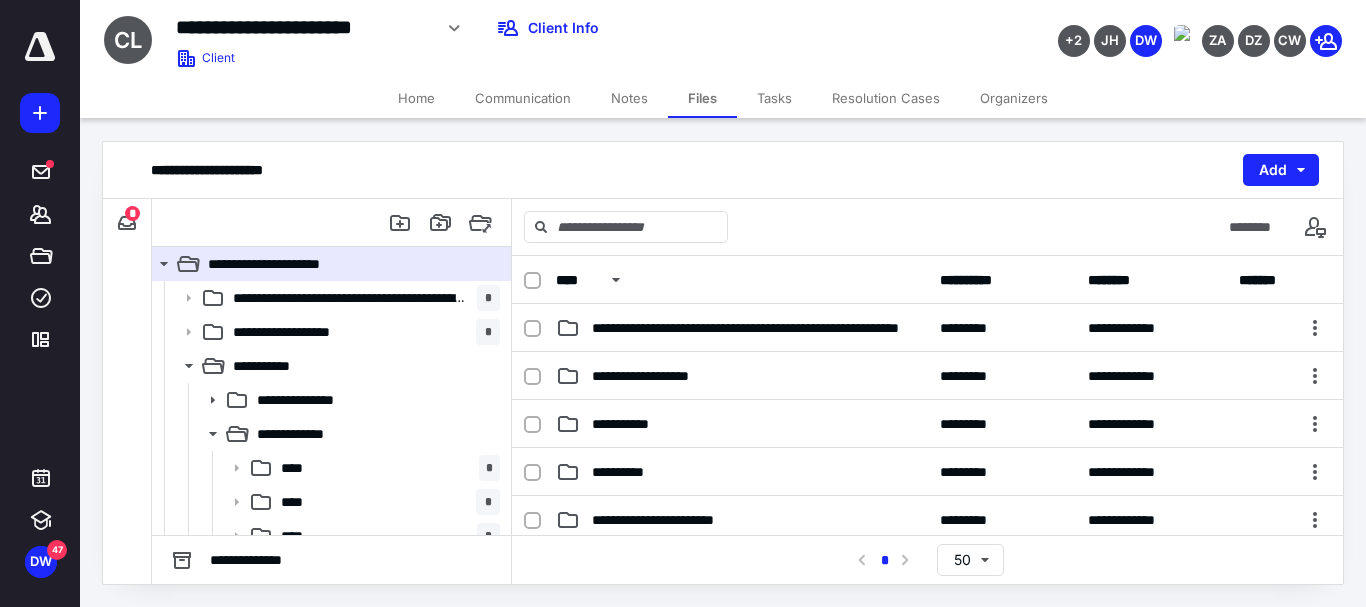 scroll, scrollTop: 200, scrollLeft: 0, axis: vertical 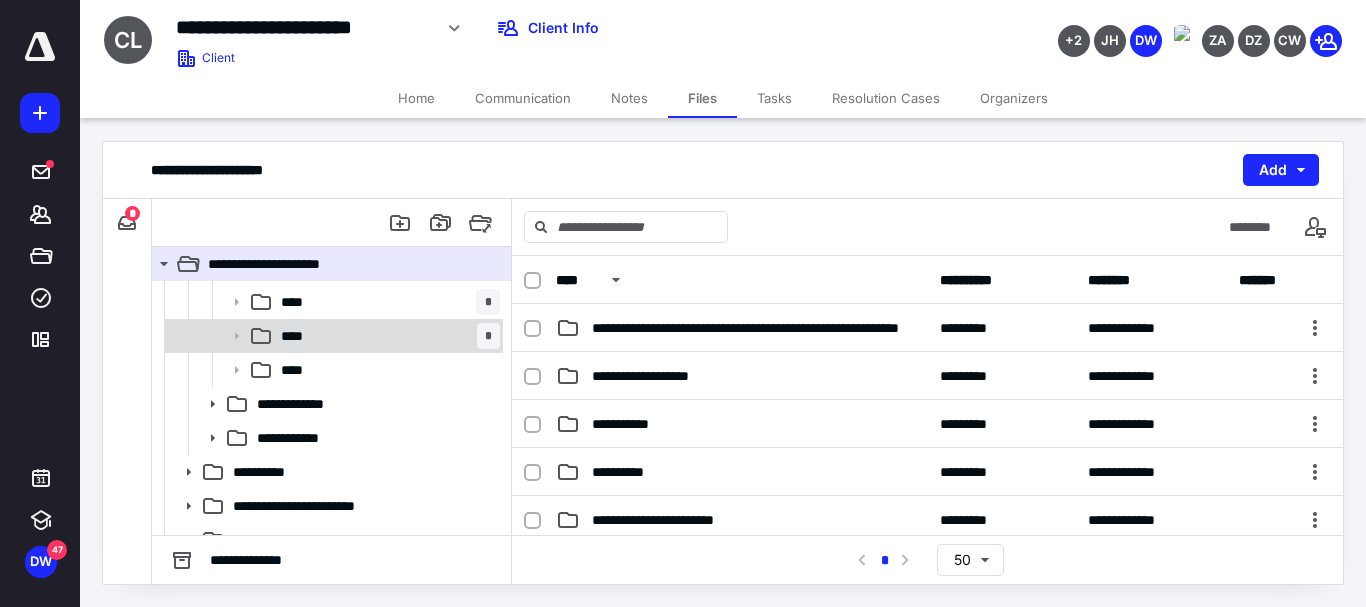 click 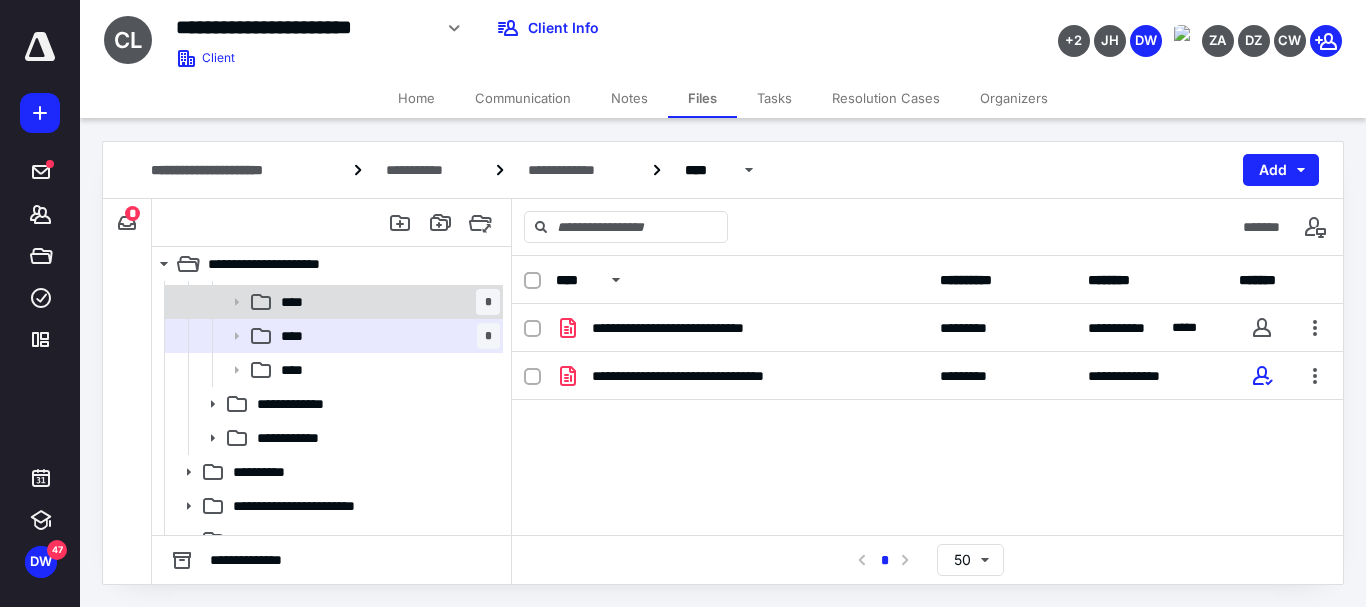 click 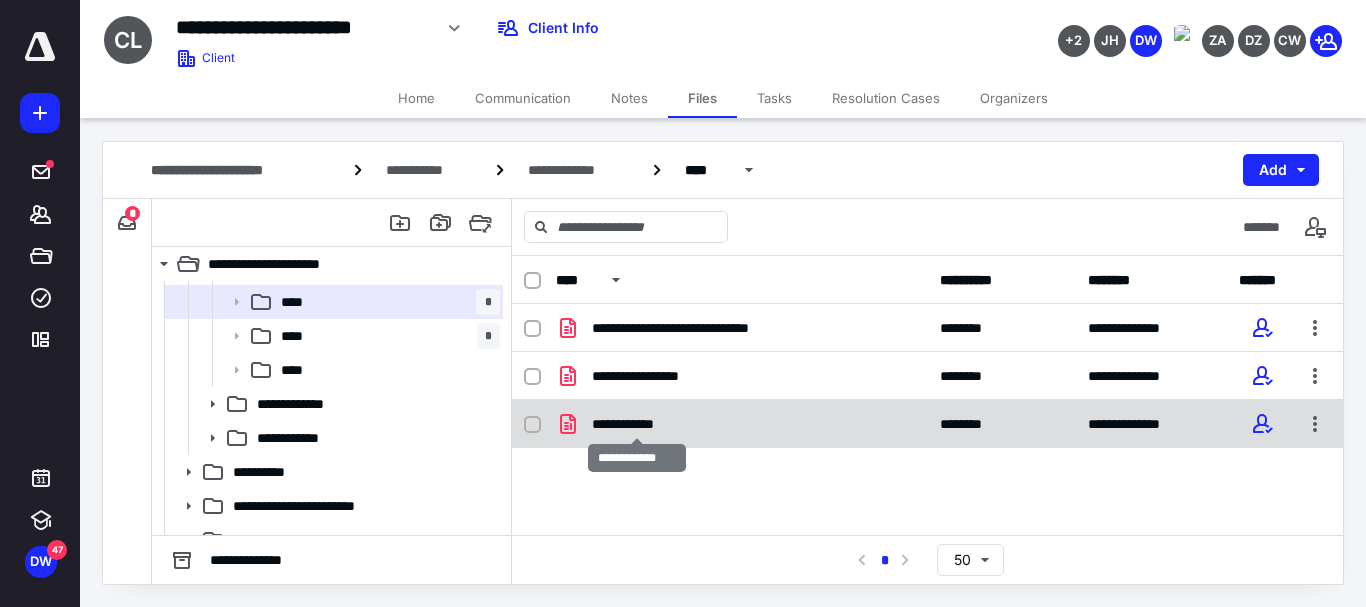 click on "**********" at bounding box center (637, 424) 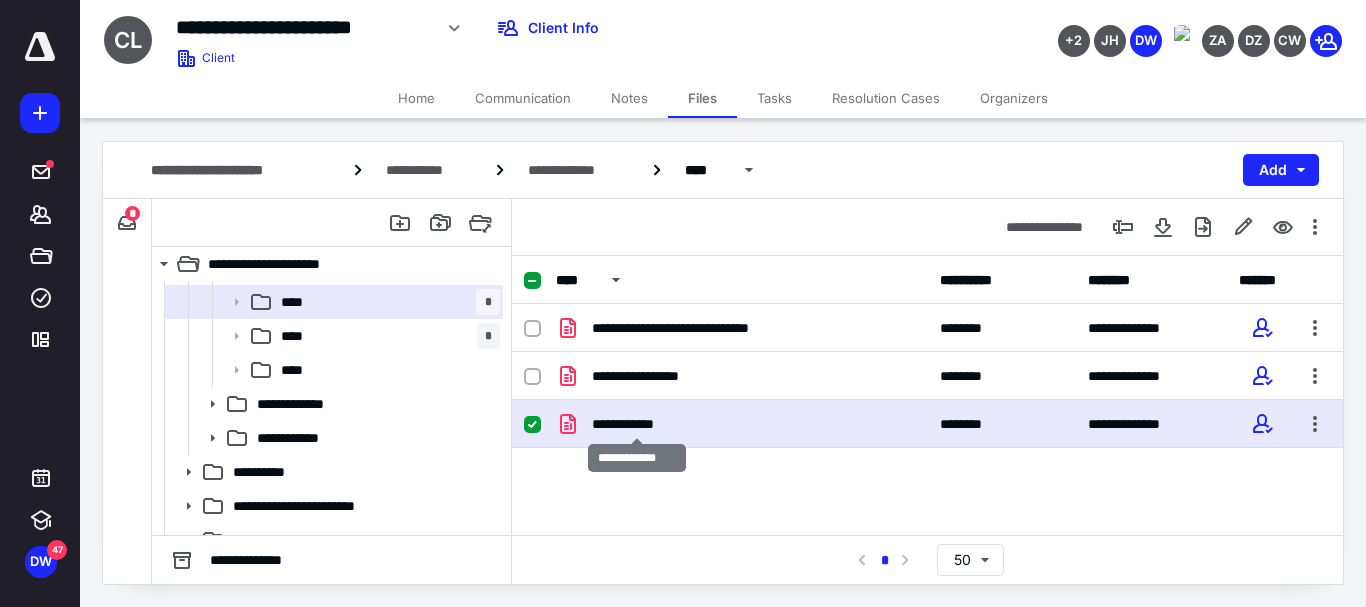 click on "**********" at bounding box center [637, 424] 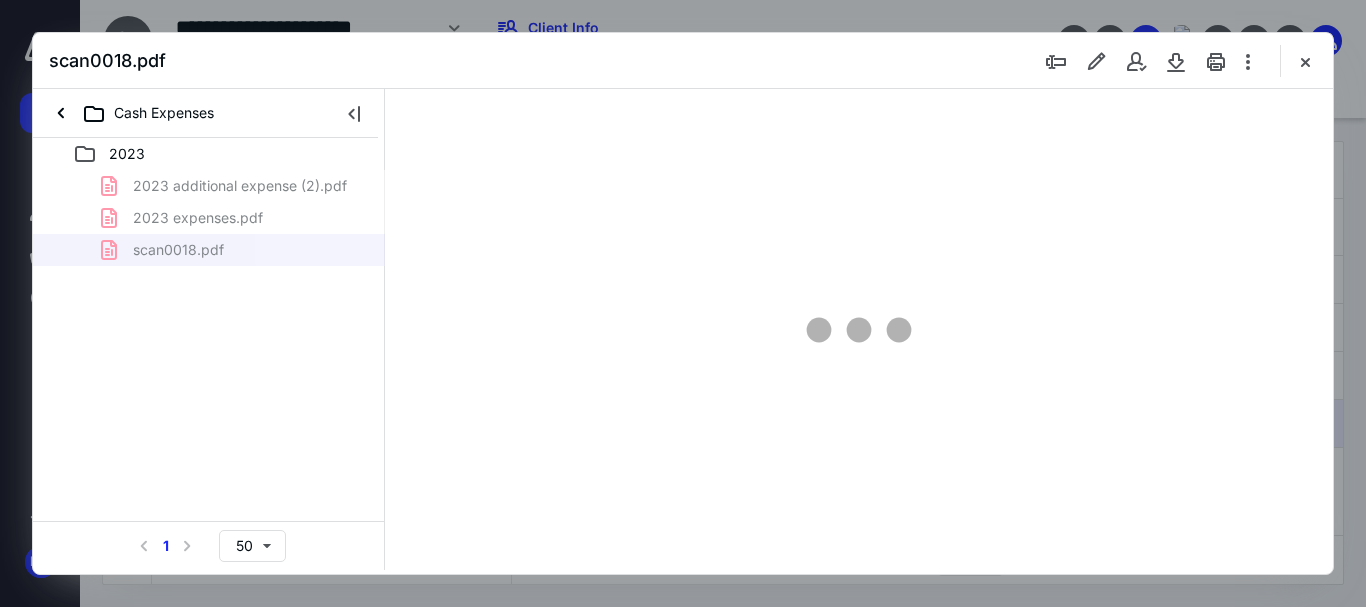 scroll, scrollTop: 200, scrollLeft: 0, axis: vertical 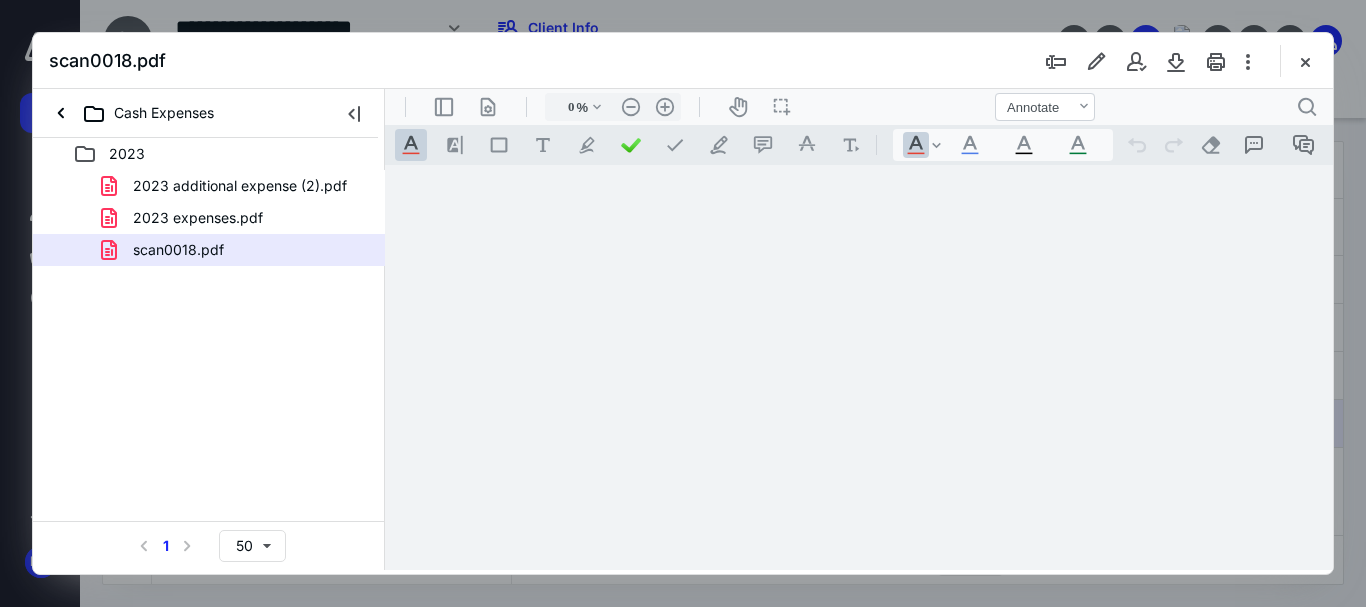 type on "51" 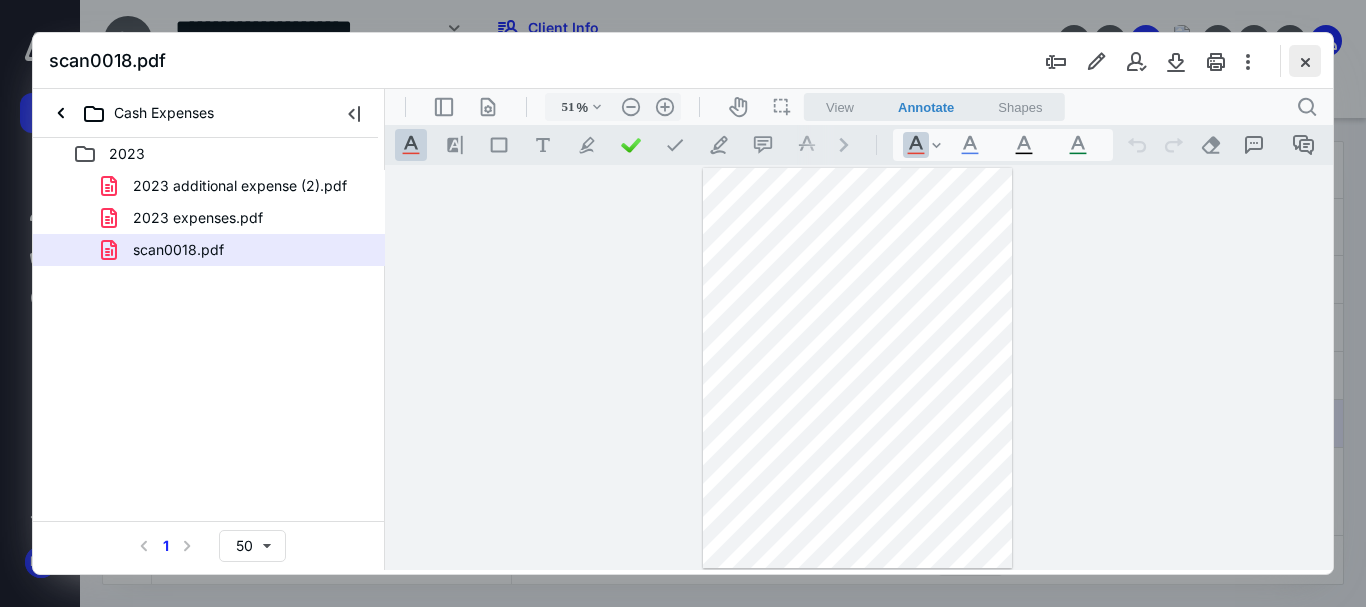 click at bounding box center [1305, 61] 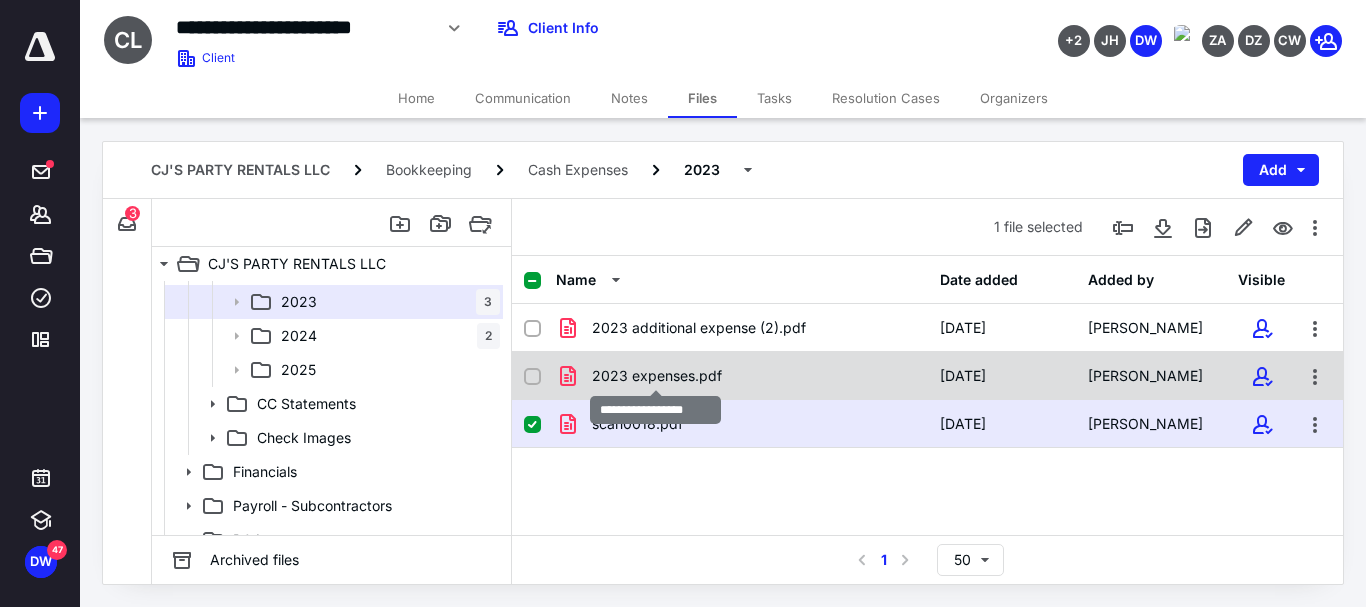 click on "2023 expenses.pdf" at bounding box center (657, 376) 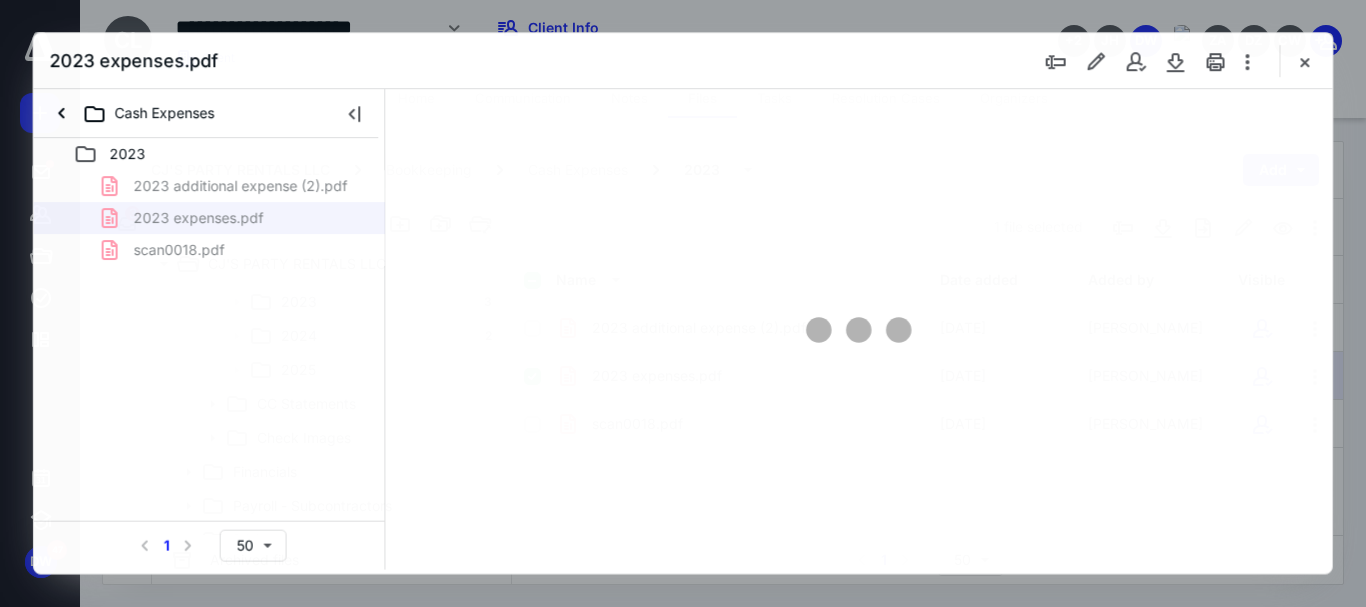 scroll, scrollTop: 0, scrollLeft: 0, axis: both 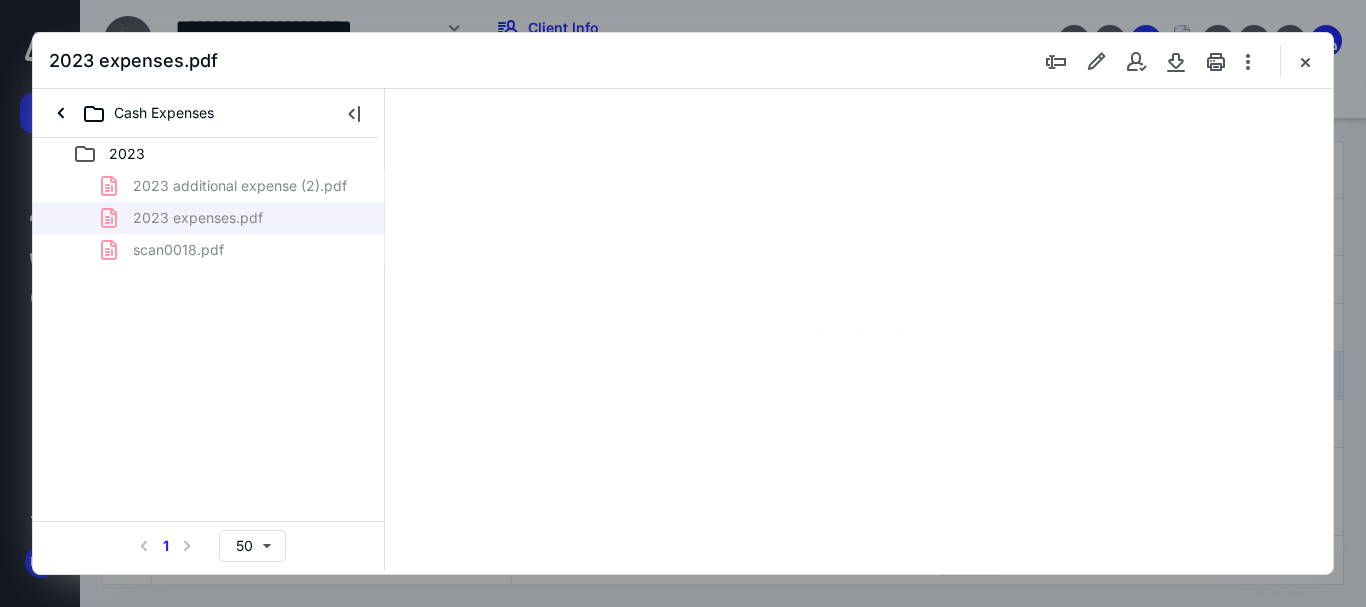 type on "51" 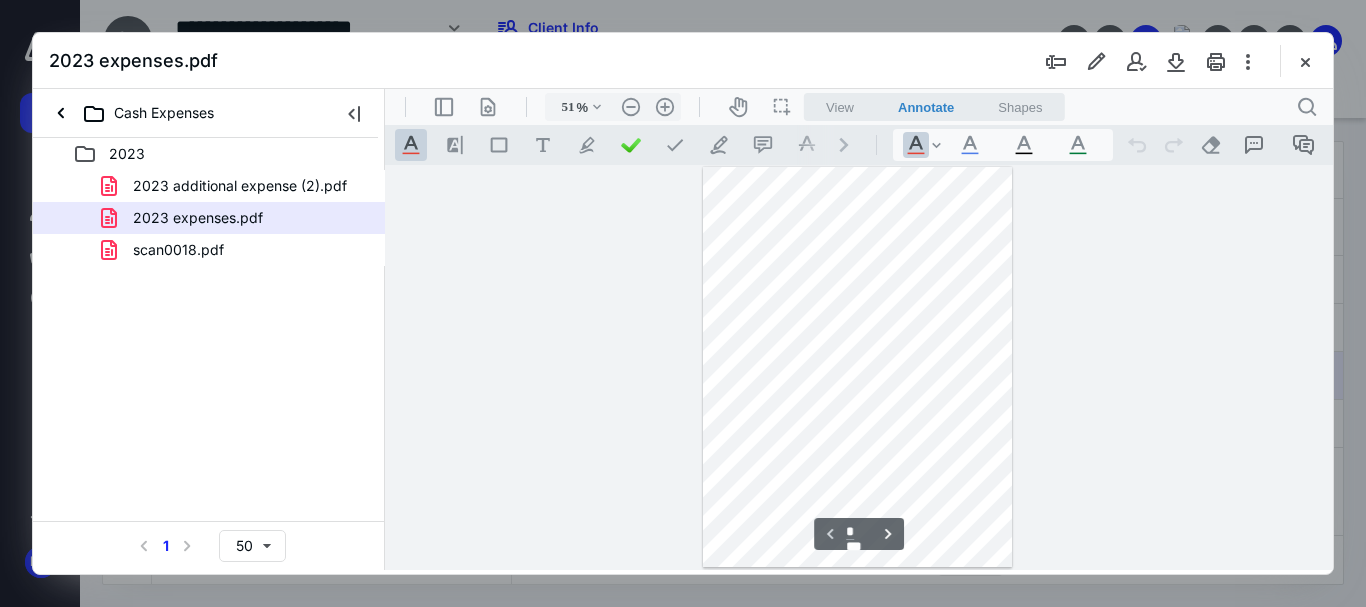 click at bounding box center (1305, 61) 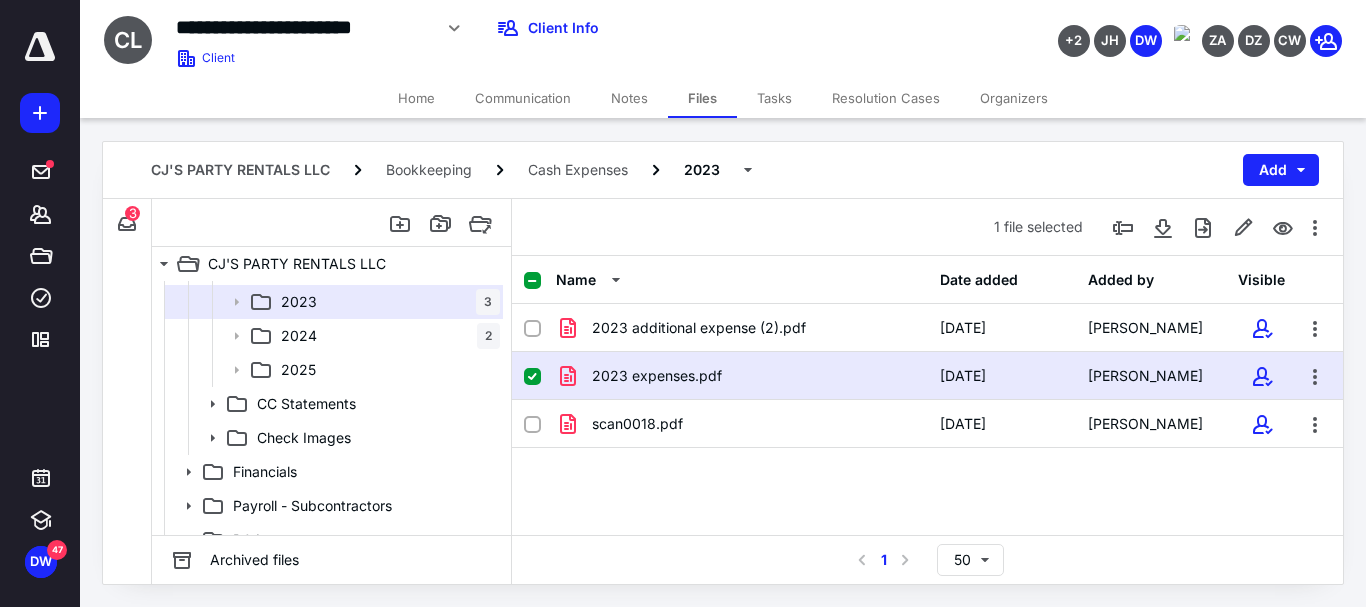 click on "Home" at bounding box center [416, 98] 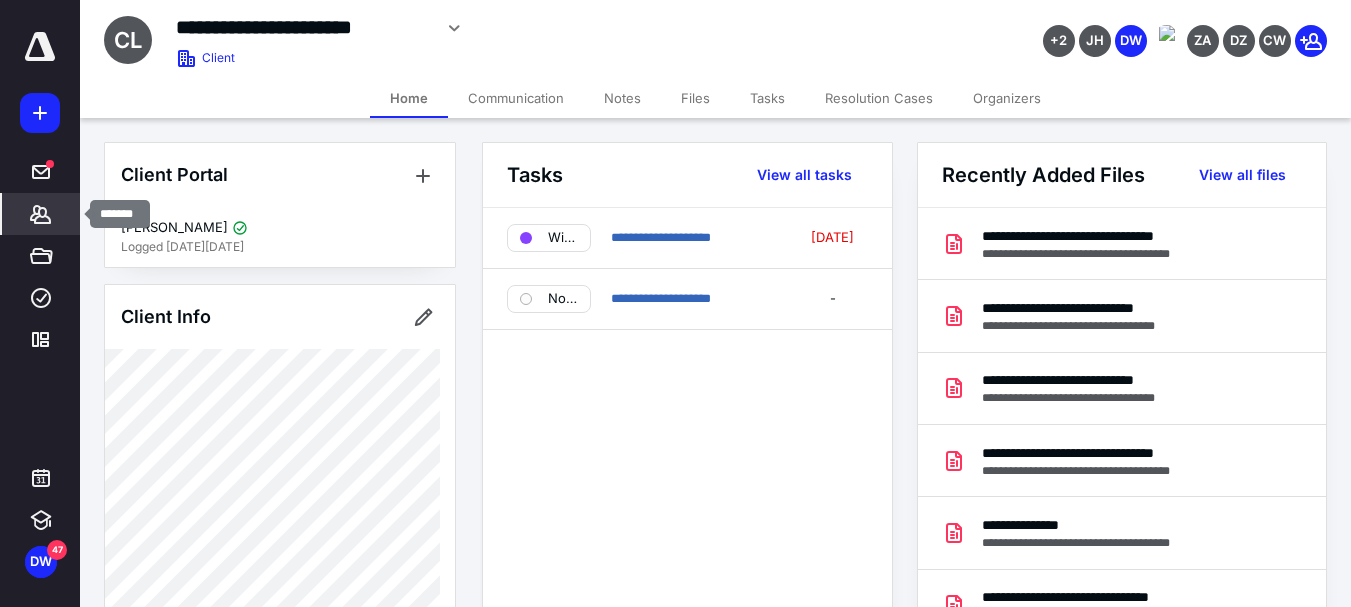 click on "Clients" at bounding box center (41, 214) 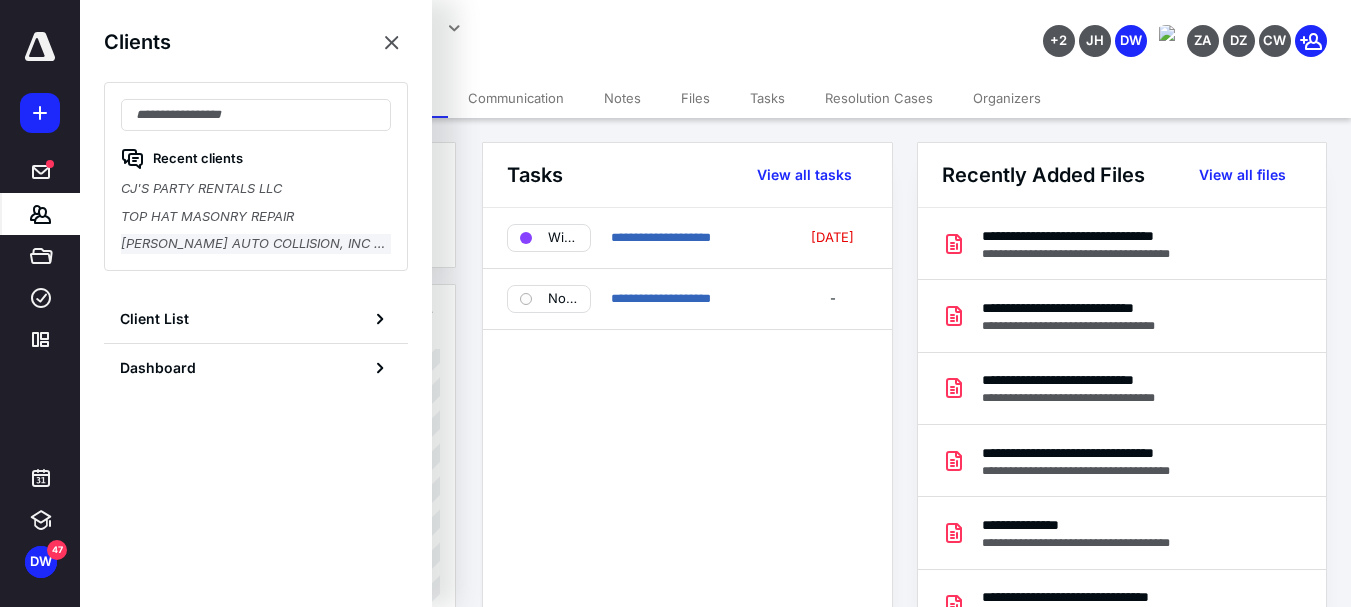 click on "[PERSON_NAME] AUTO COLLISION, INC dba TIP TOP COLLISION INC" at bounding box center [256, 244] 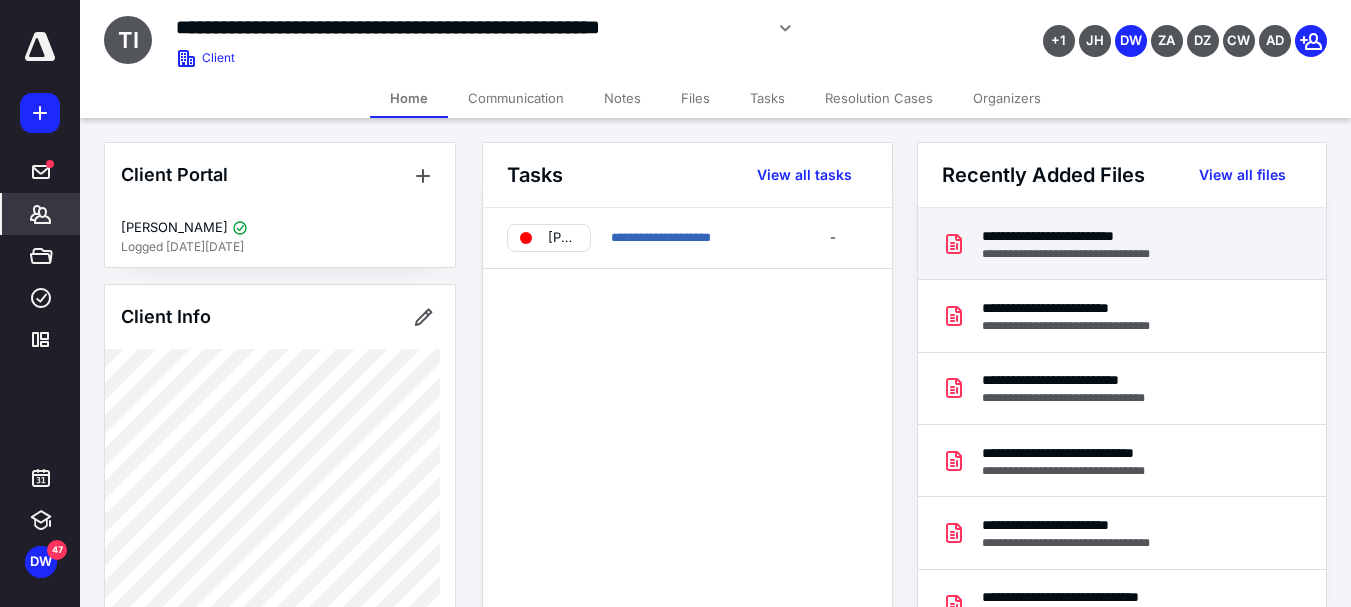 click on "**********" at bounding box center [1085, 236] 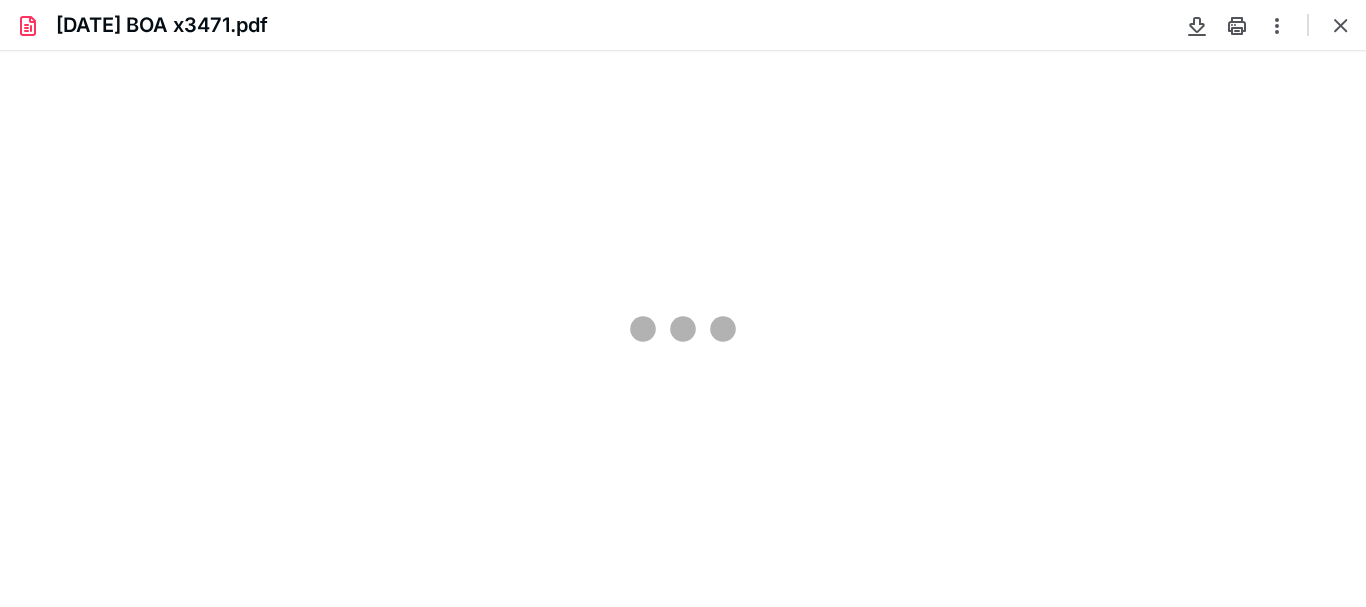 scroll, scrollTop: 0, scrollLeft: 0, axis: both 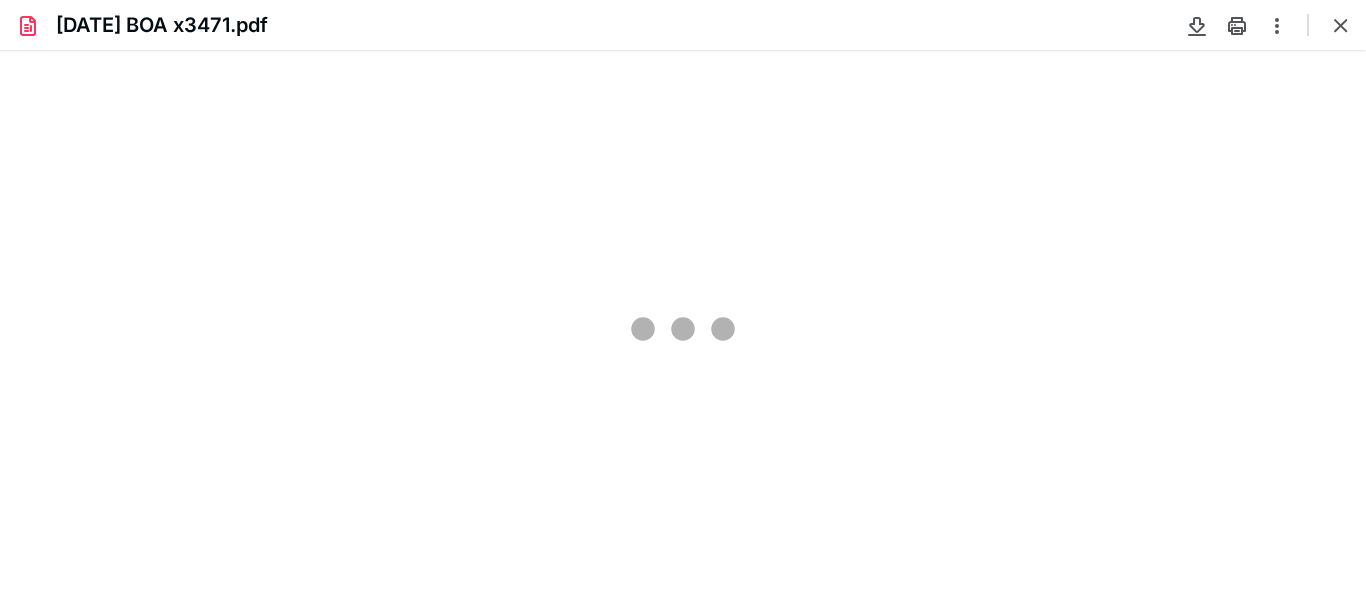 type on "66" 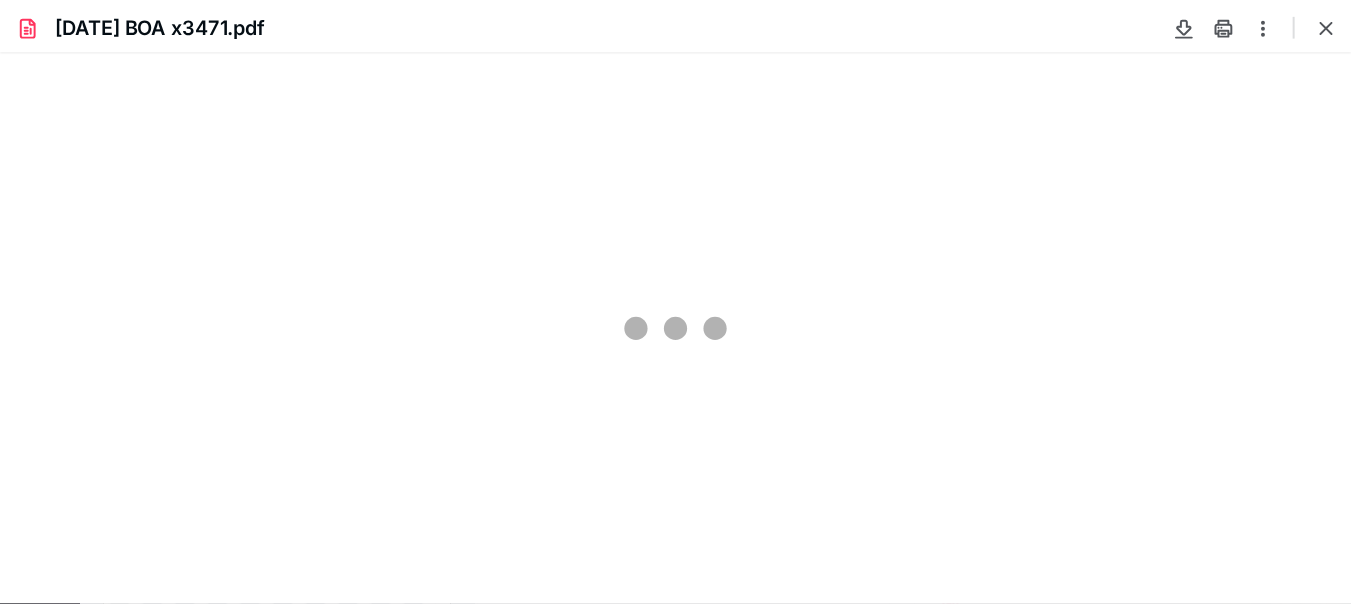 scroll, scrollTop: 39, scrollLeft: 0, axis: vertical 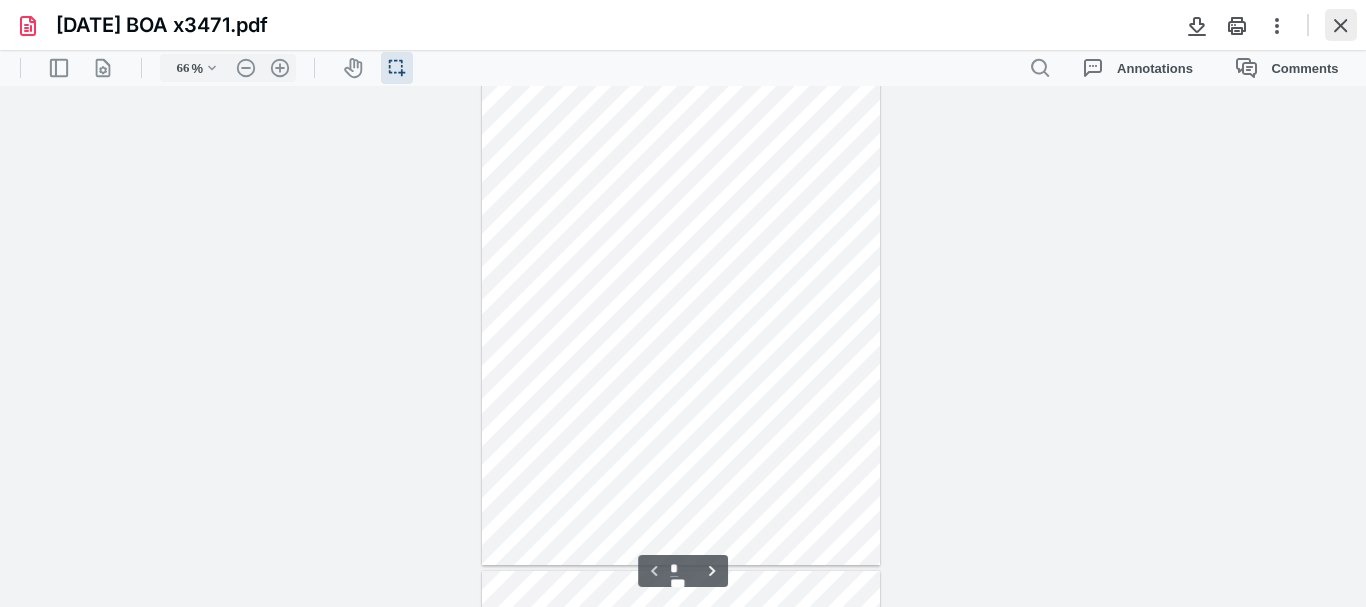 click at bounding box center [1341, 25] 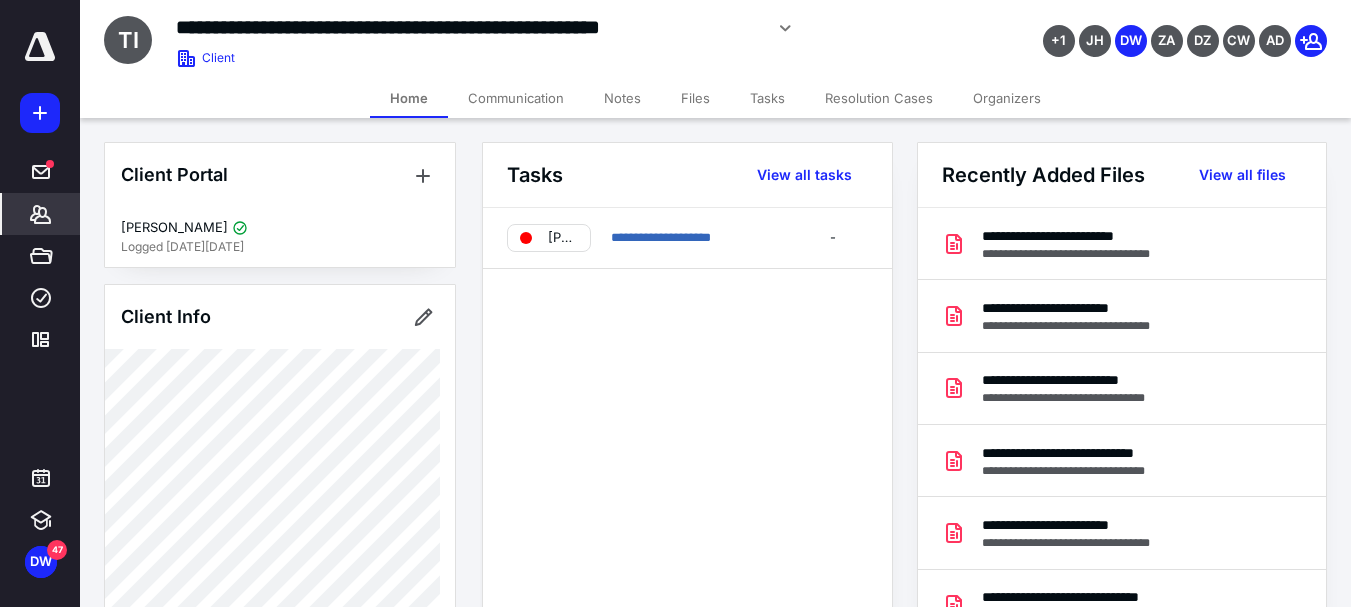 click on "**********" at bounding box center (687, 424) 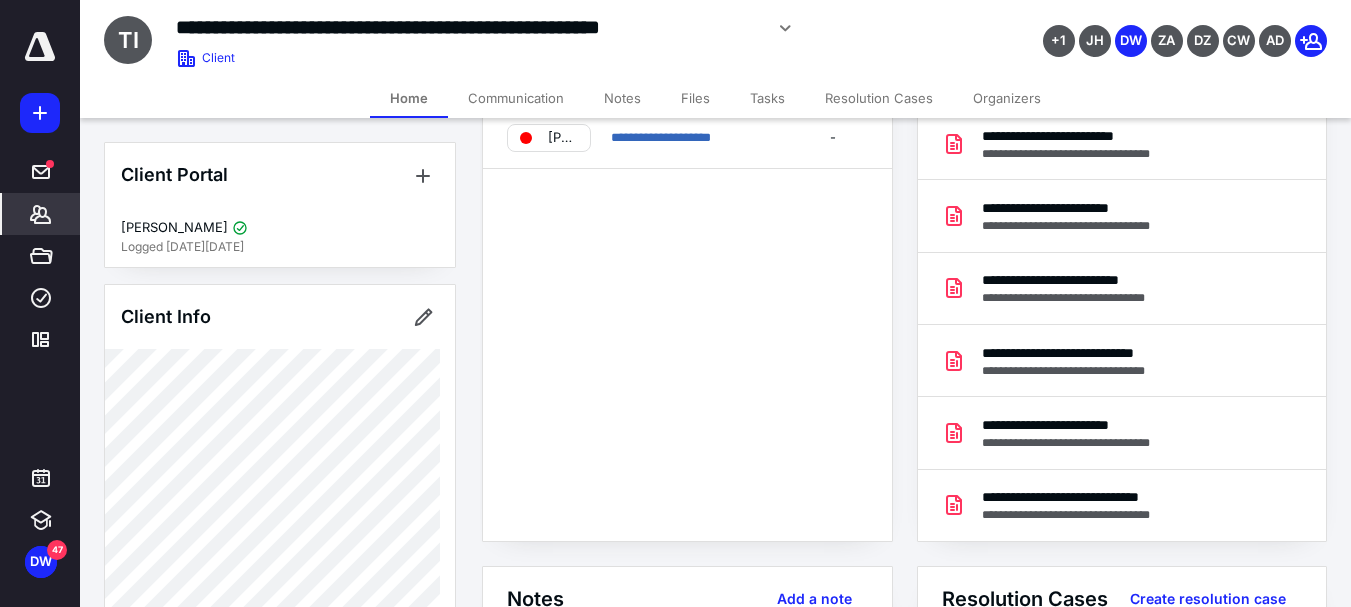 scroll, scrollTop: 0, scrollLeft: 0, axis: both 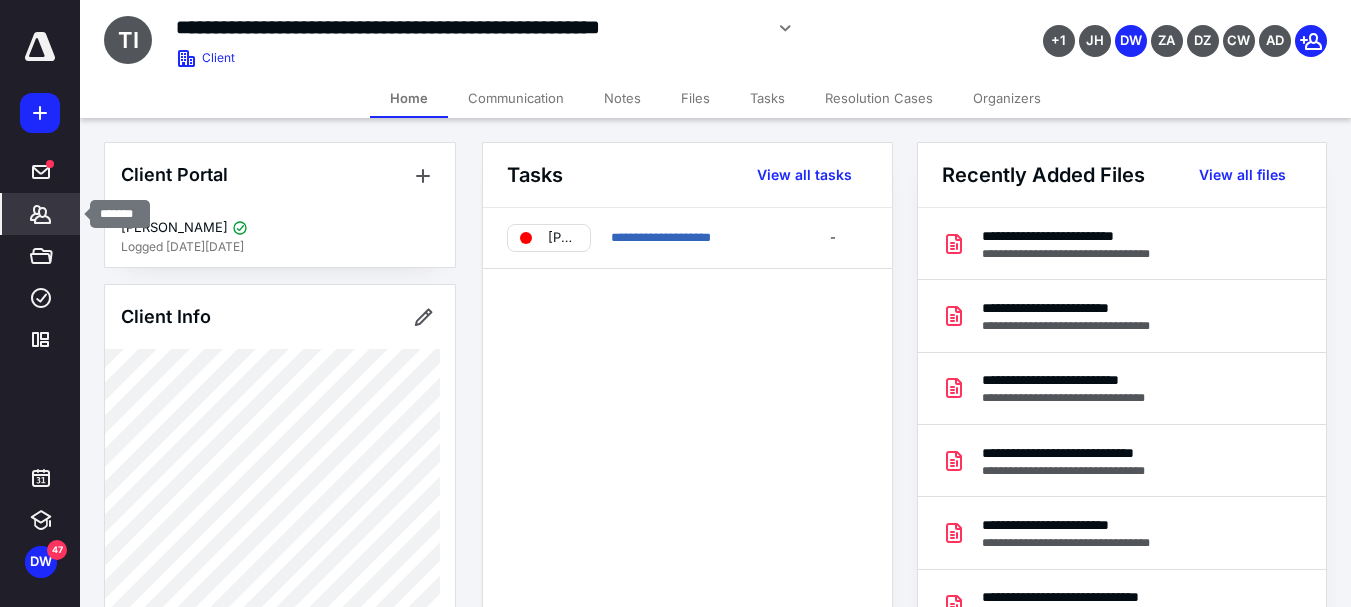 click 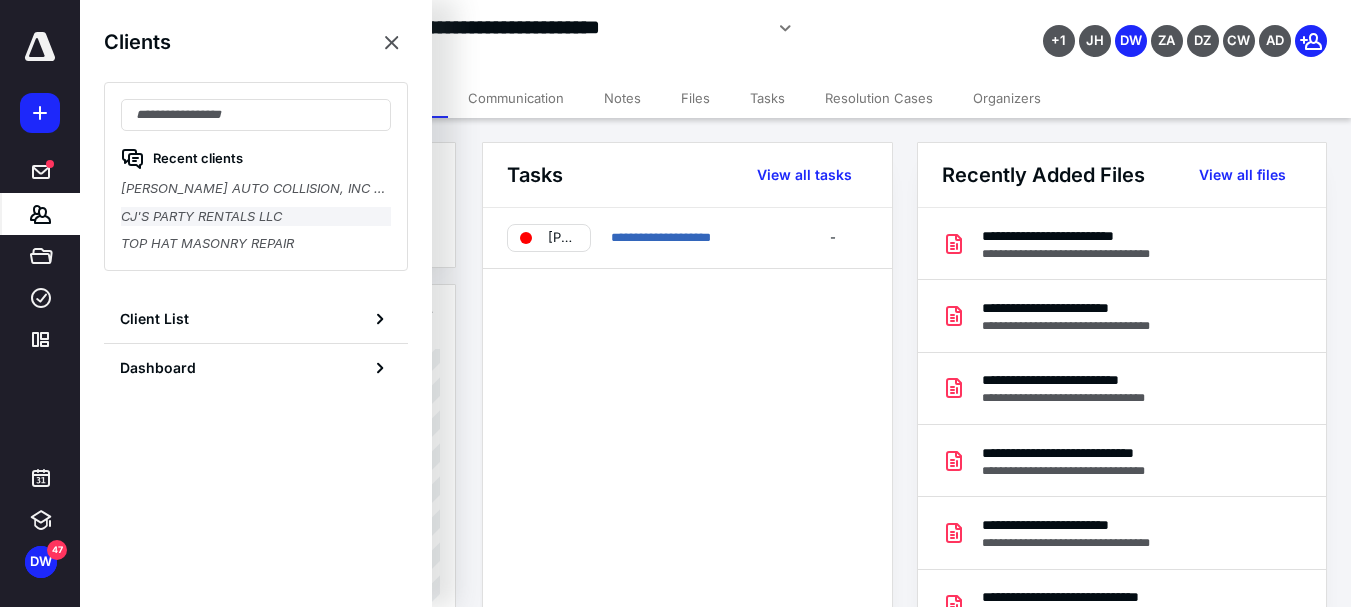 click on "CJ'S PARTY RENTALS LLC" at bounding box center (256, 217) 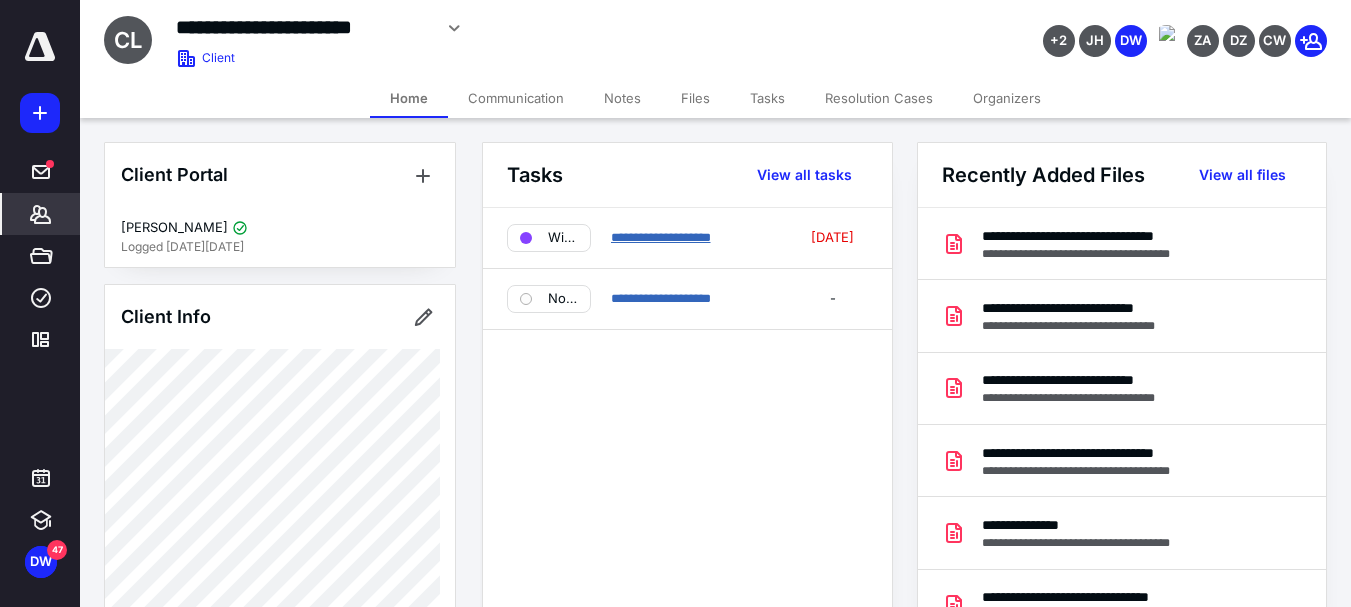 click on "**********" at bounding box center (661, 237) 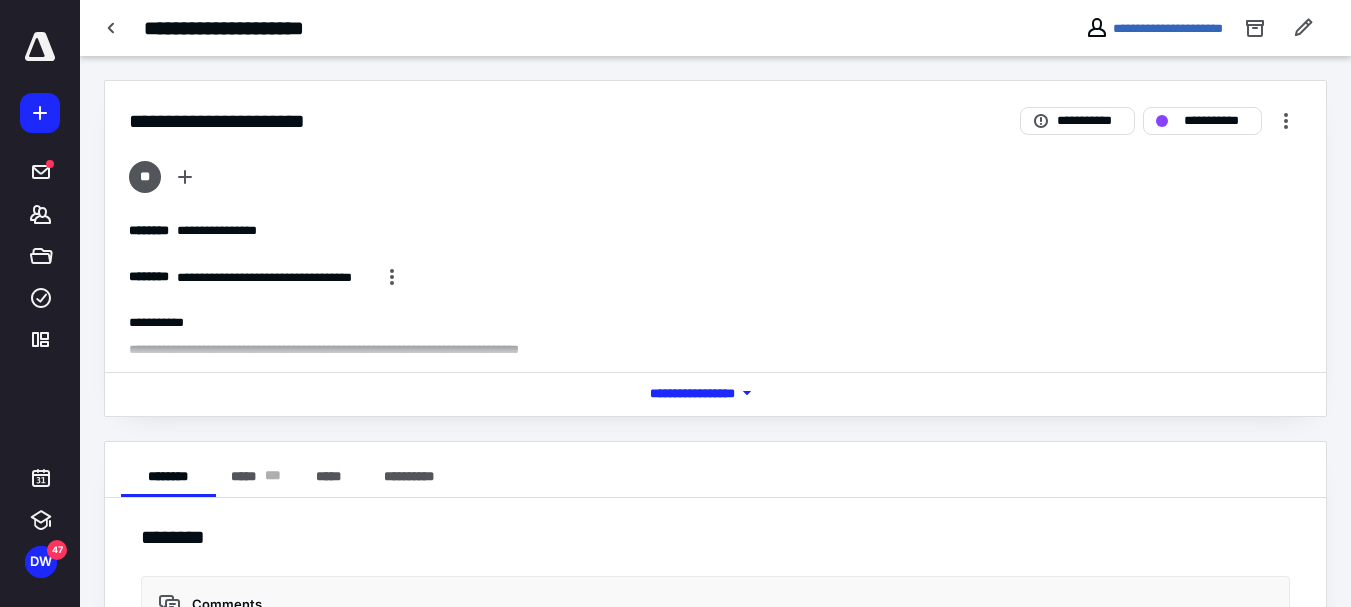 click 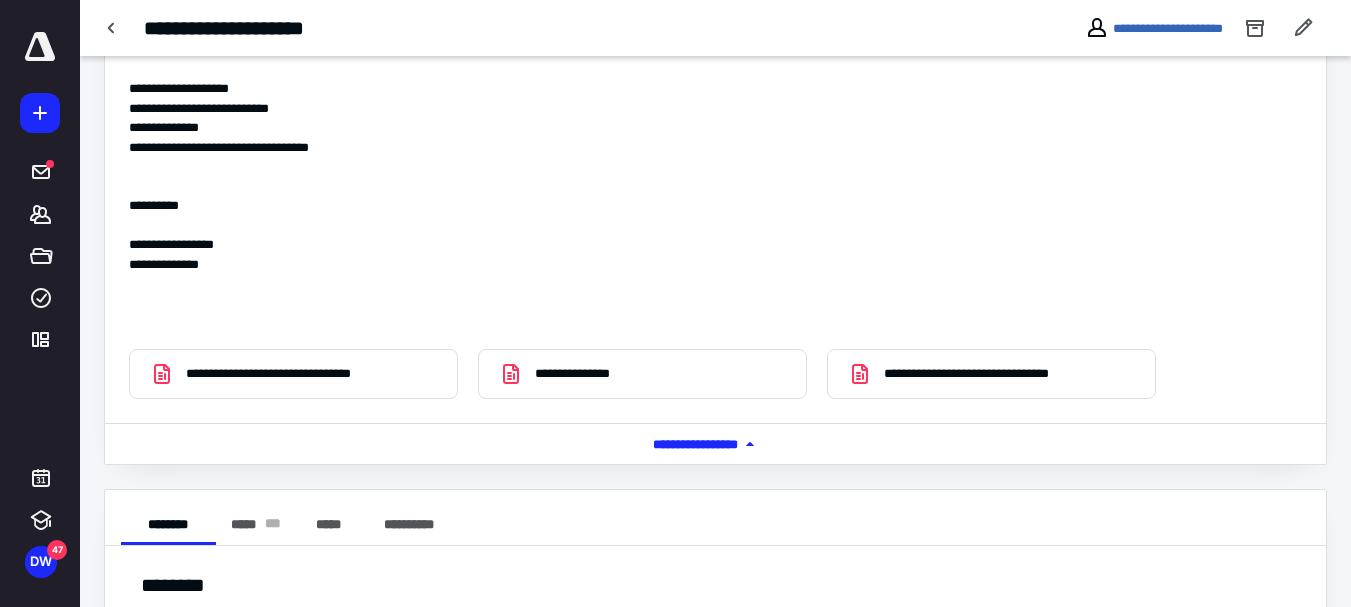 scroll, scrollTop: 0, scrollLeft: 0, axis: both 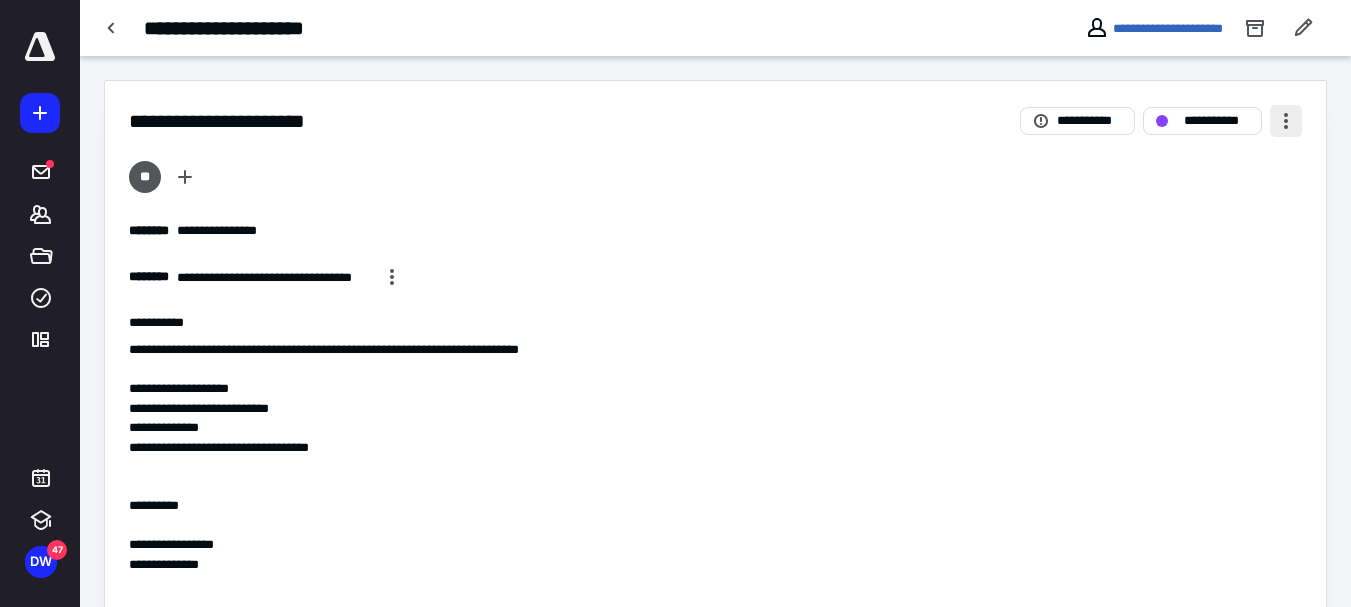 click at bounding box center [1286, 121] 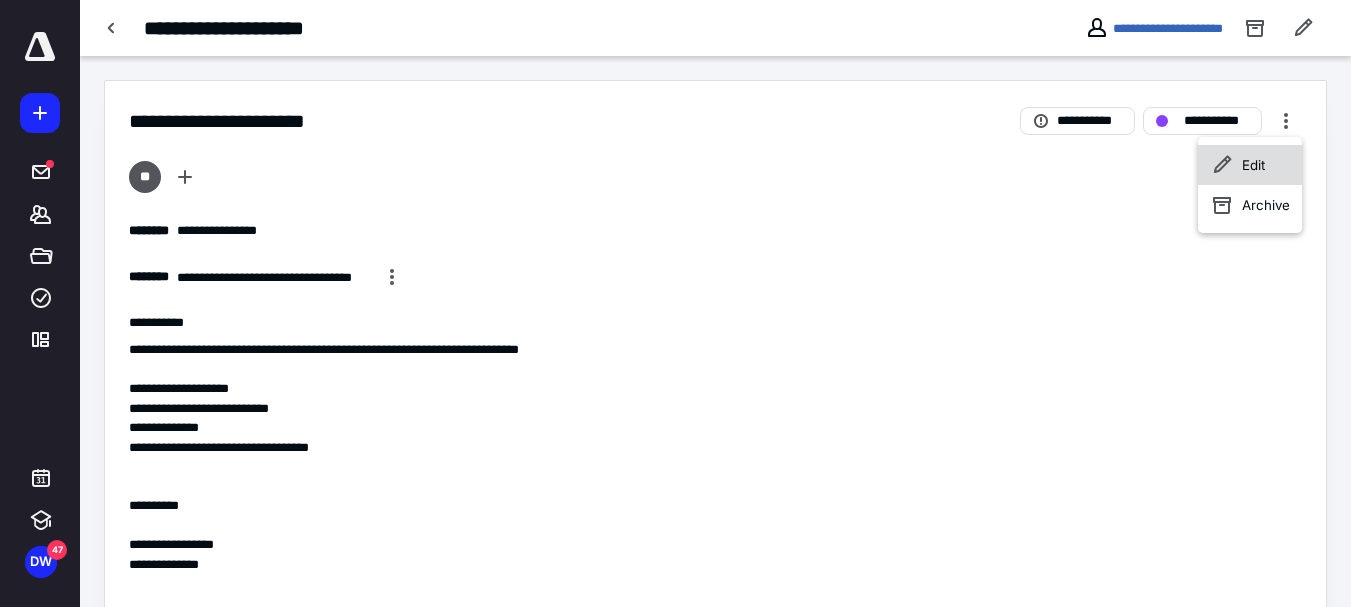 click on "Edit" at bounding box center (1253, 165) 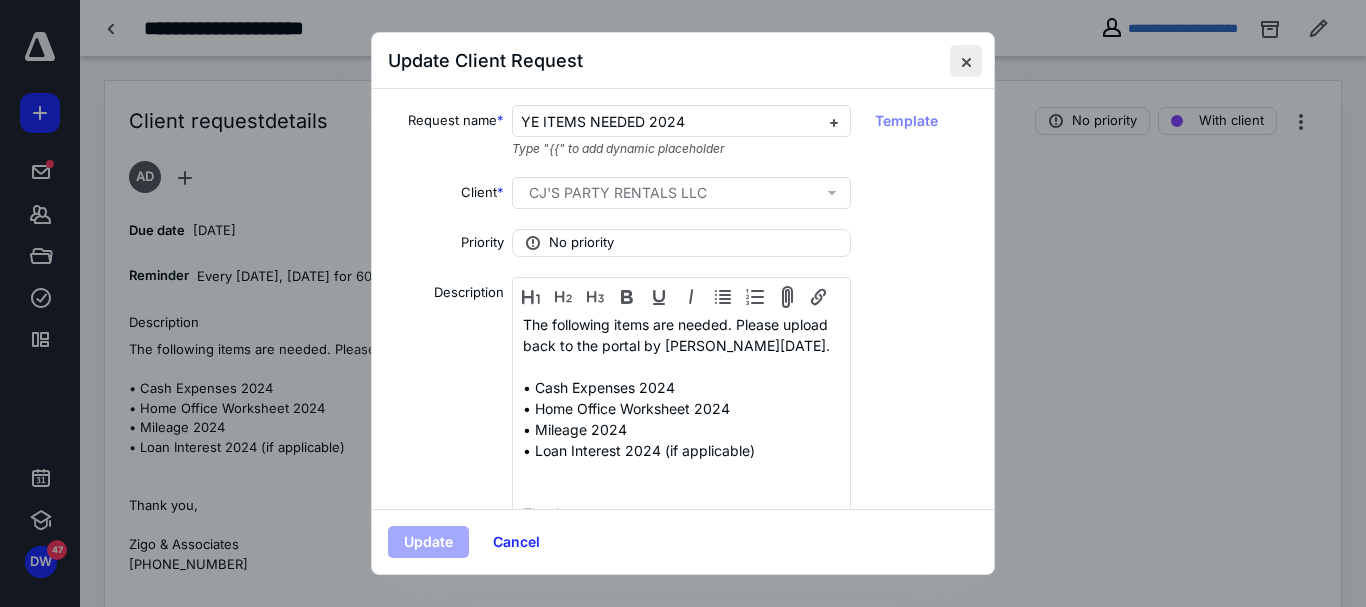 click at bounding box center [966, 61] 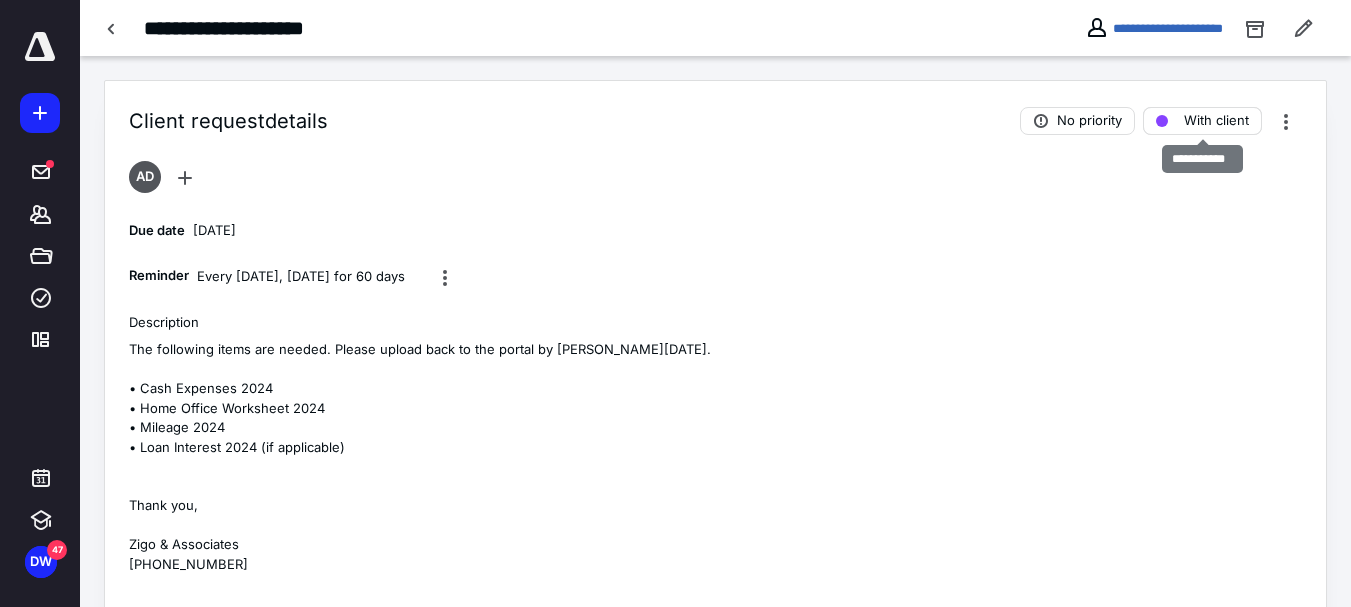 click on "With client" at bounding box center [1216, 121] 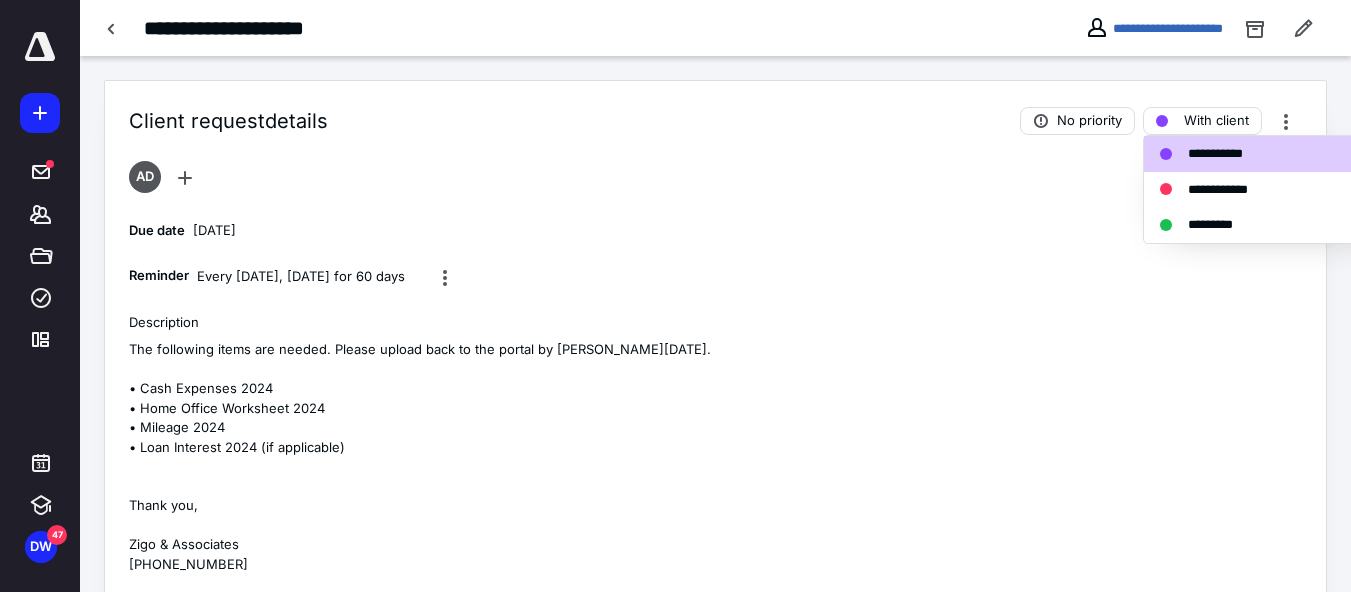 click on "AD Due date [DATE] Reminder Every [DATE], [DATE] for 60 days Description The following items are needed. Please upload back to the portal by [PERSON_NAME][DATE]. • Cash Expenses 2024 • Home Office Worksheet 2024 • Mileage 2024 • Loan Interest 2024 (if applicable) Thank you, Zigo & Associates [PHONE_NUMBER] Cash Expense Annual Worksheet.pdf Mileage Log.pdf Home Office Expense Worksheet.pdf" at bounding box center (715, 430) 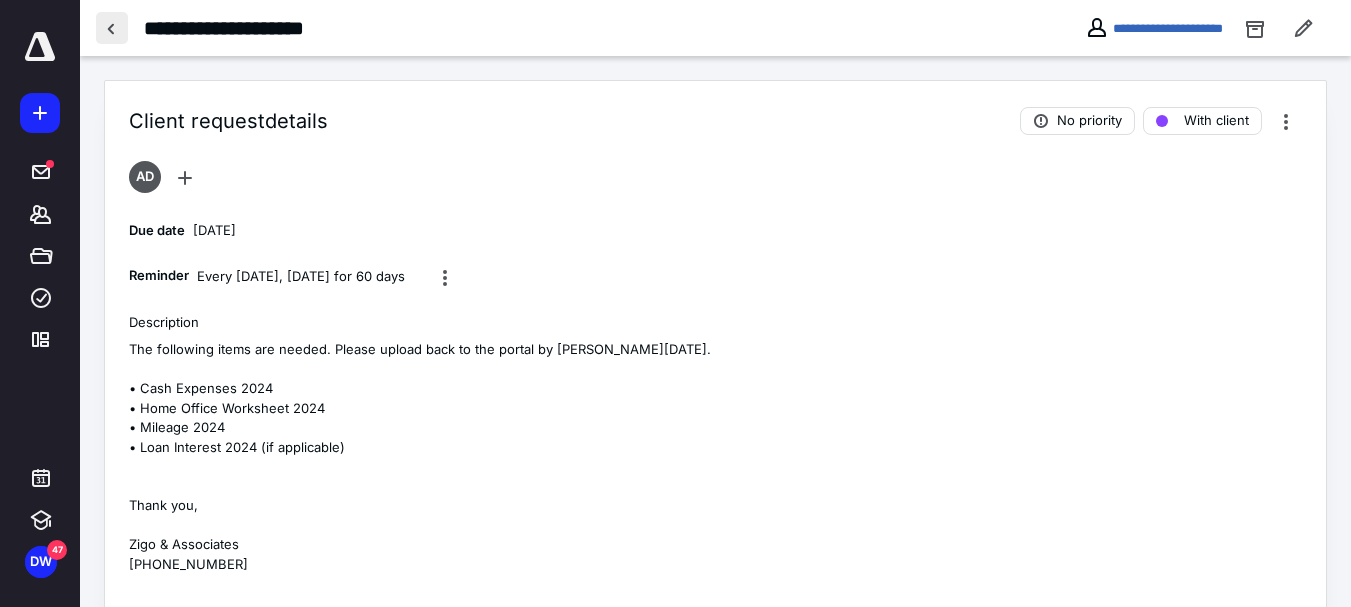 click at bounding box center (112, 28) 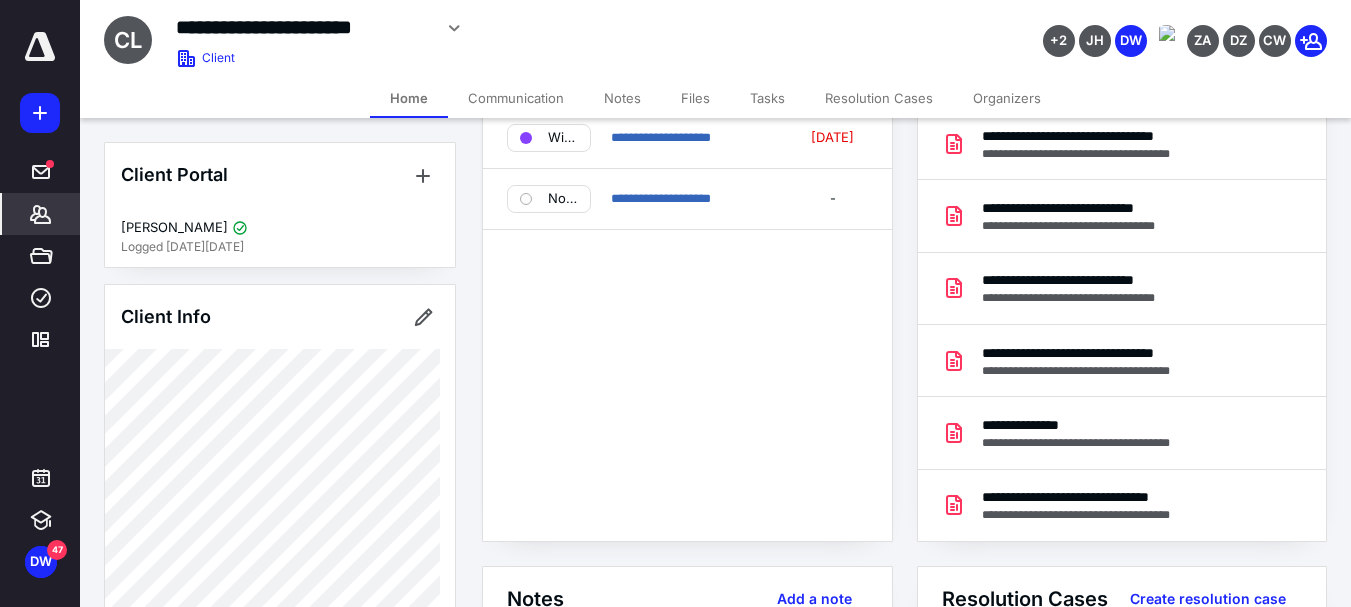 scroll, scrollTop: 300, scrollLeft: 0, axis: vertical 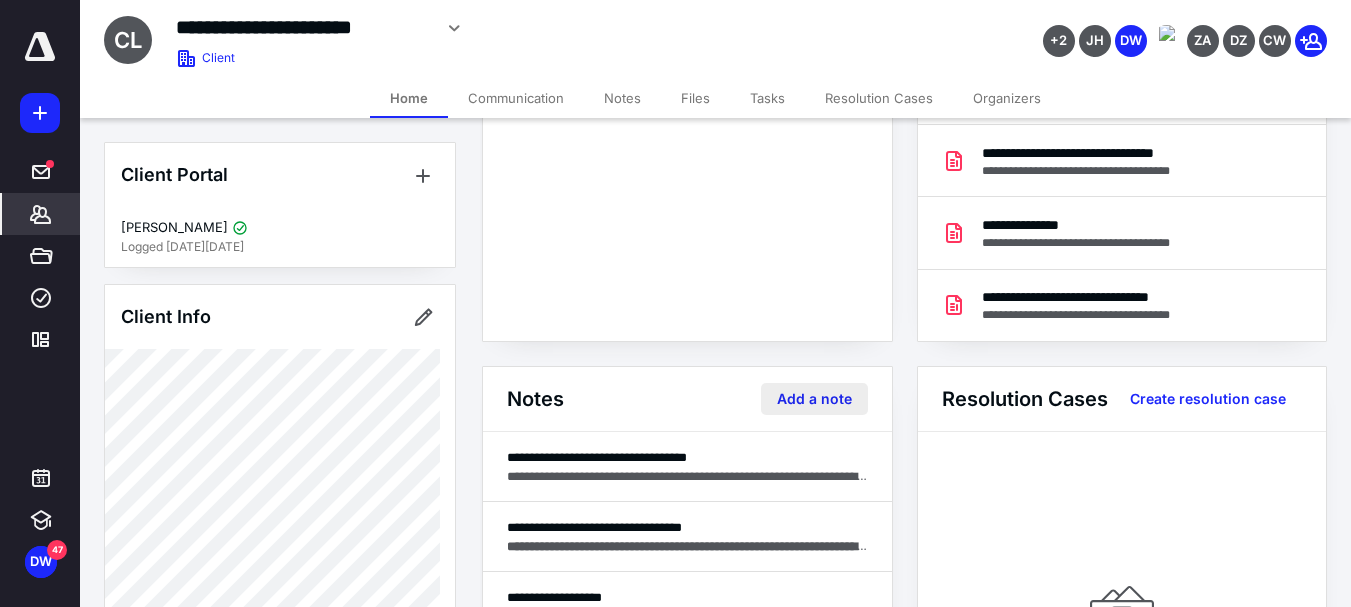 click on "Add a note" at bounding box center (814, 399) 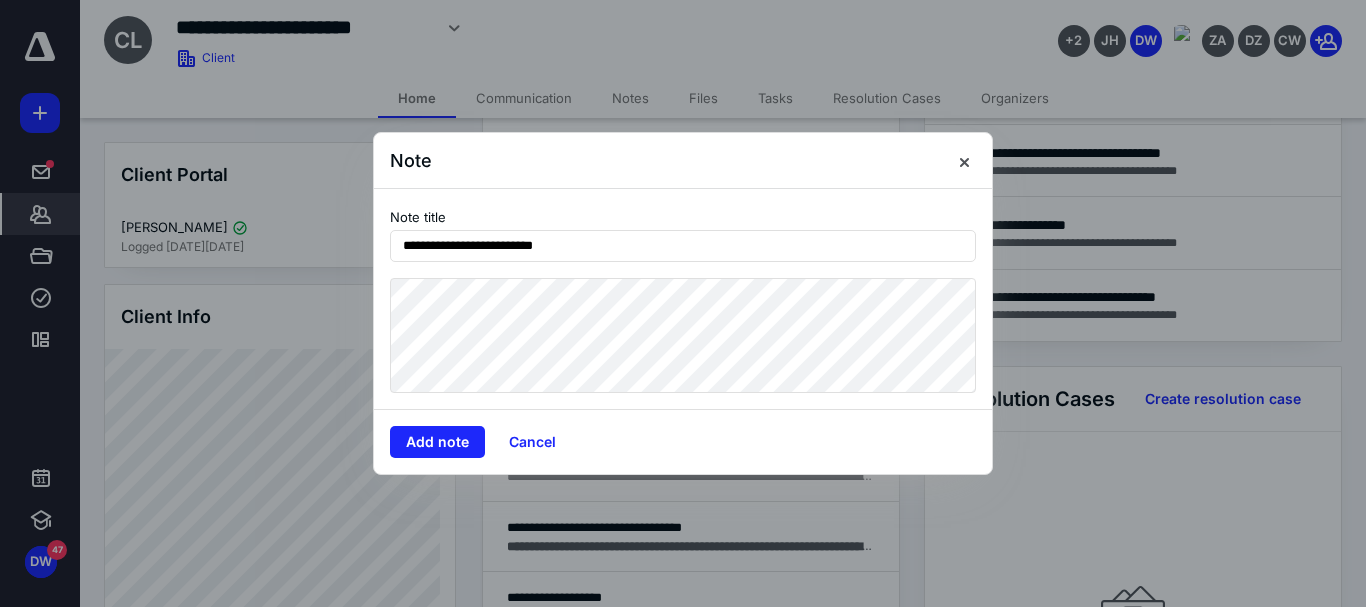 type on "**********" 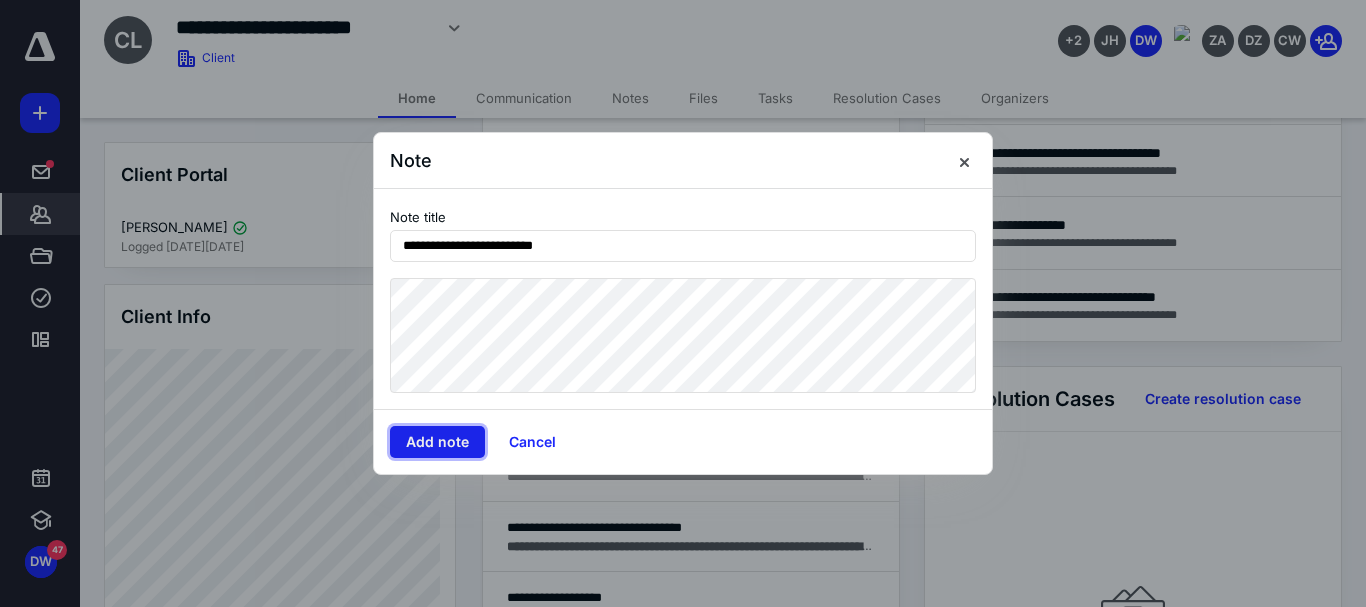 click on "Add note" at bounding box center (437, 442) 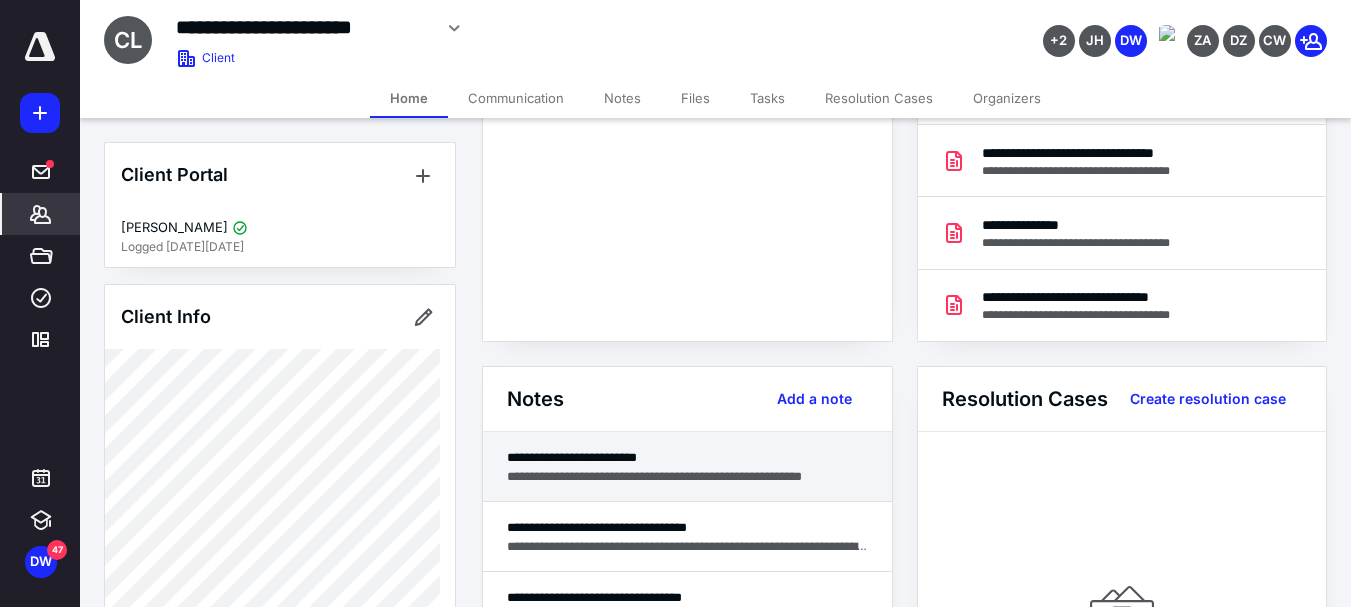 click on "**********" at bounding box center [687, 457] 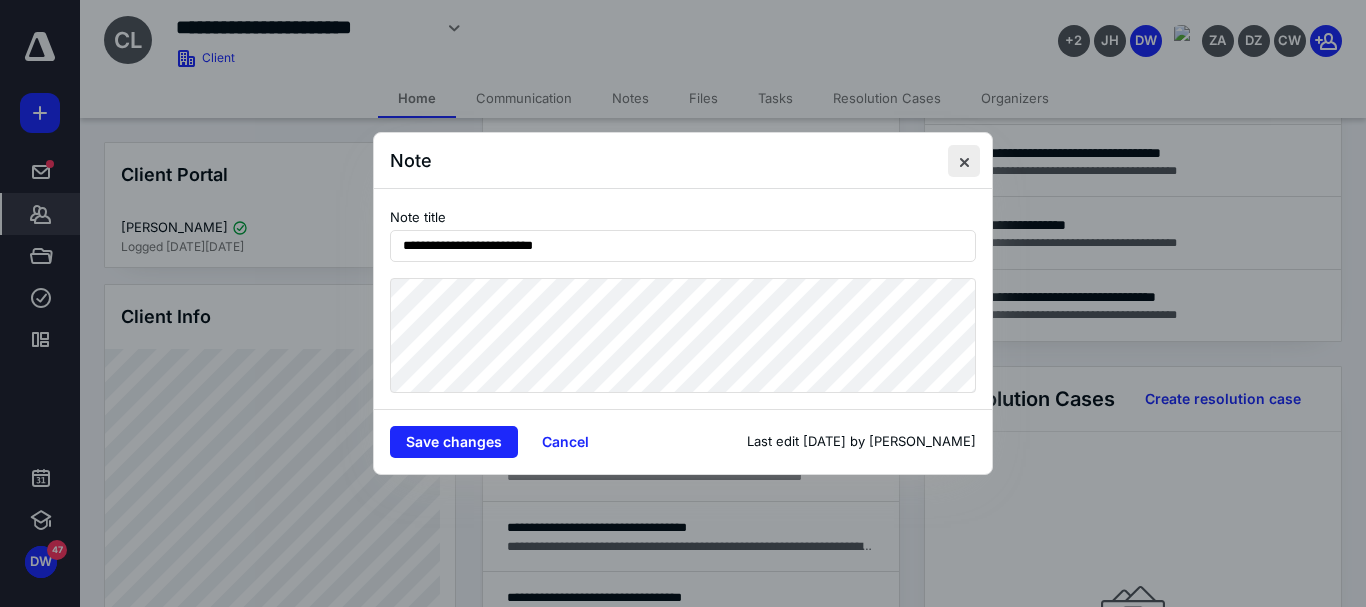click at bounding box center (964, 161) 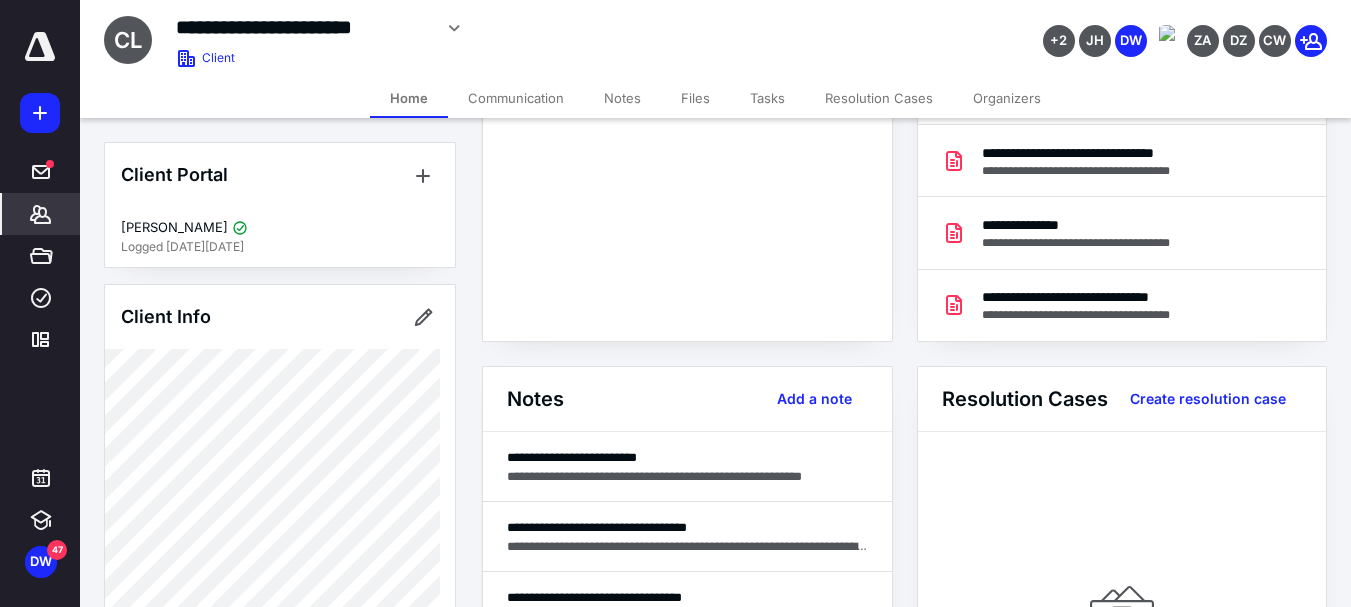 scroll, scrollTop: 0, scrollLeft: 0, axis: both 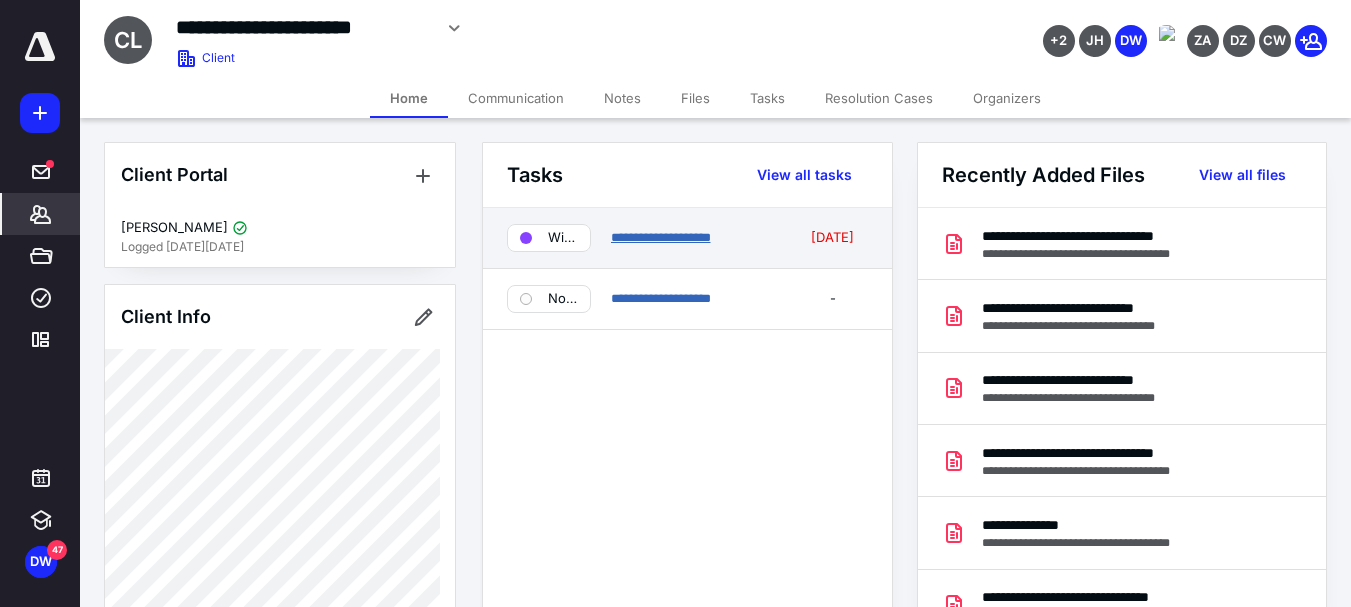 click on "**********" at bounding box center [661, 237] 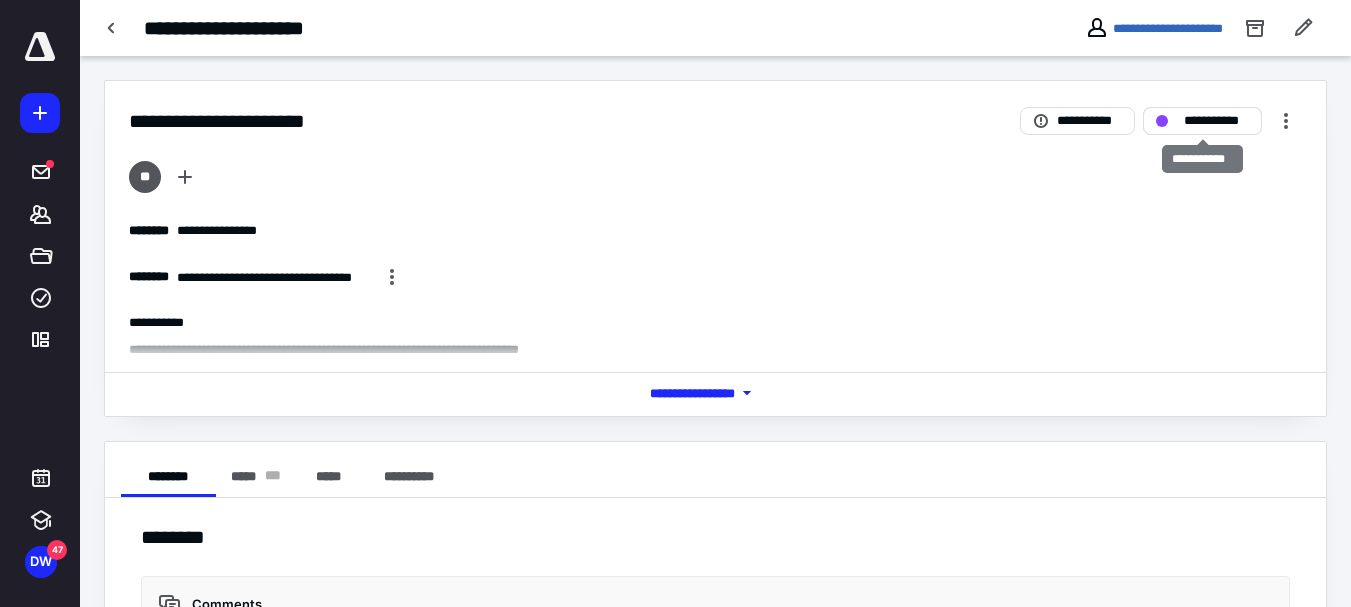 click on "**********" at bounding box center [1202, 121] 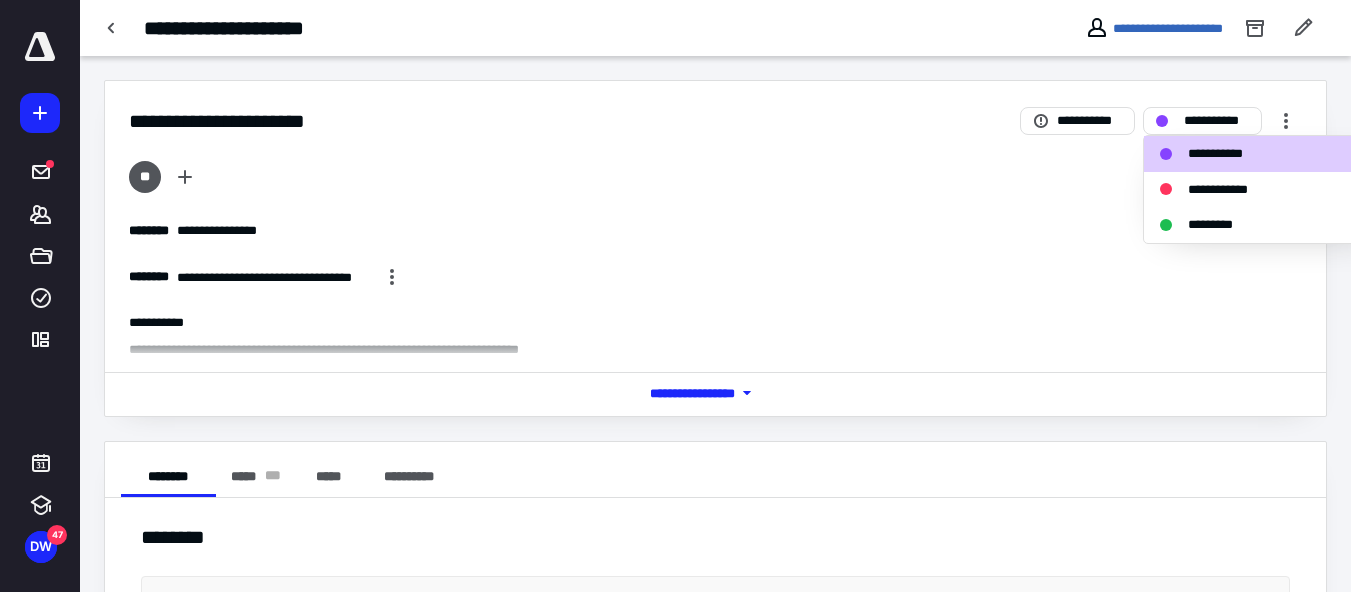 click on "**********" at bounding box center (715, 430) 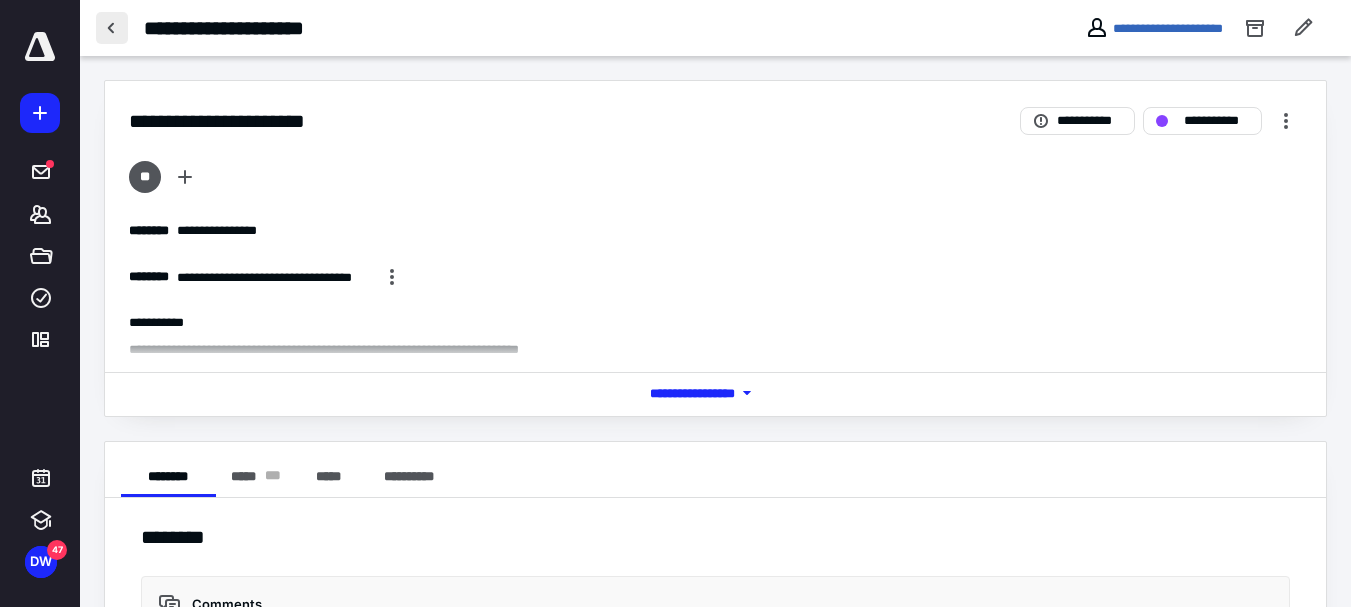 click at bounding box center (112, 28) 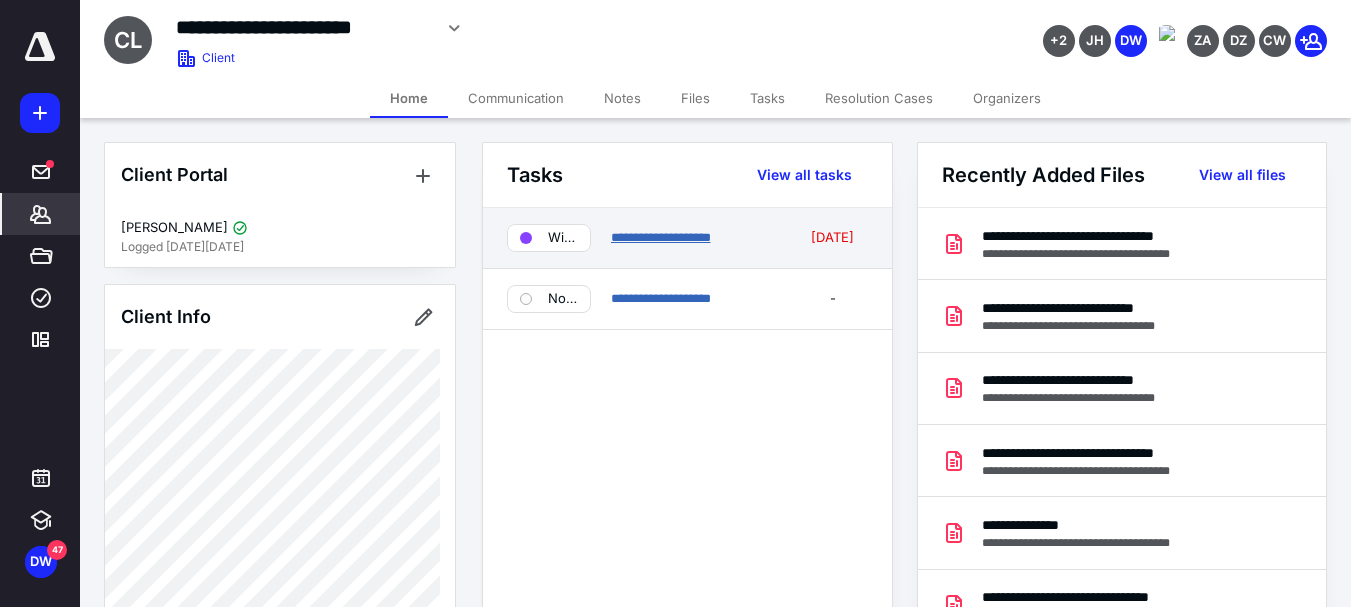 click on "**********" at bounding box center [661, 237] 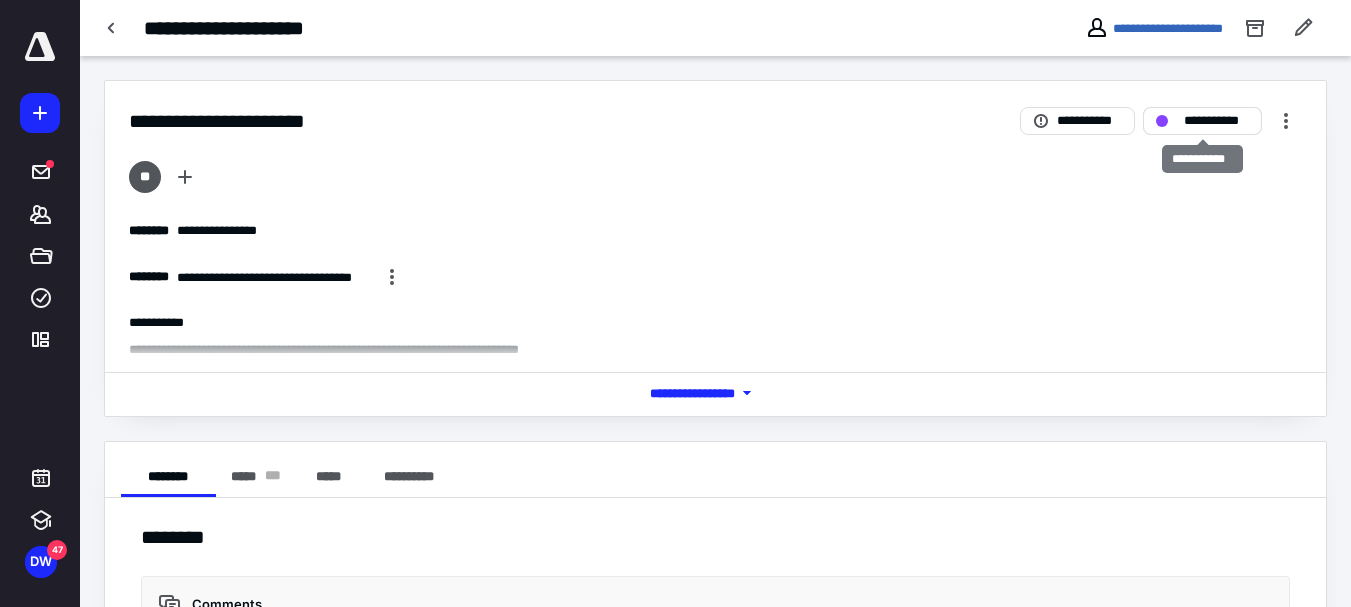 click on "**********" at bounding box center [1216, 121] 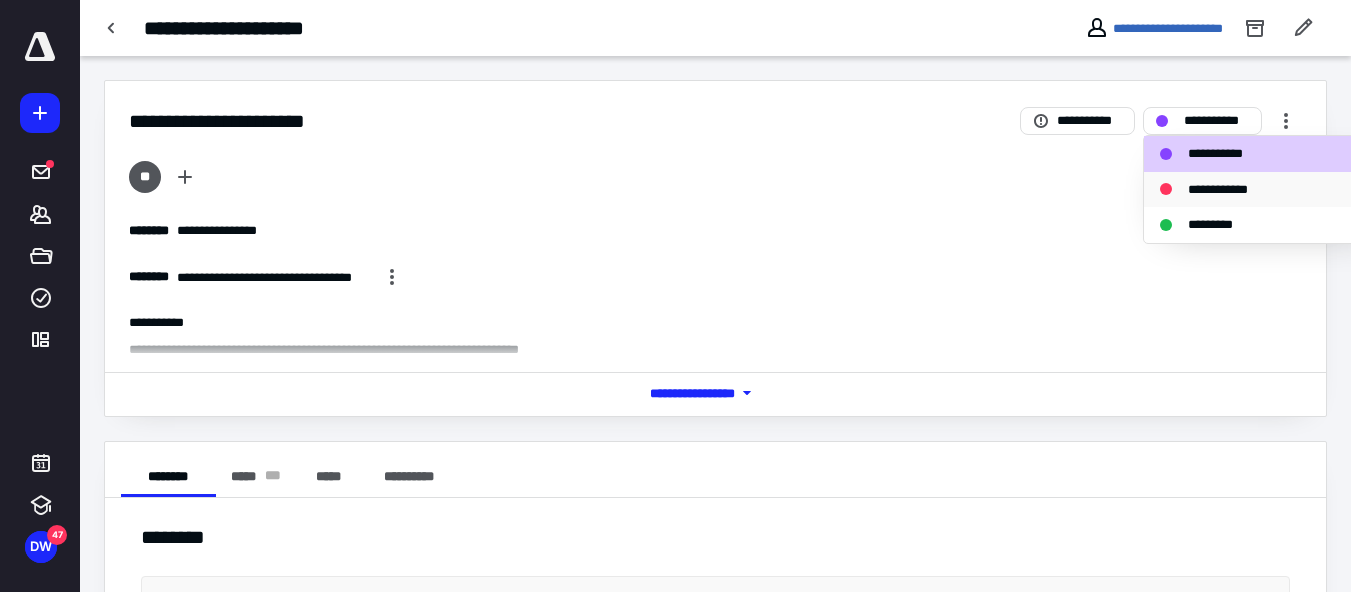 click on "**********" at bounding box center [1230, 190] 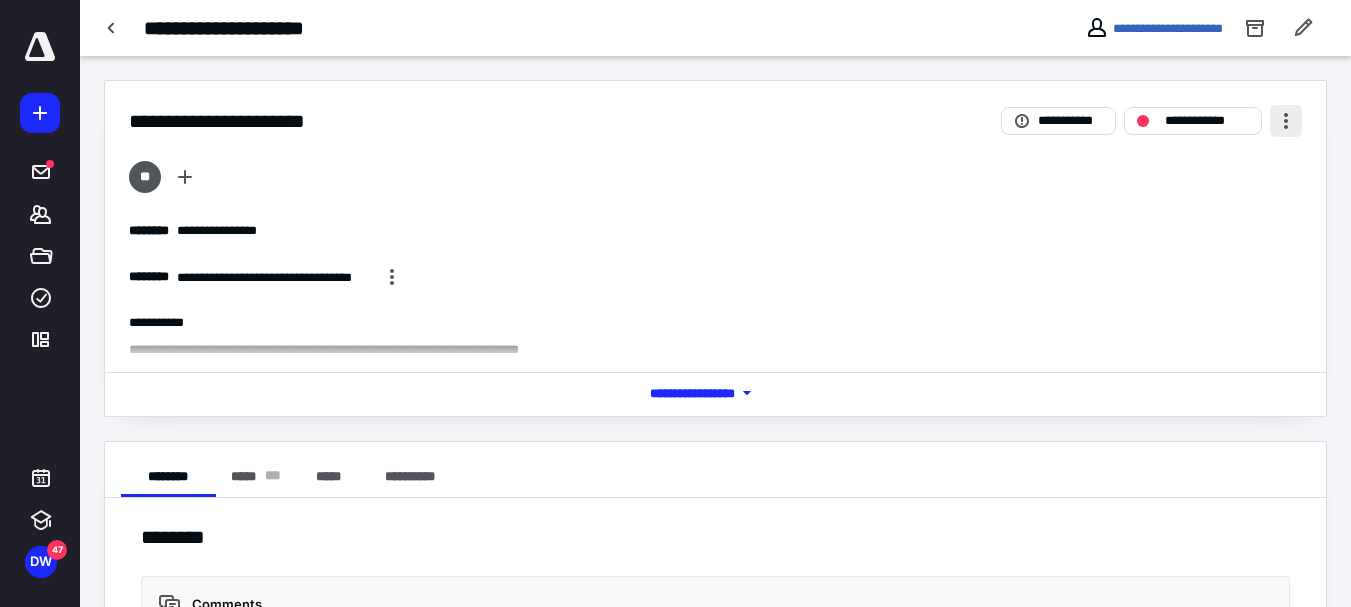 click at bounding box center (1286, 121) 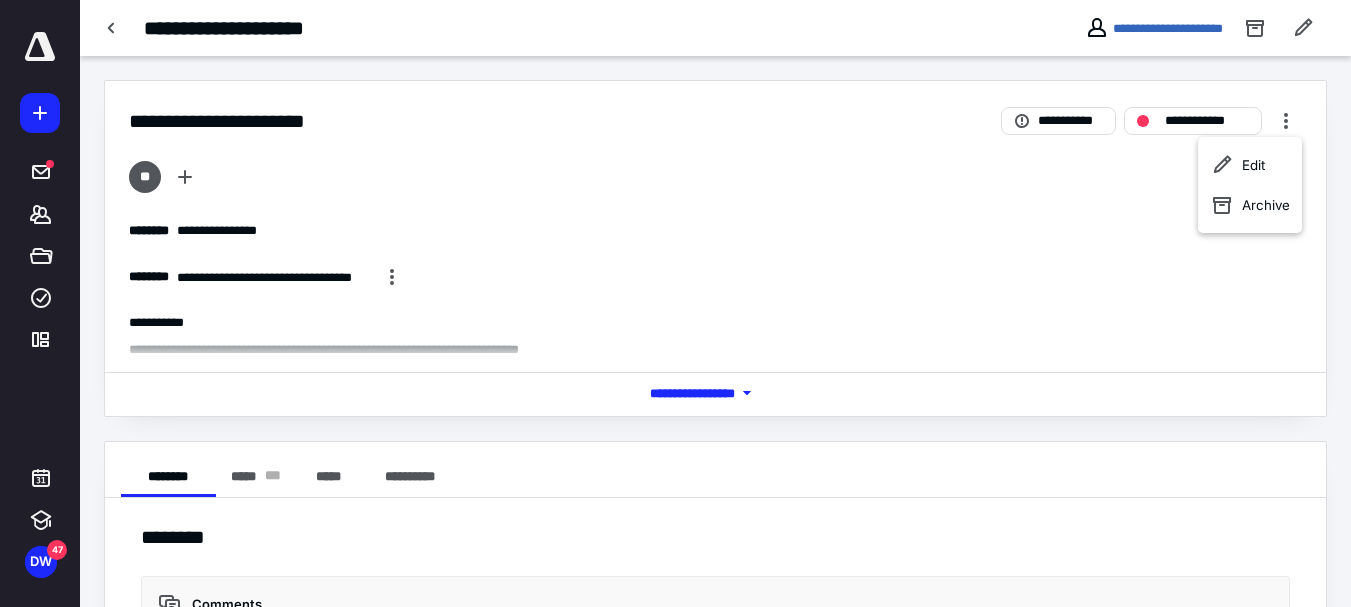 click on "**********" at bounding box center [715, 430] 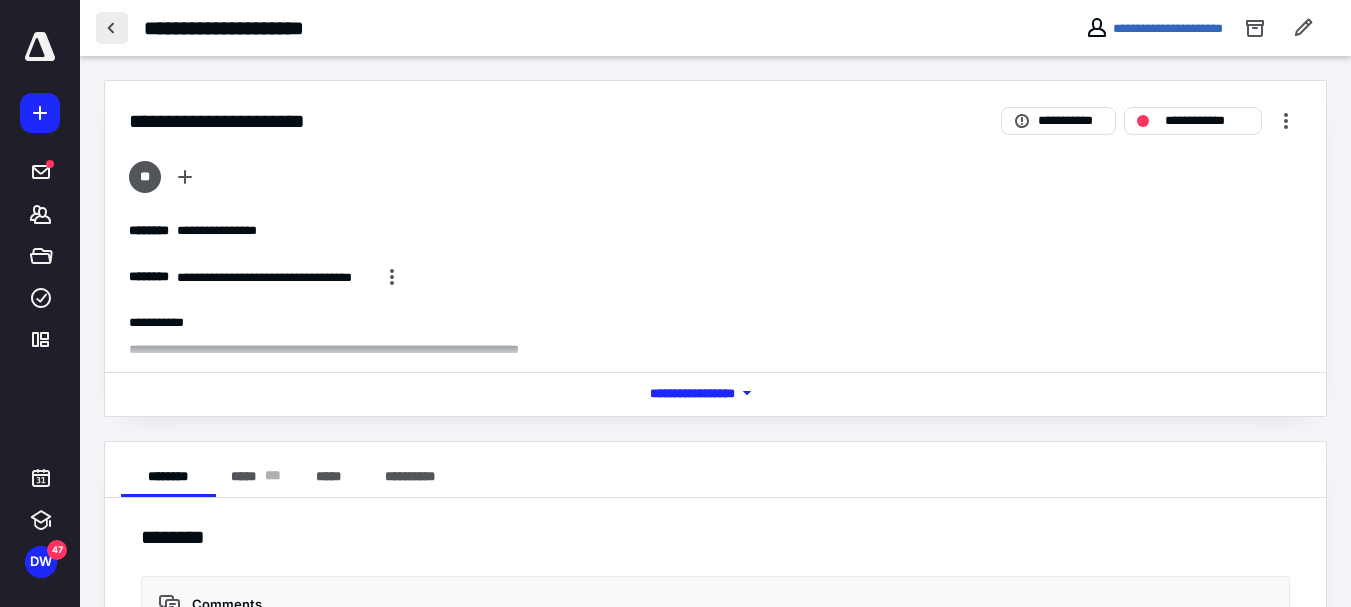 click at bounding box center (112, 28) 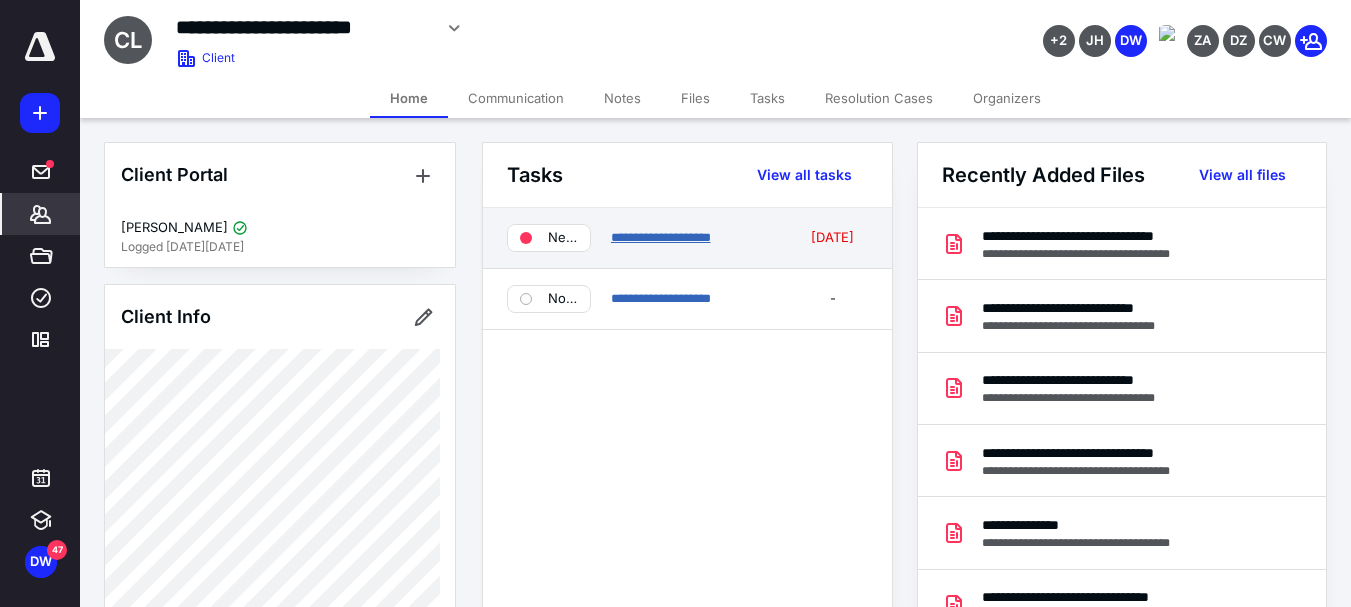 click on "**********" at bounding box center (661, 237) 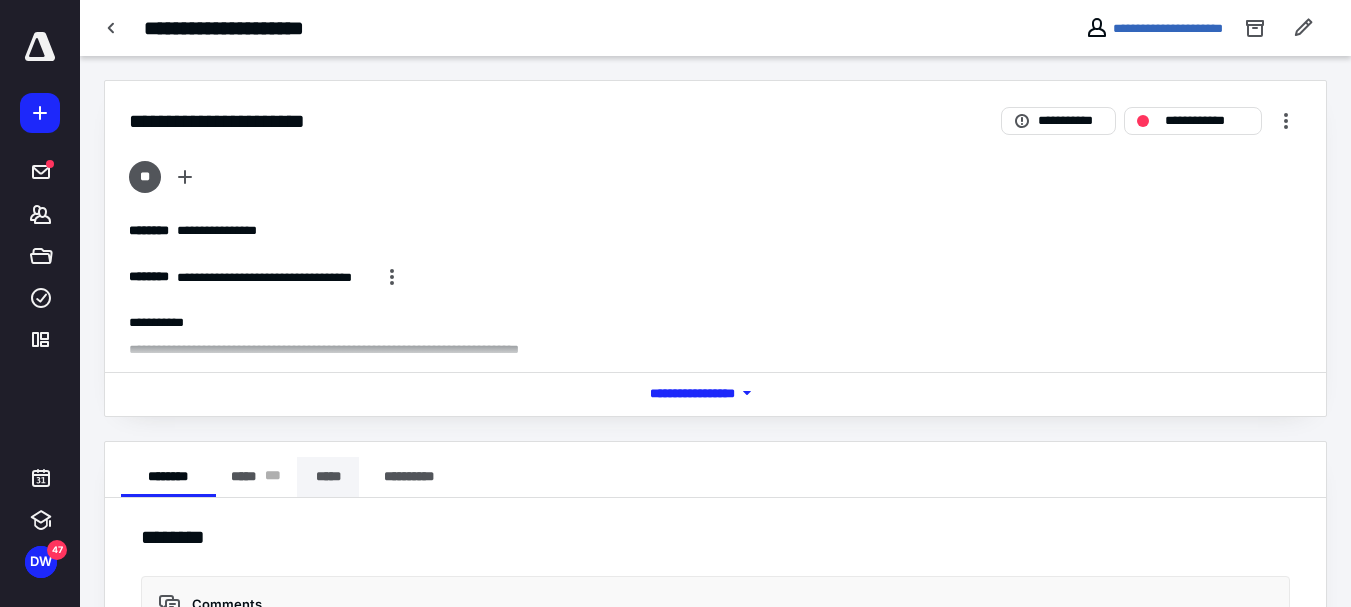 click on "*****" at bounding box center [328, 477] 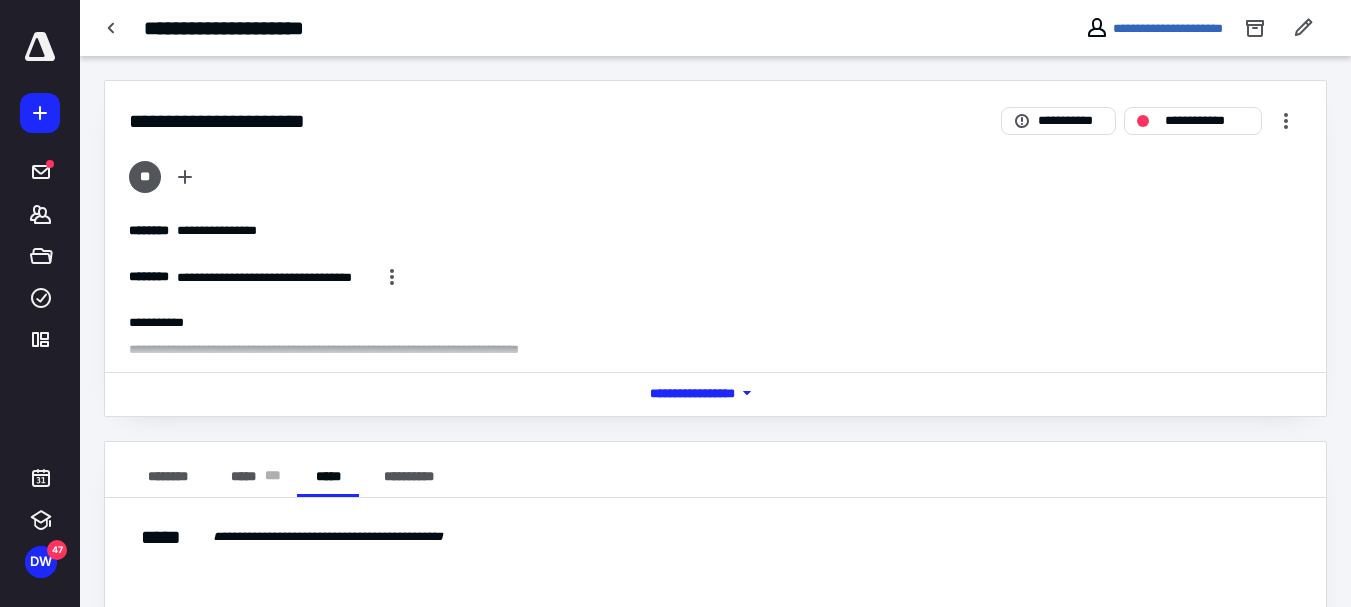 scroll, scrollTop: 192, scrollLeft: 0, axis: vertical 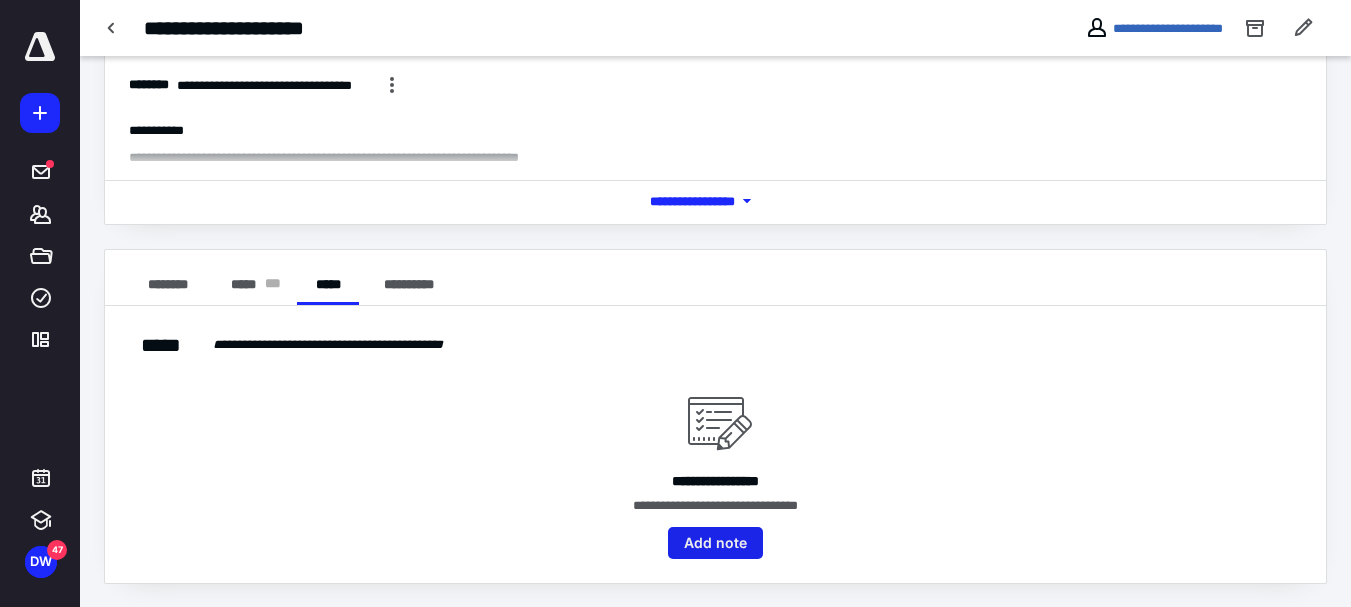 click on "Add note" at bounding box center (715, 543) 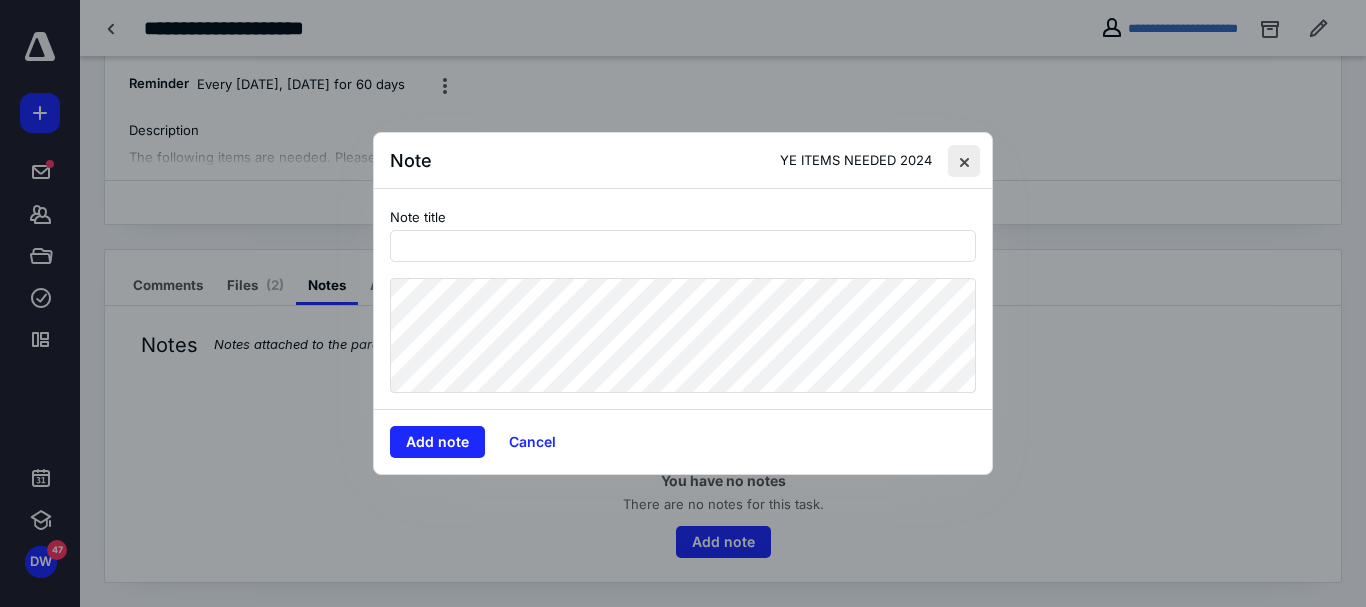 click at bounding box center [964, 161] 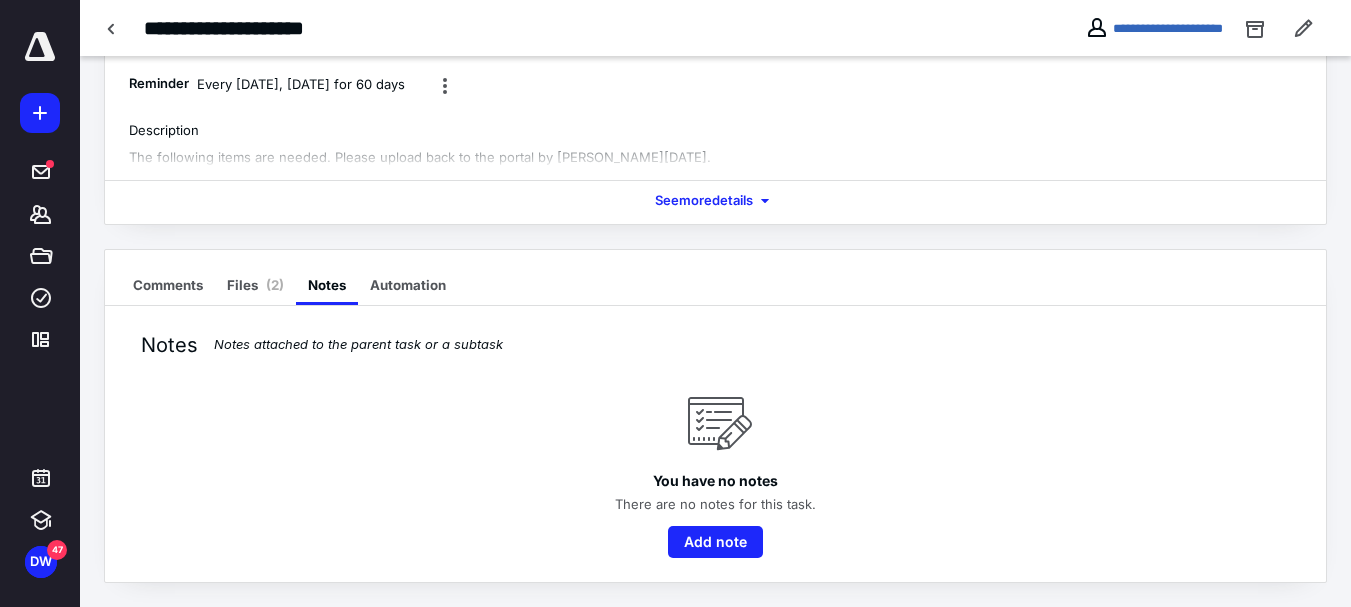 click at bounding box center (112, 28) 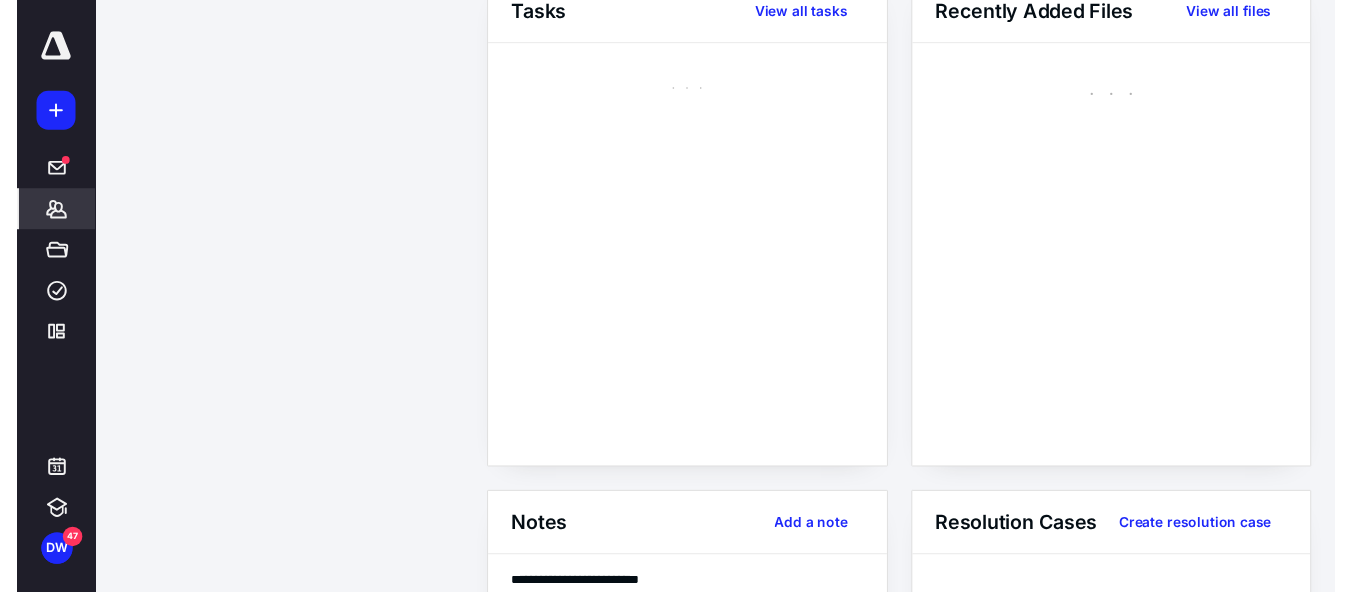 scroll, scrollTop: 0, scrollLeft: 0, axis: both 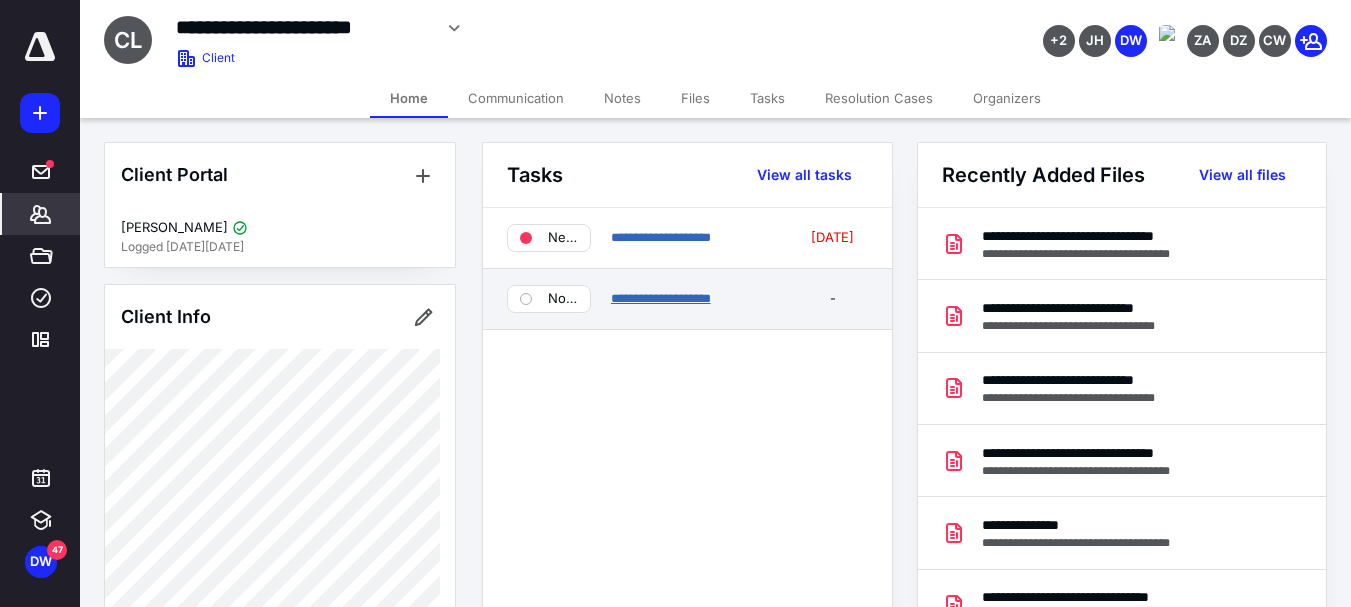 click on "**********" at bounding box center (661, 298) 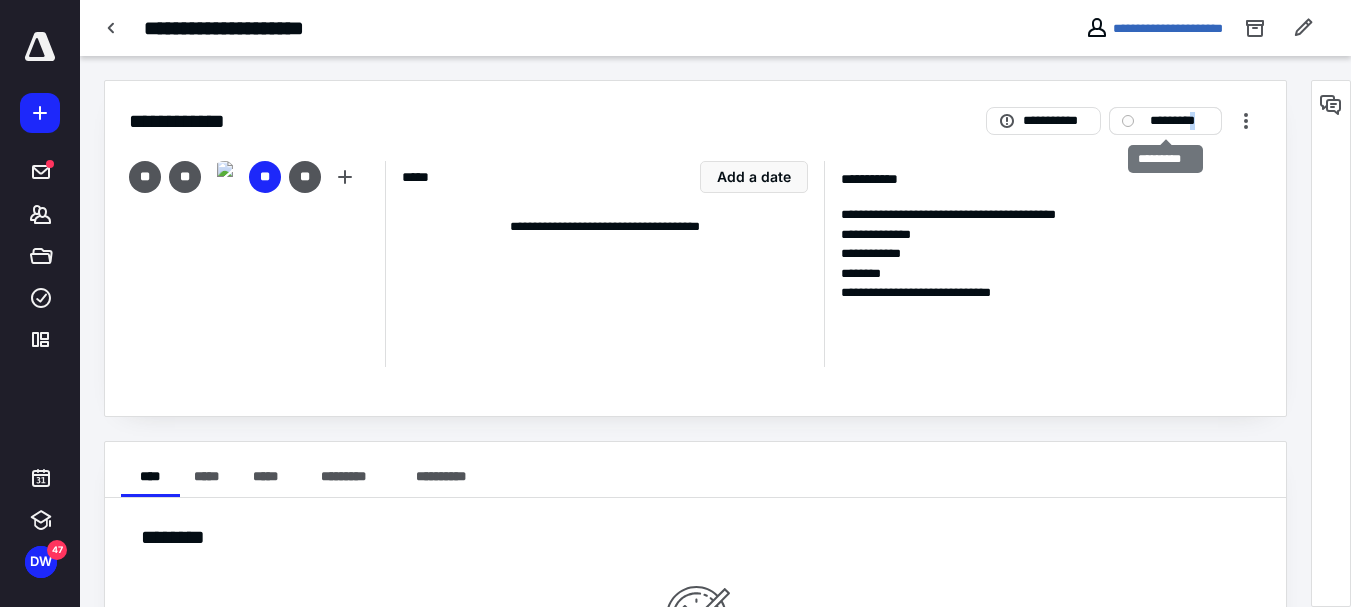 click on "*********" at bounding box center [1179, 121] 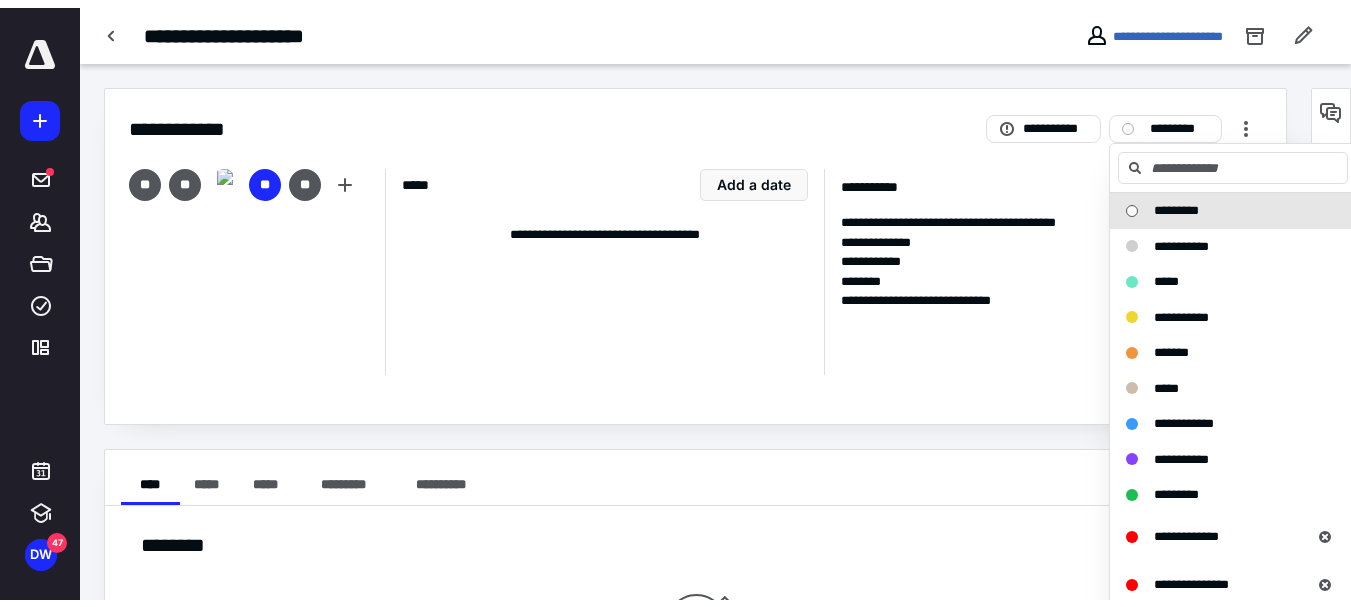 scroll, scrollTop: 192, scrollLeft: 0, axis: vertical 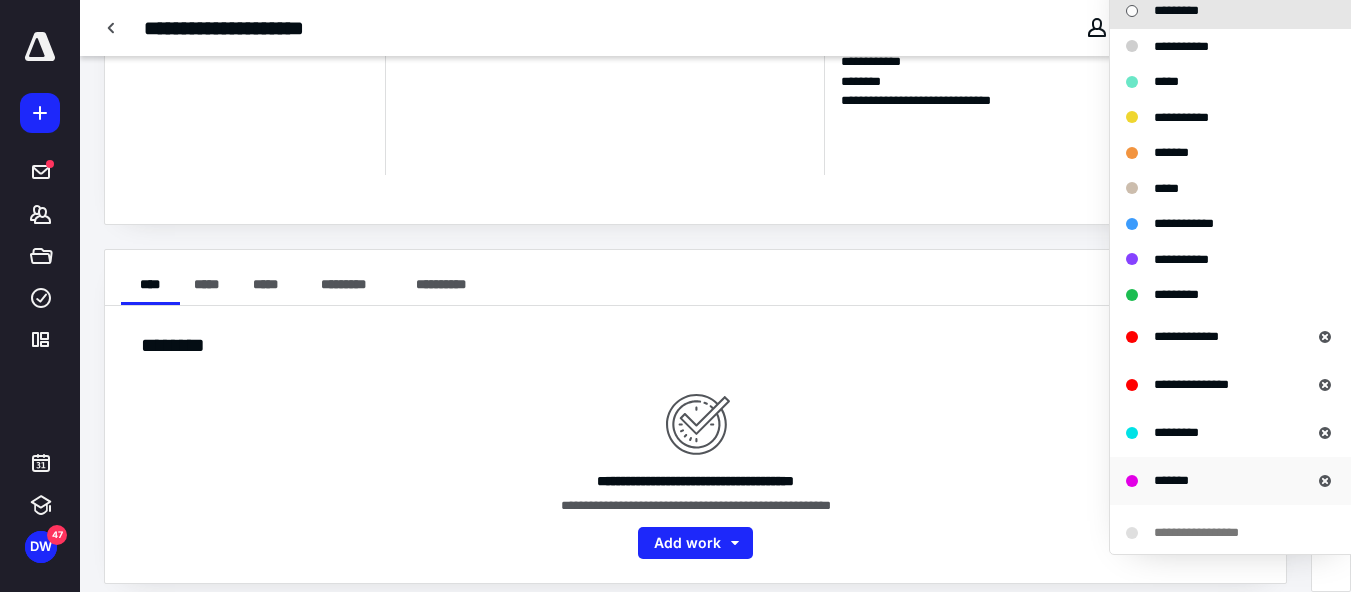 click on "*******" at bounding box center [1171, 480] 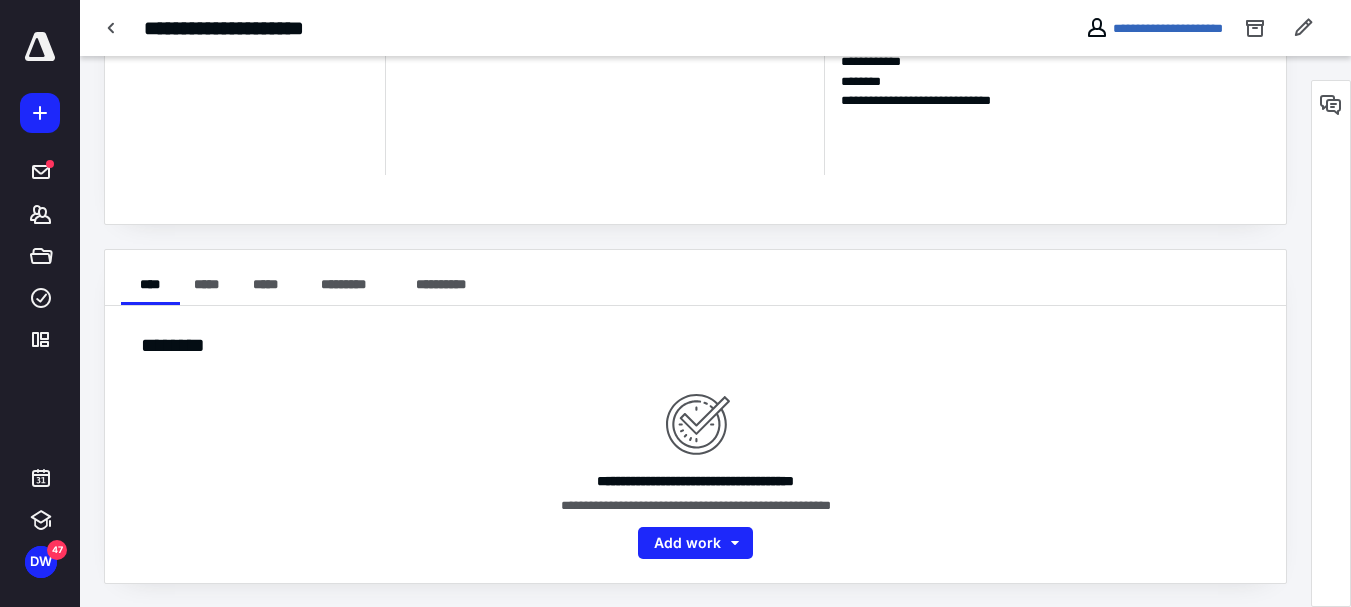scroll, scrollTop: 0, scrollLeft: 0, axis: both 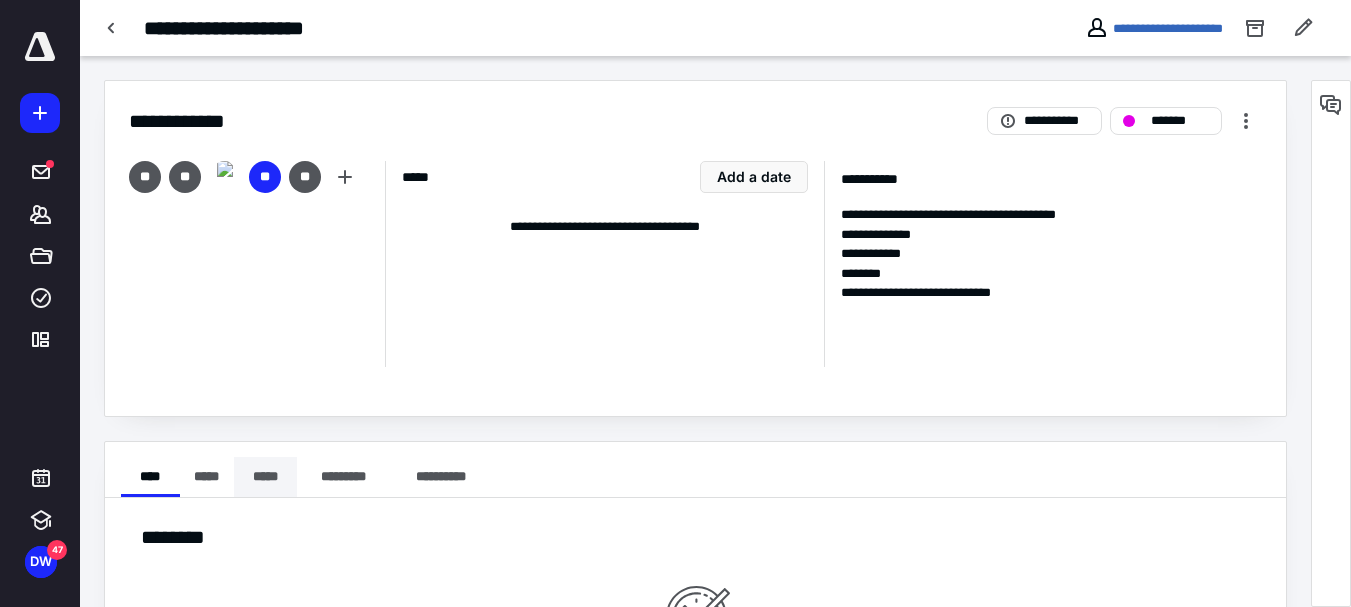 click on "*****" at bounding box center (265, 477) 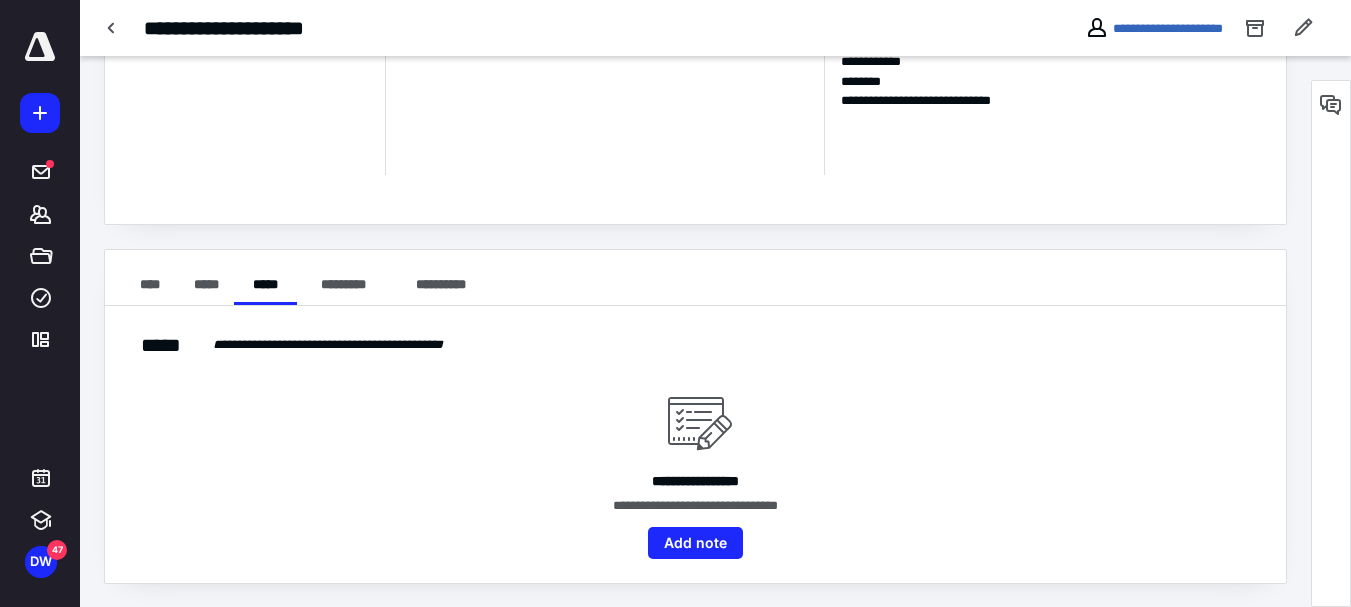 scroll, scrollTop: 0, scrollLeft: 0, axis: both 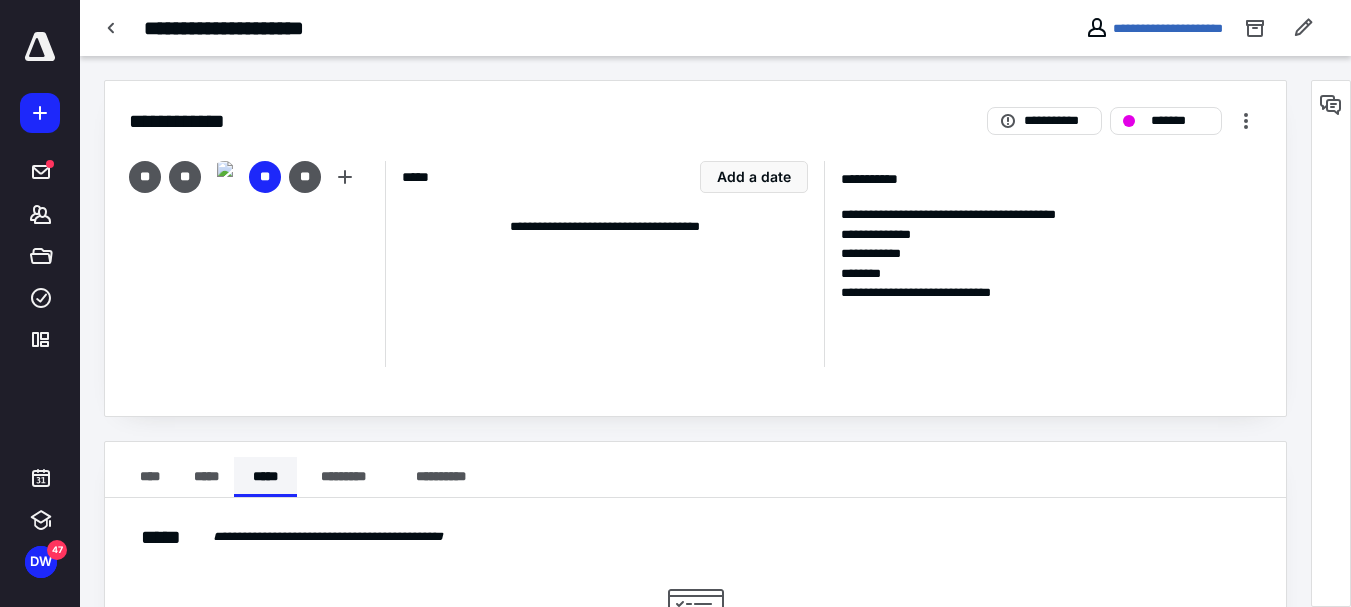 click on "*****" at bounding box center [265, 477] 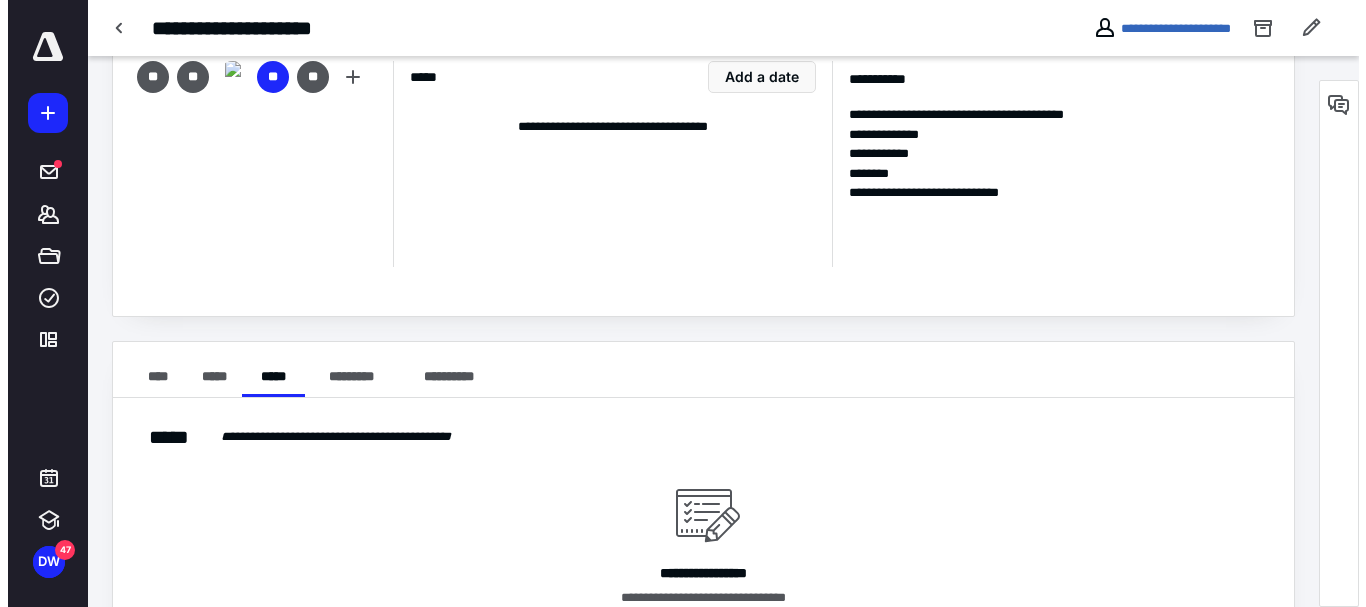 scroll, scrollTop: 192, scrollLeft: 0, axis: vertical 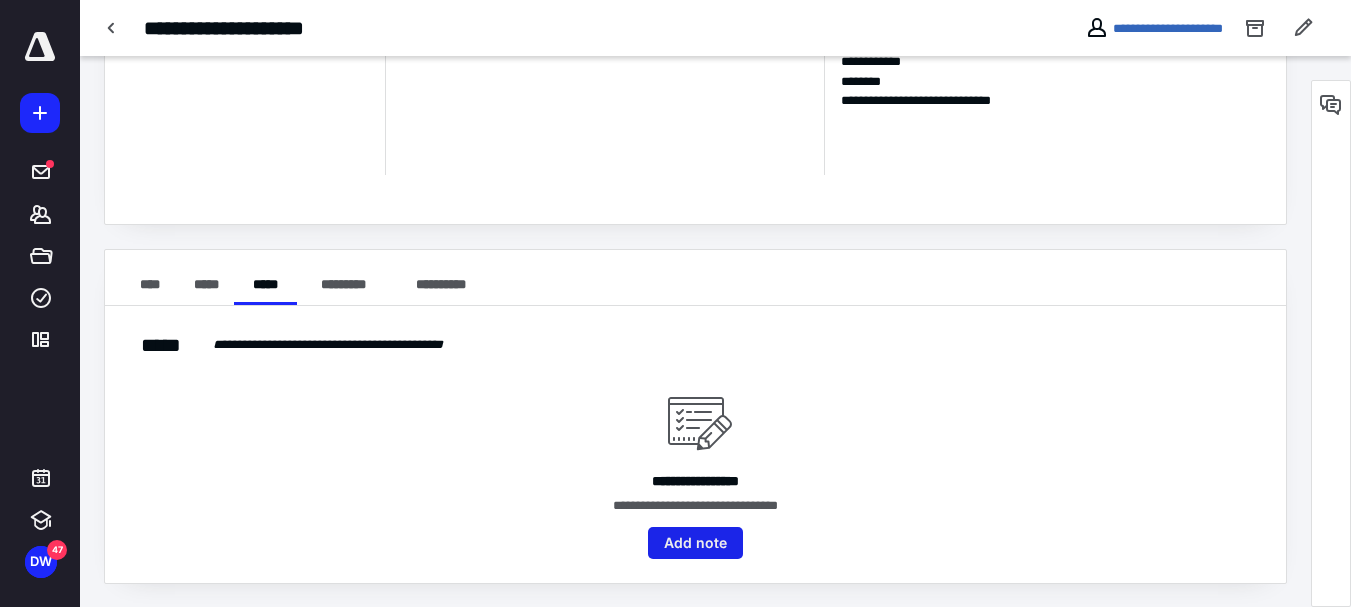 click on "Add note" at bounding box center (695, 543) 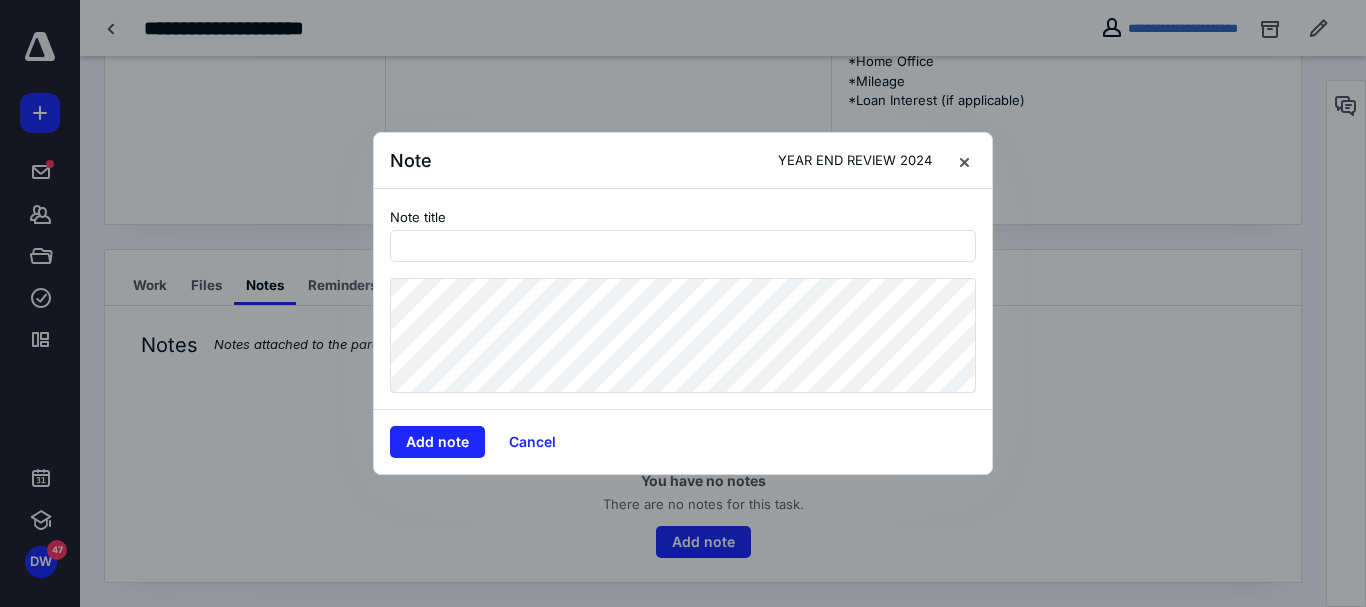 type on "*" 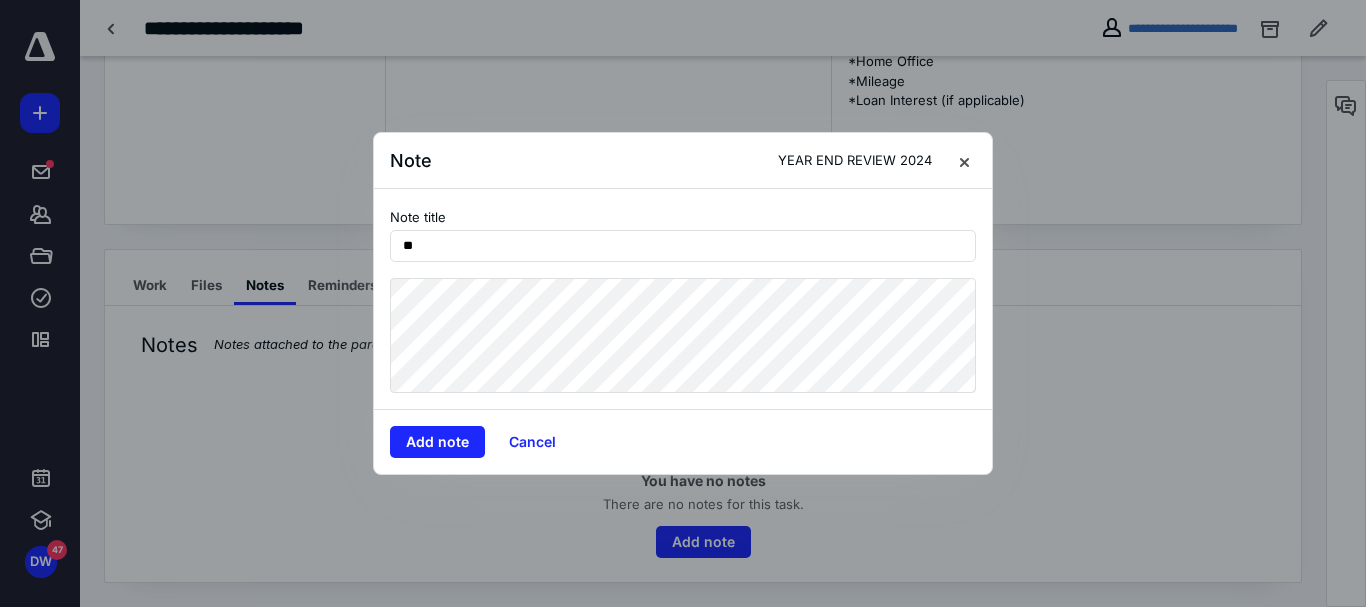 type on "*" 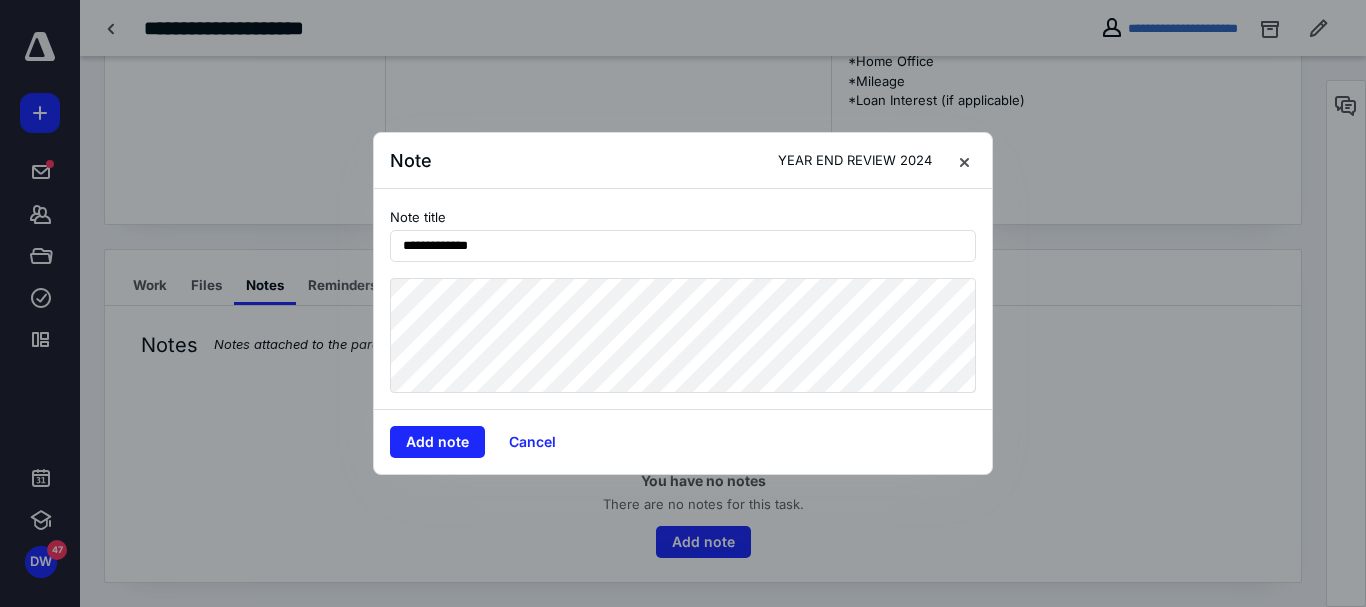 type on "**********" 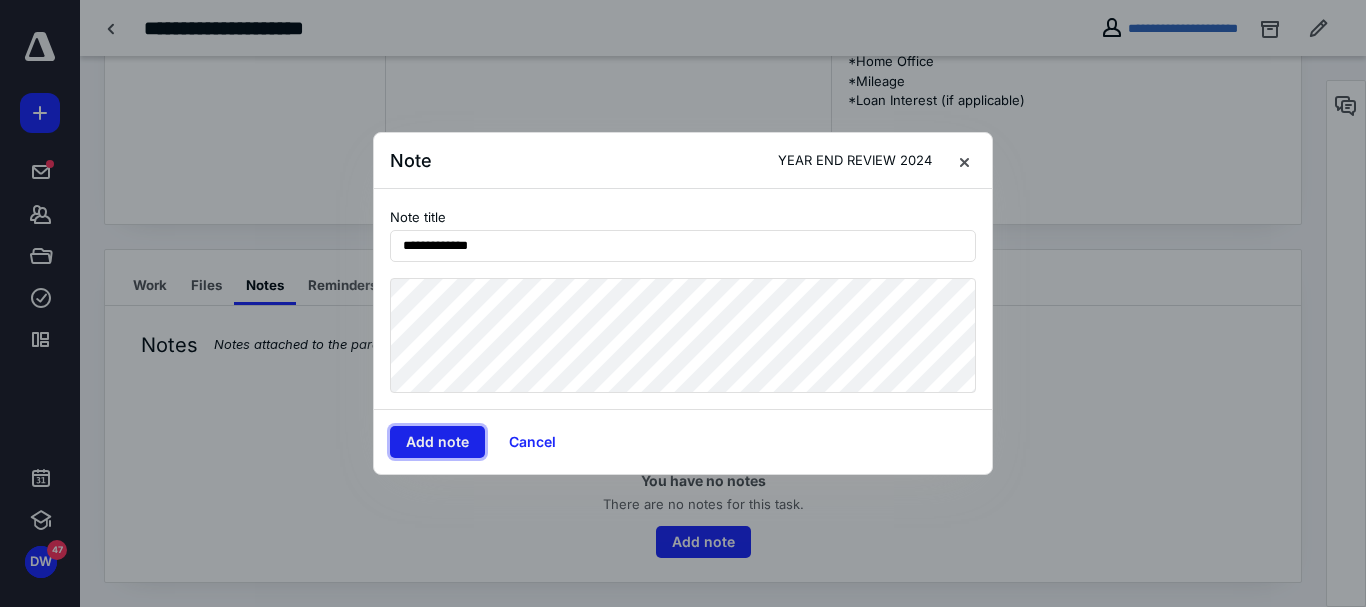 click on "Add note" at bounding box center (437, 442) 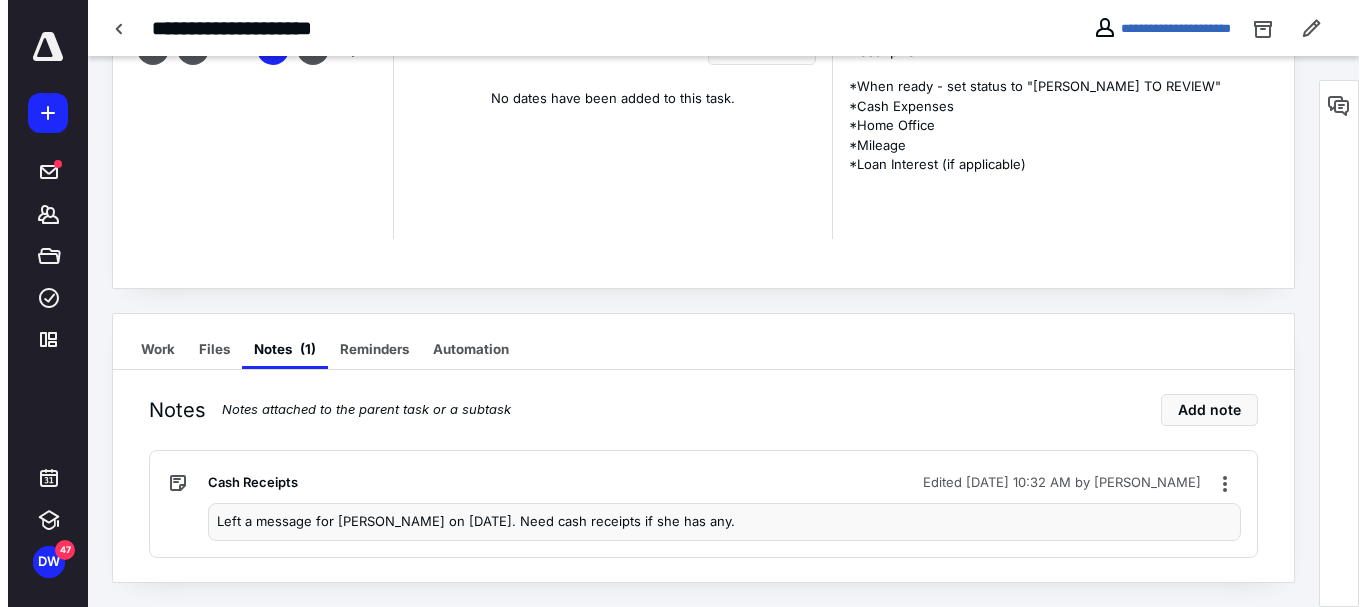 scroll, scrollTop: 0, scrollLeft: 0, axis: both 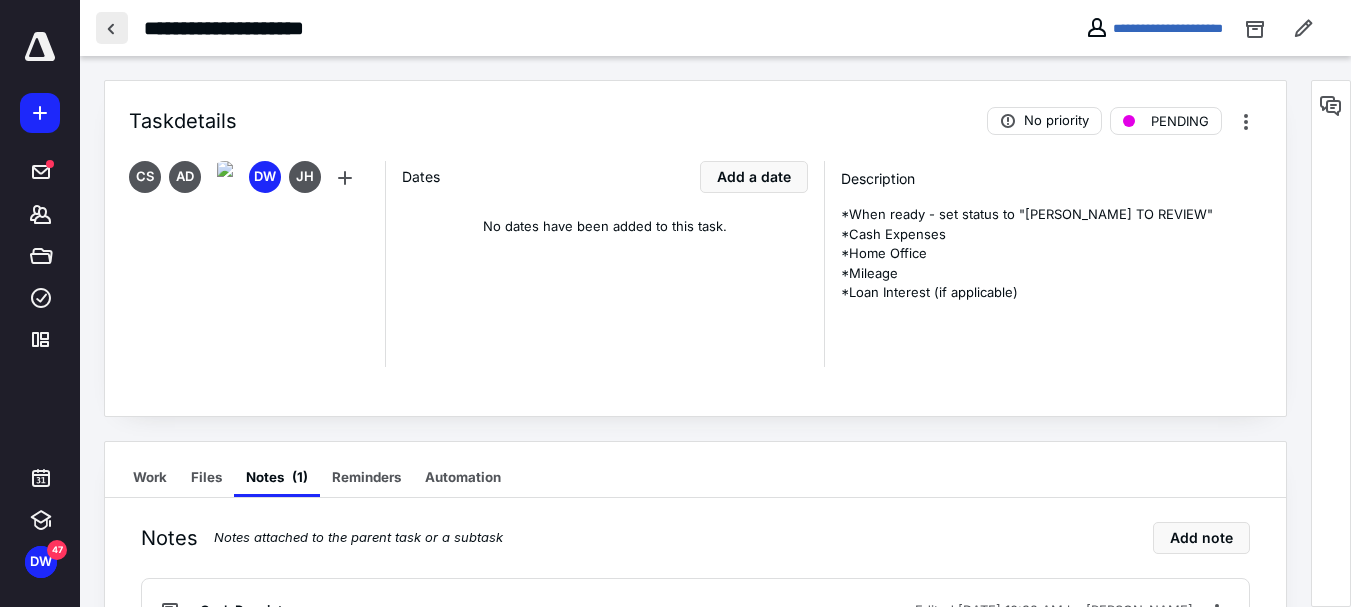 click at bounding box center [112, 28] 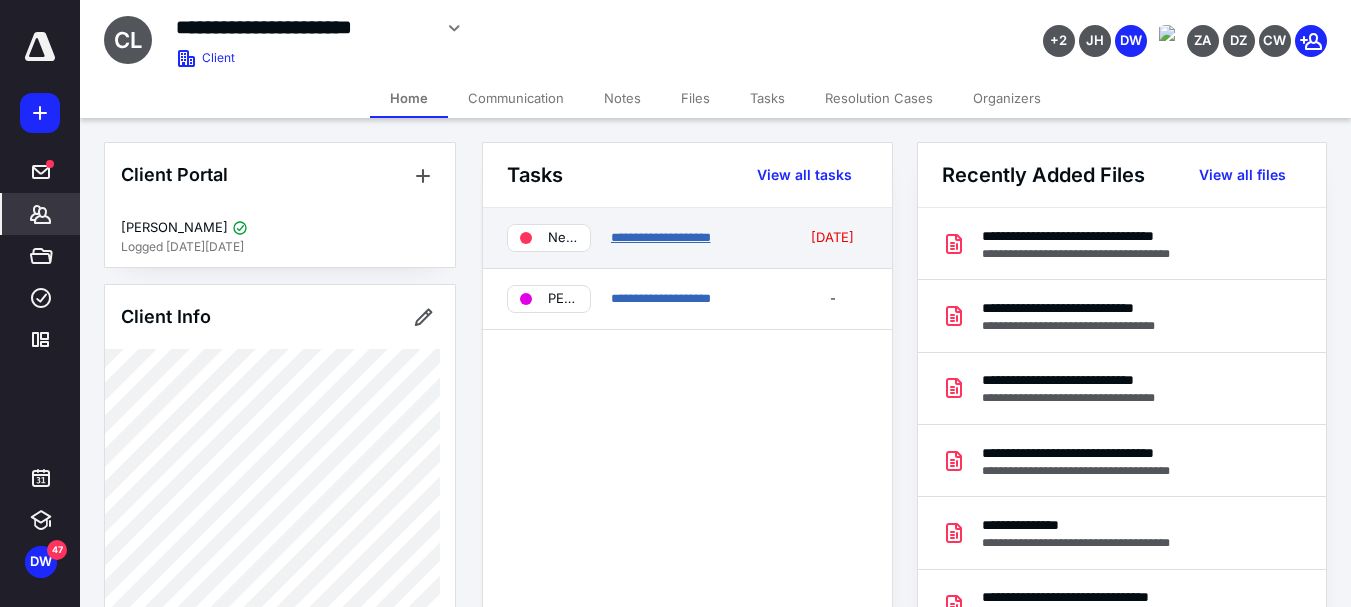 click on "**********" at bounding box center (661, 237) 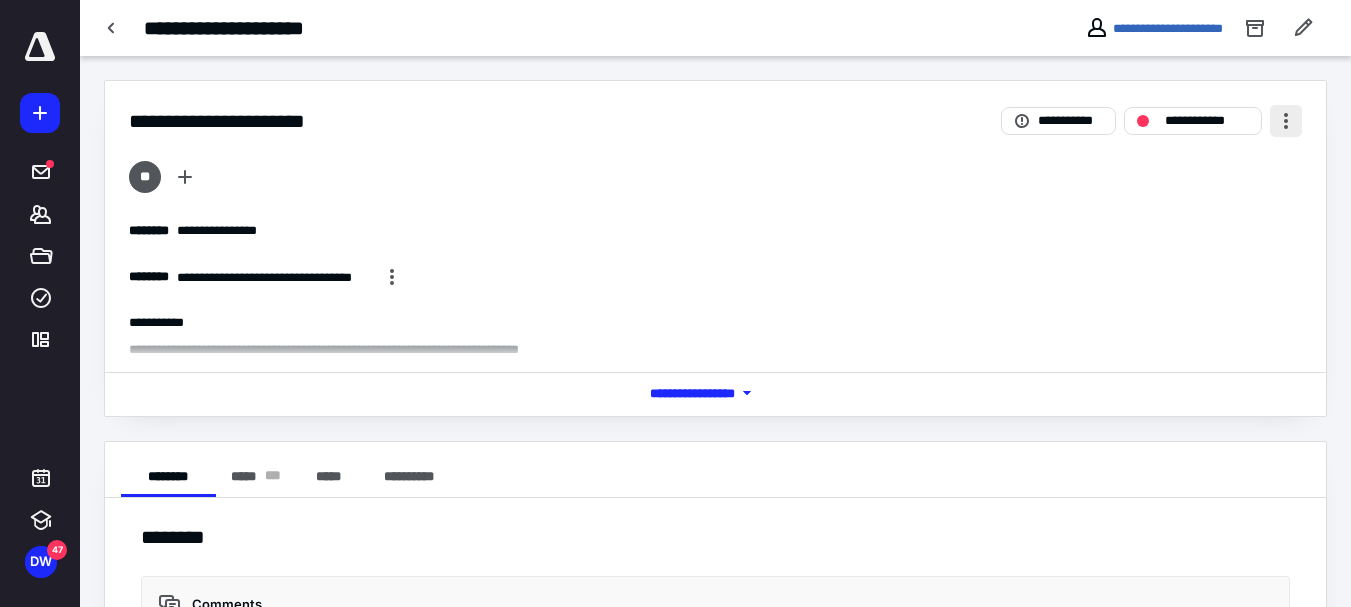 click at bounding box center [1286, 121] 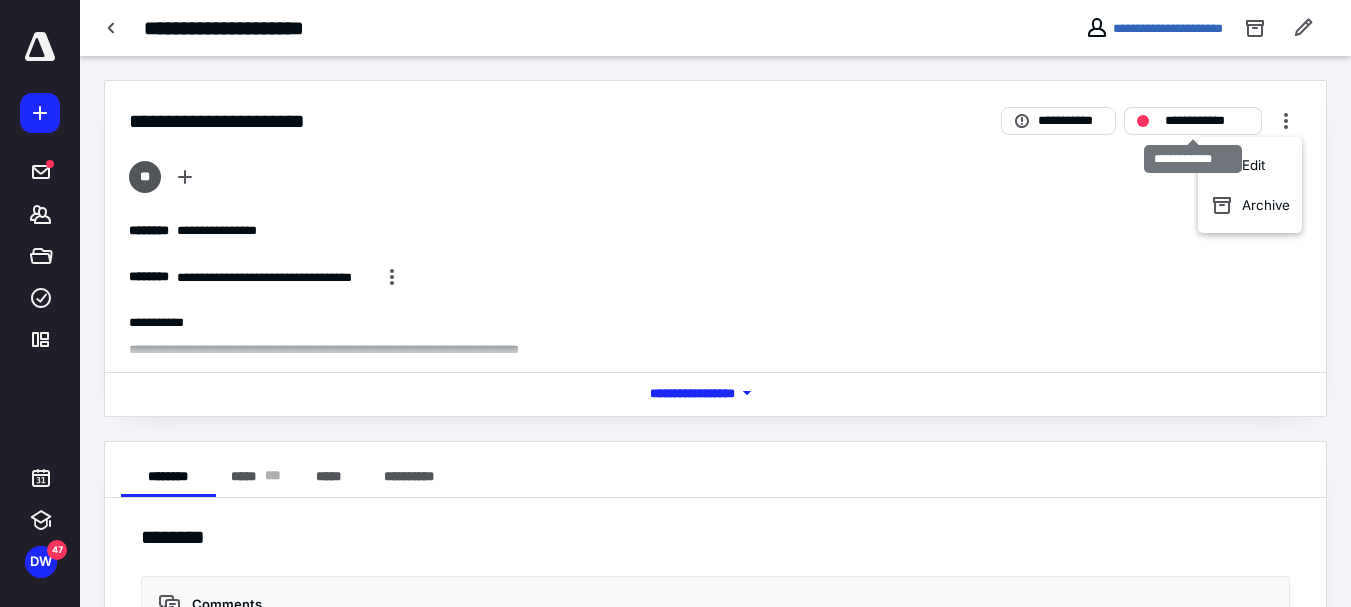 click on "**********" at bounding box center (1207, 121) 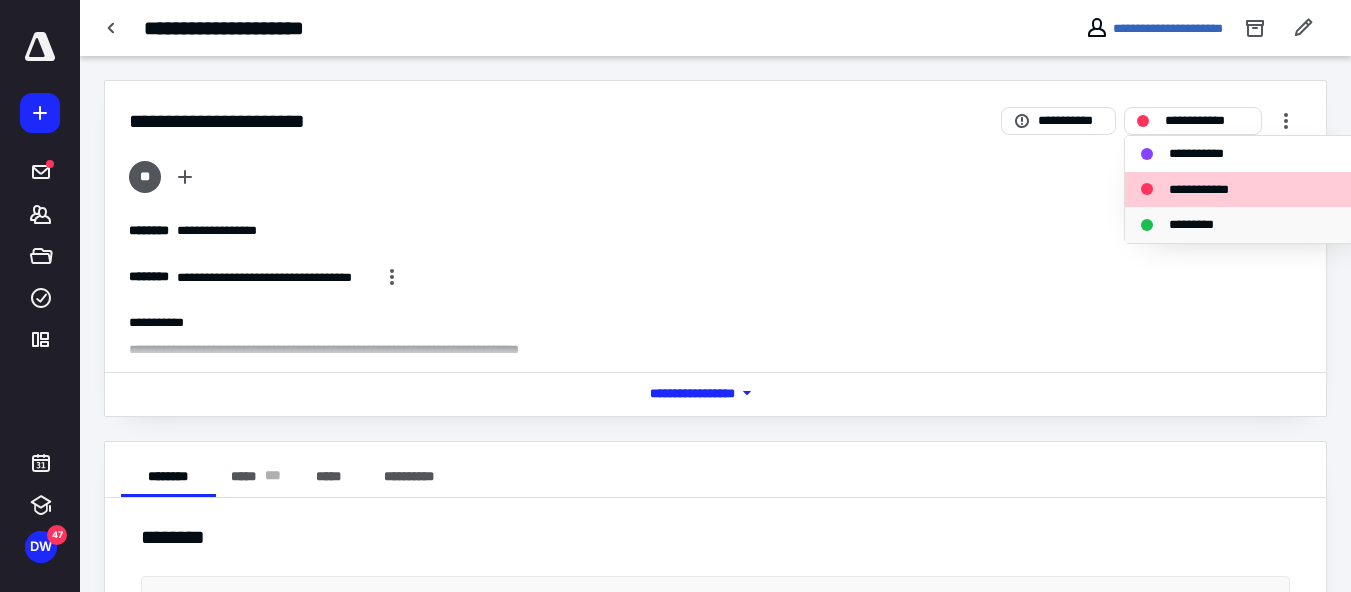 click on "*********" at bounding box center [1202, 225] 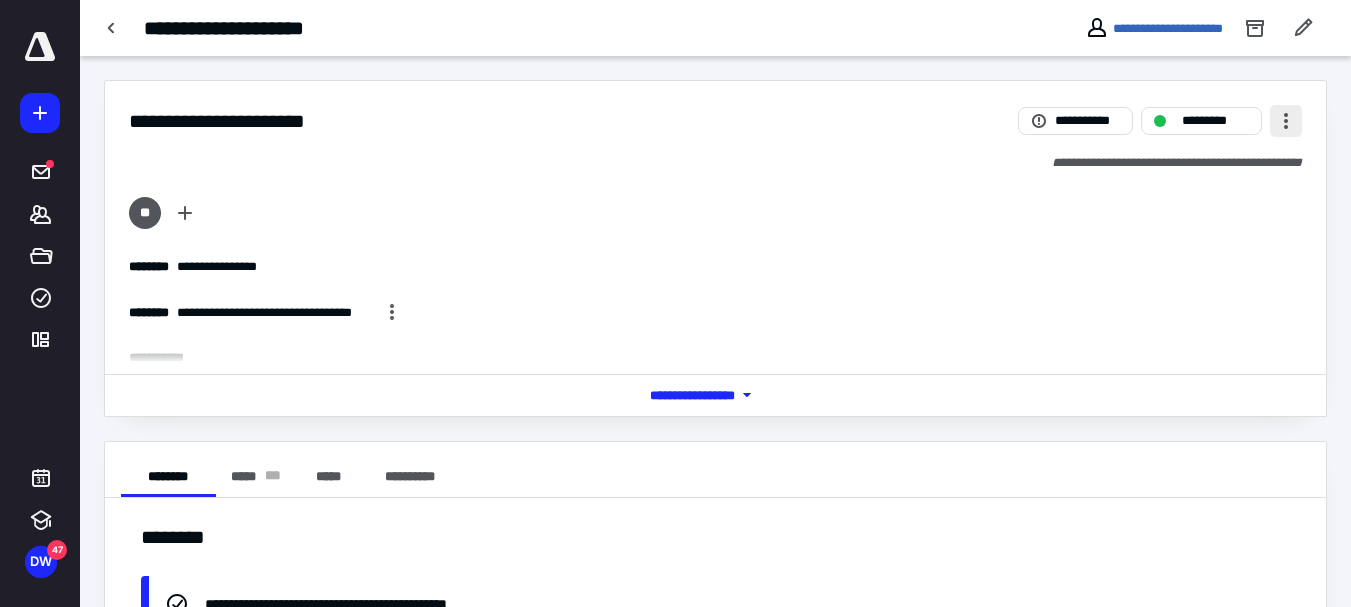 click at bounding box center (1286, 121) 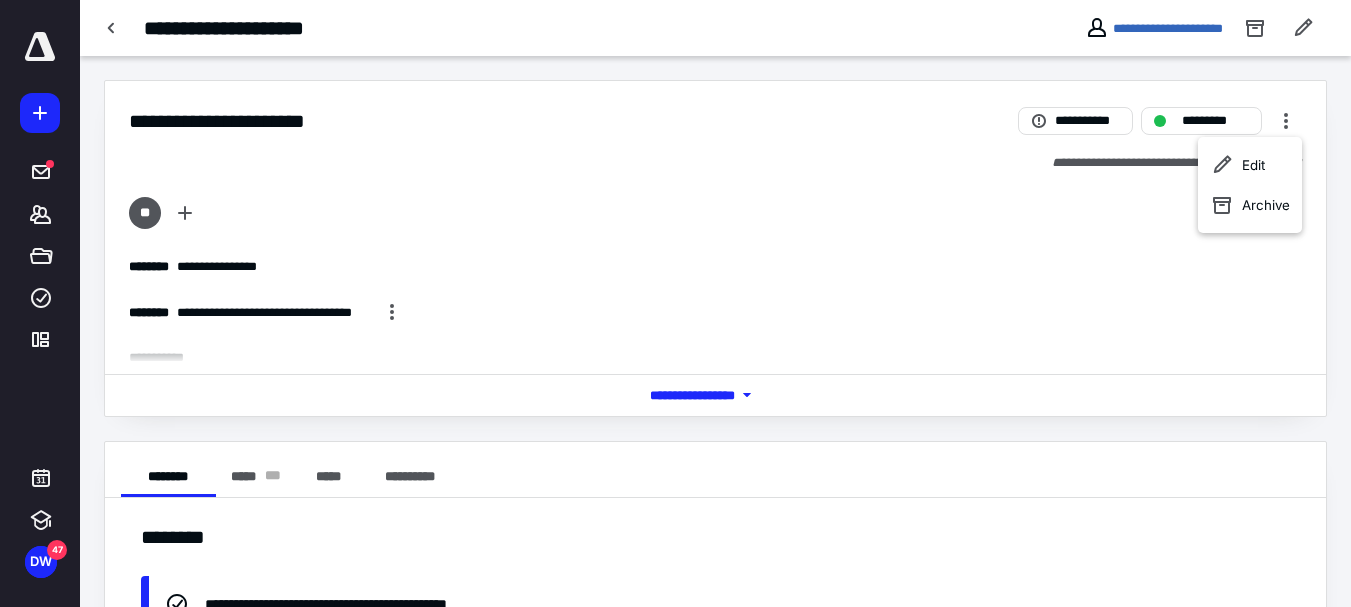 click at bounding box center [112, 28] 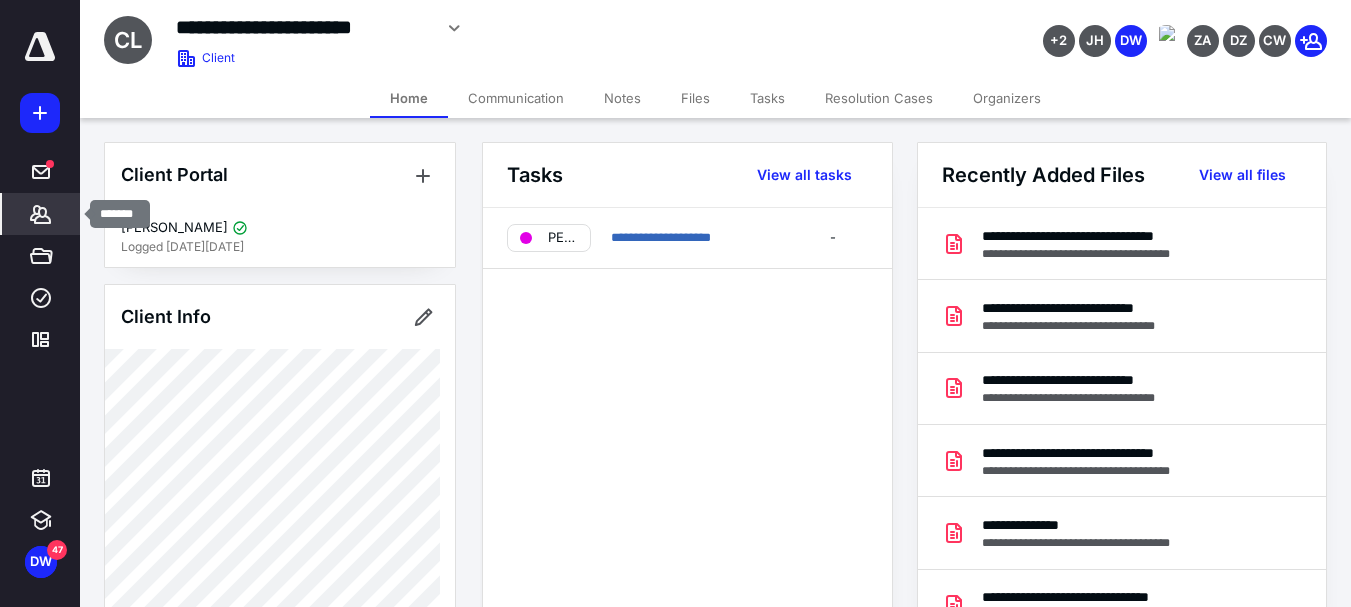 click 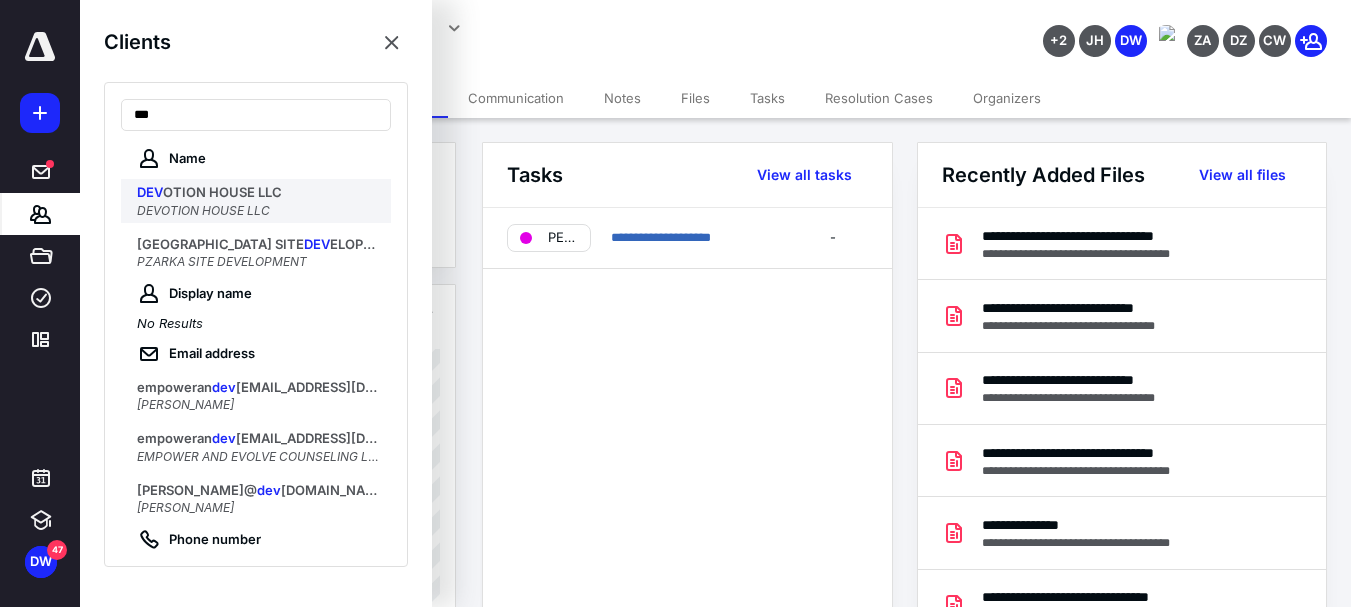 type on "***" 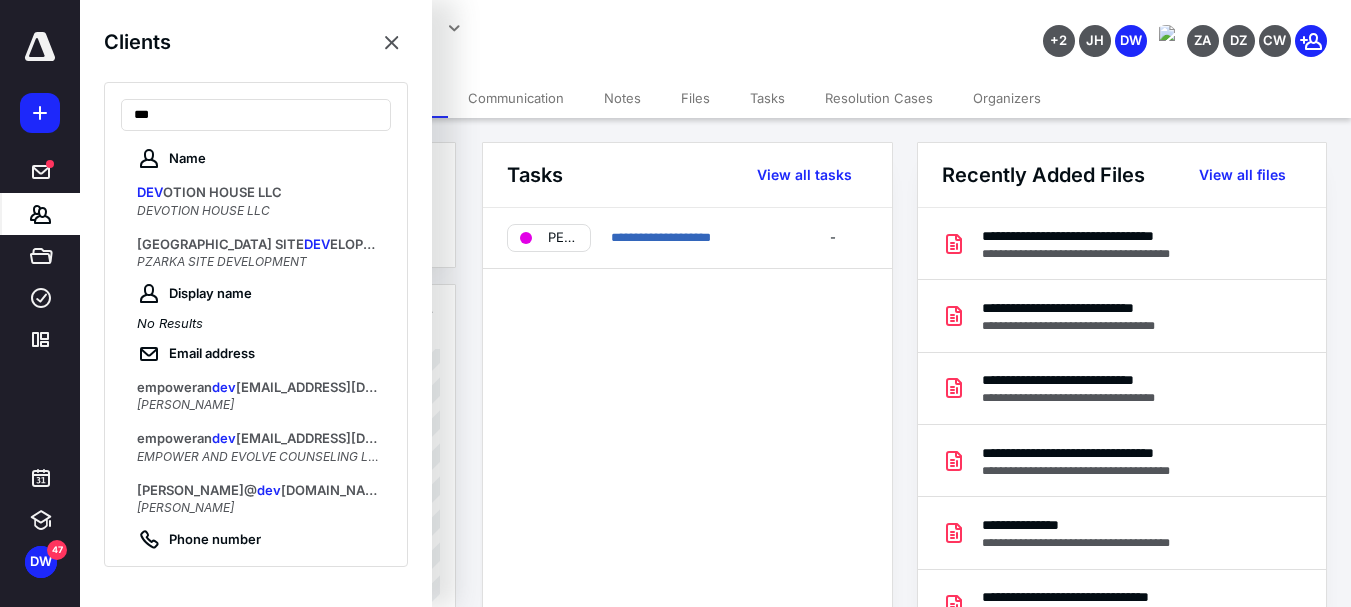 click on "OTION HOUSE LLC" at bounding box center [222, 192] 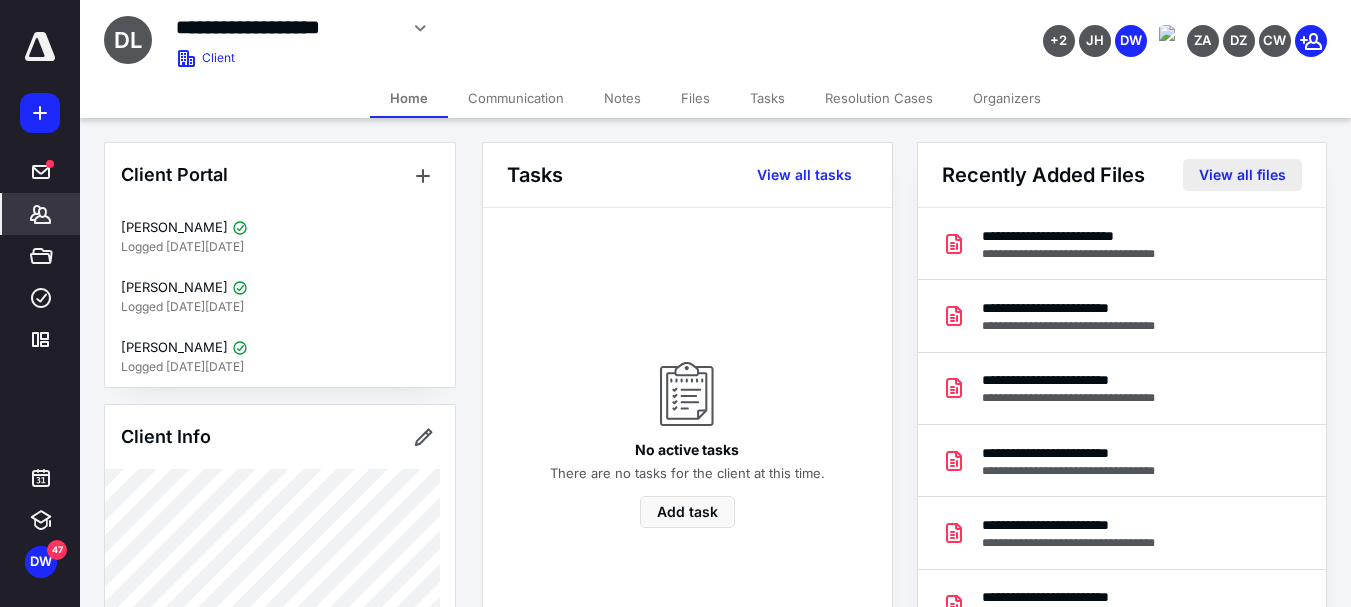 click on "View all files" at bounding box center (1242, 175) 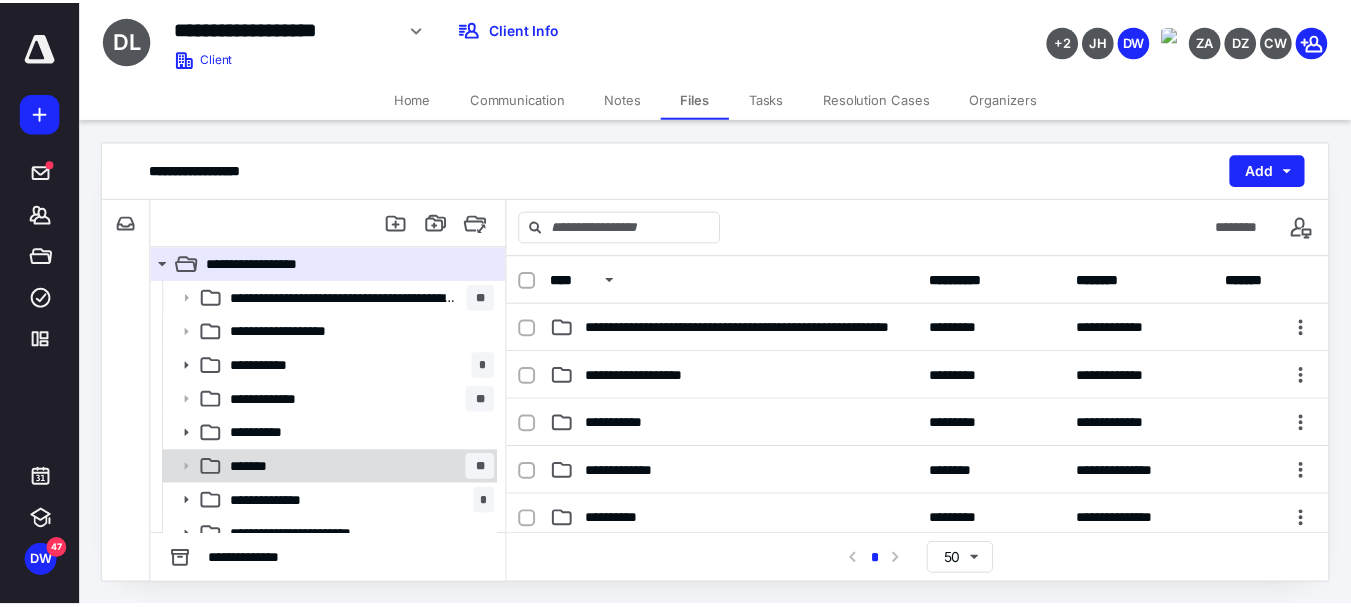 scroll, scrollTop: 188, scrollLeft: 0, axis: vertical 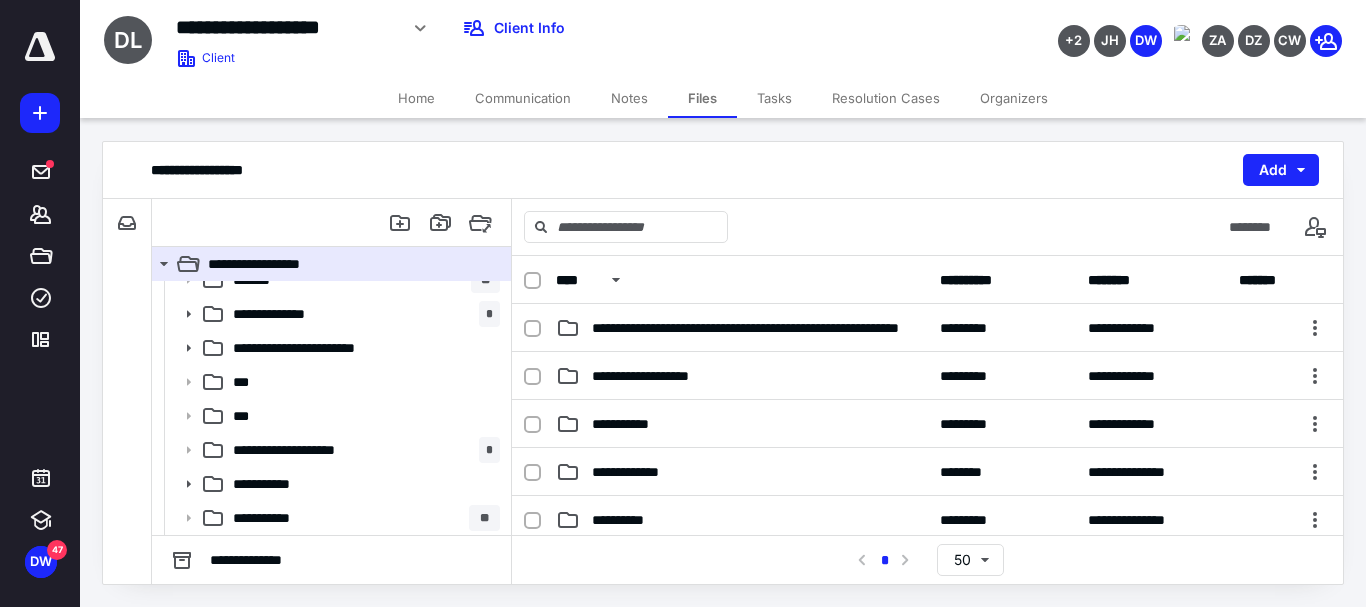 click on "Home" at bounding box center (416, 98) 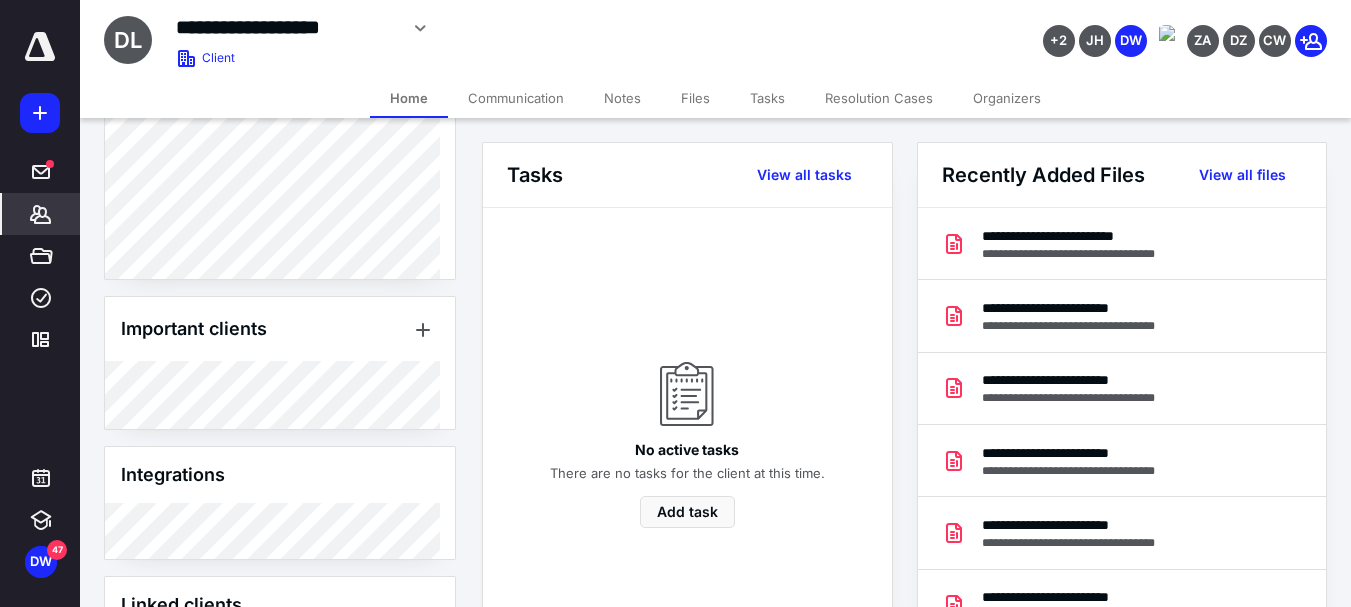 scroll, scrollTop: 1662, scrollLeft: 0, axis: vertical 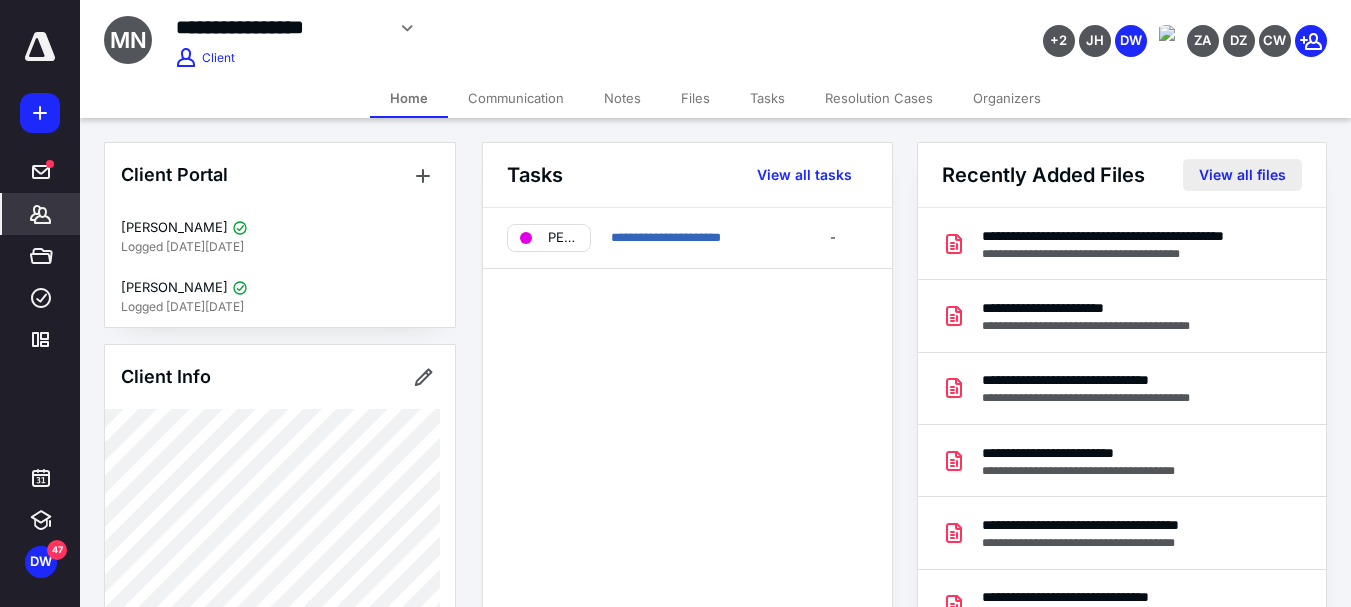 click on "View all files" at bounding box center [1242, 175] 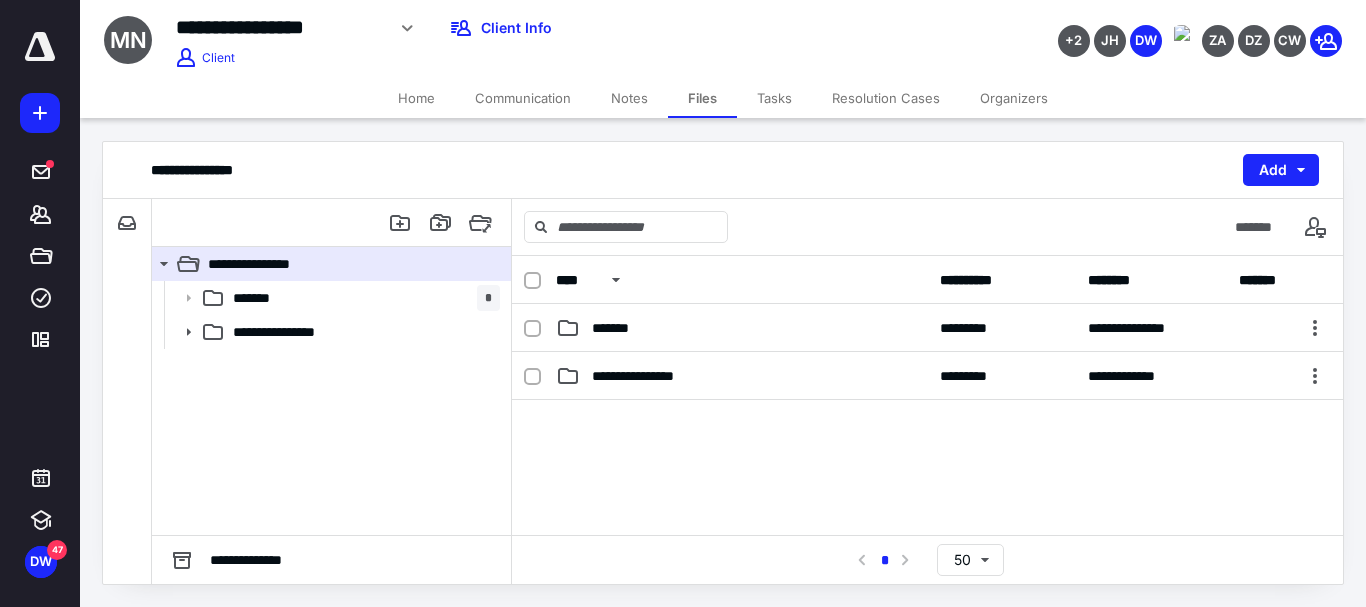 click on "Home" at bounding box center [416, 98] 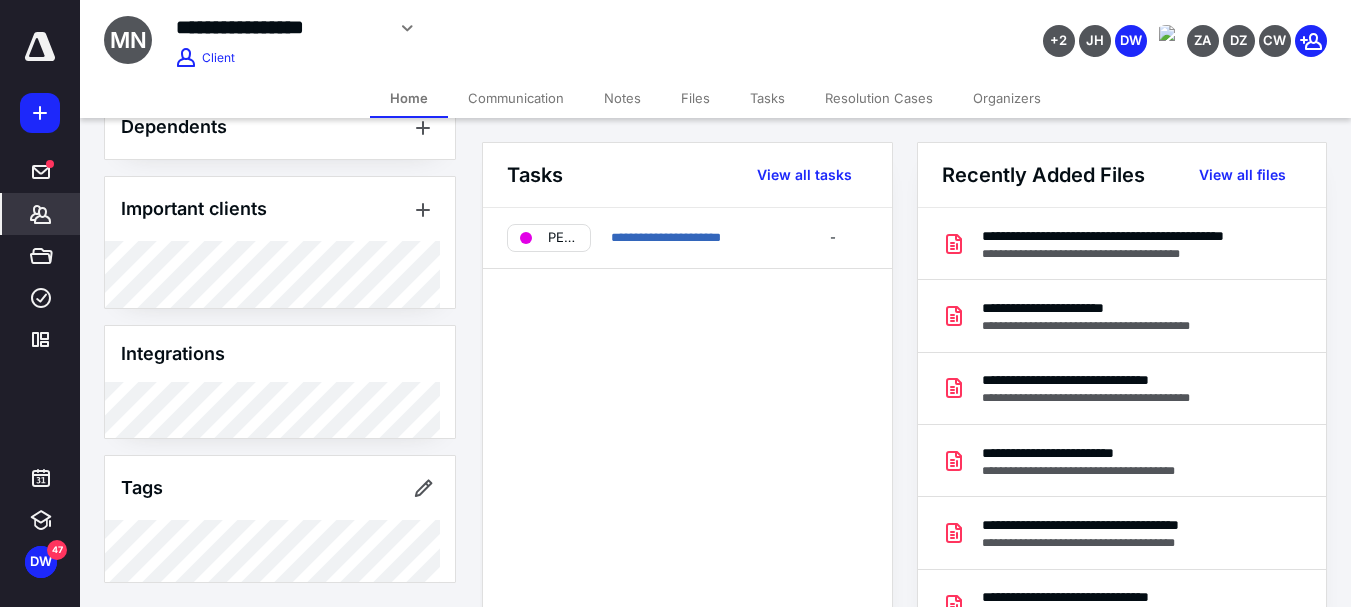scroll, scrollTop: 1007, scrollLeft: 0, axis: vertical 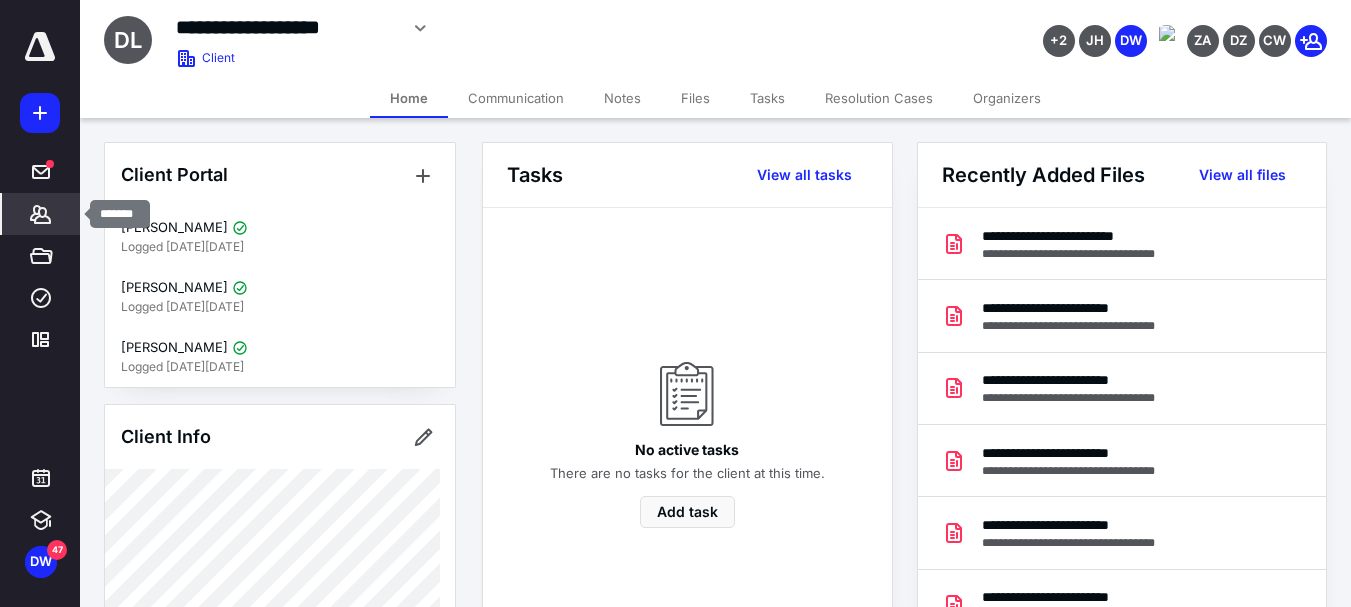 click 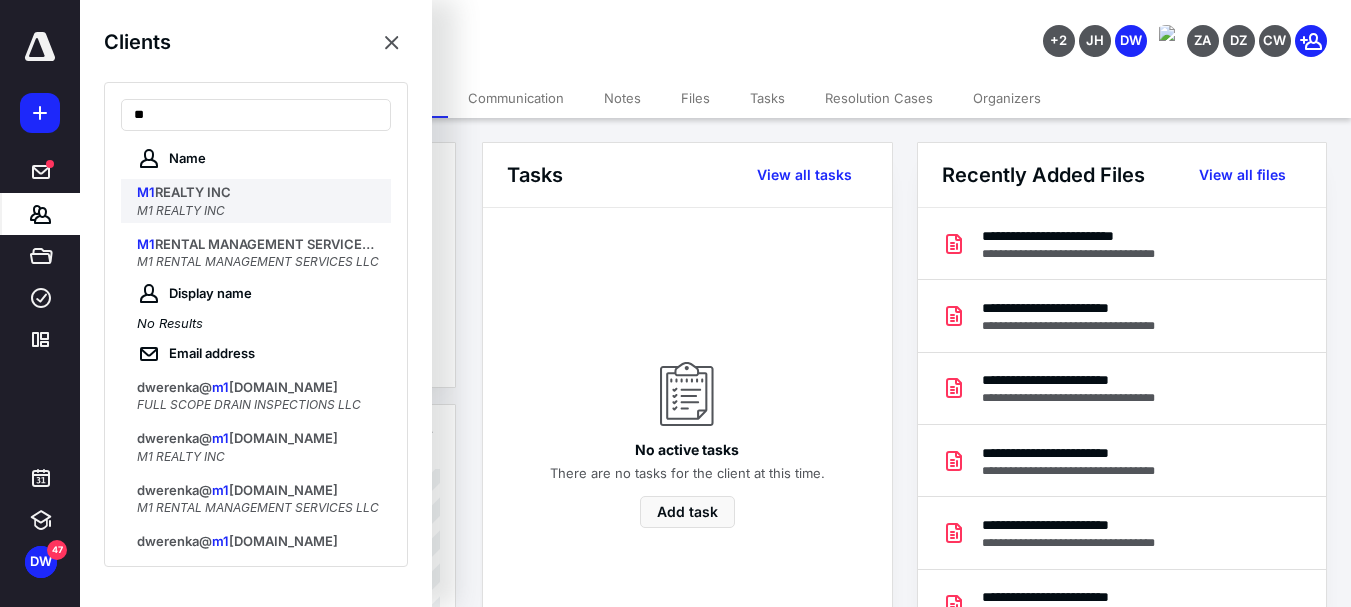 type on "**" 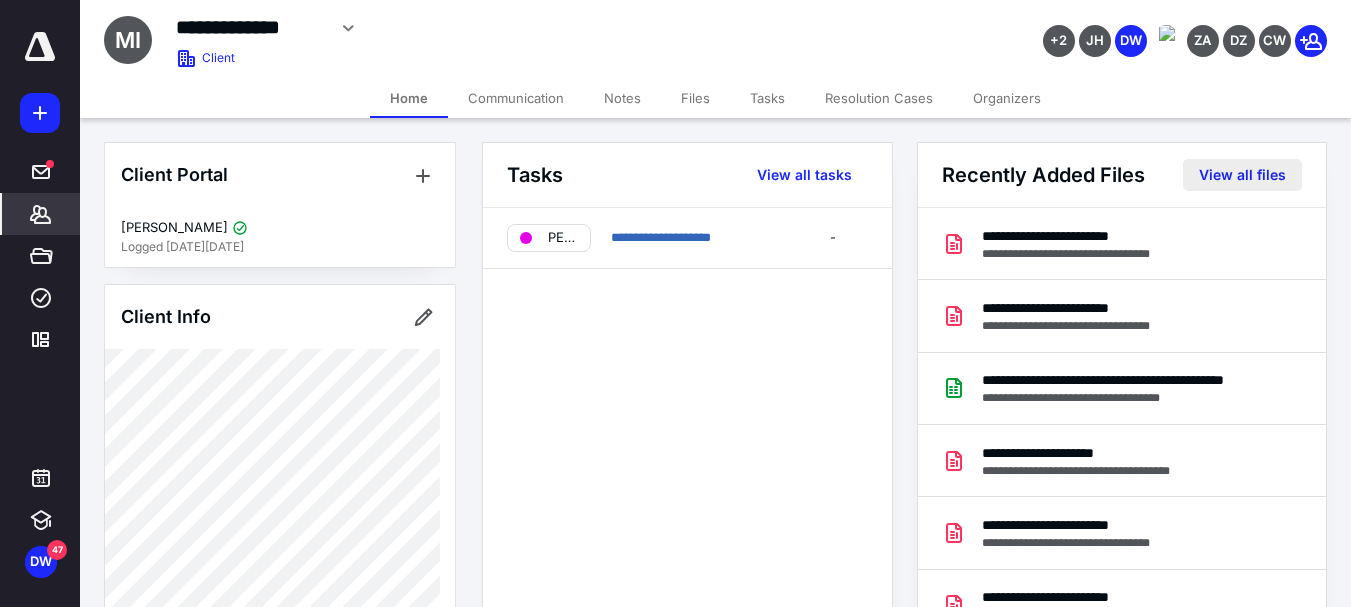 click on "View all files" at bounding box center [1242, 175] 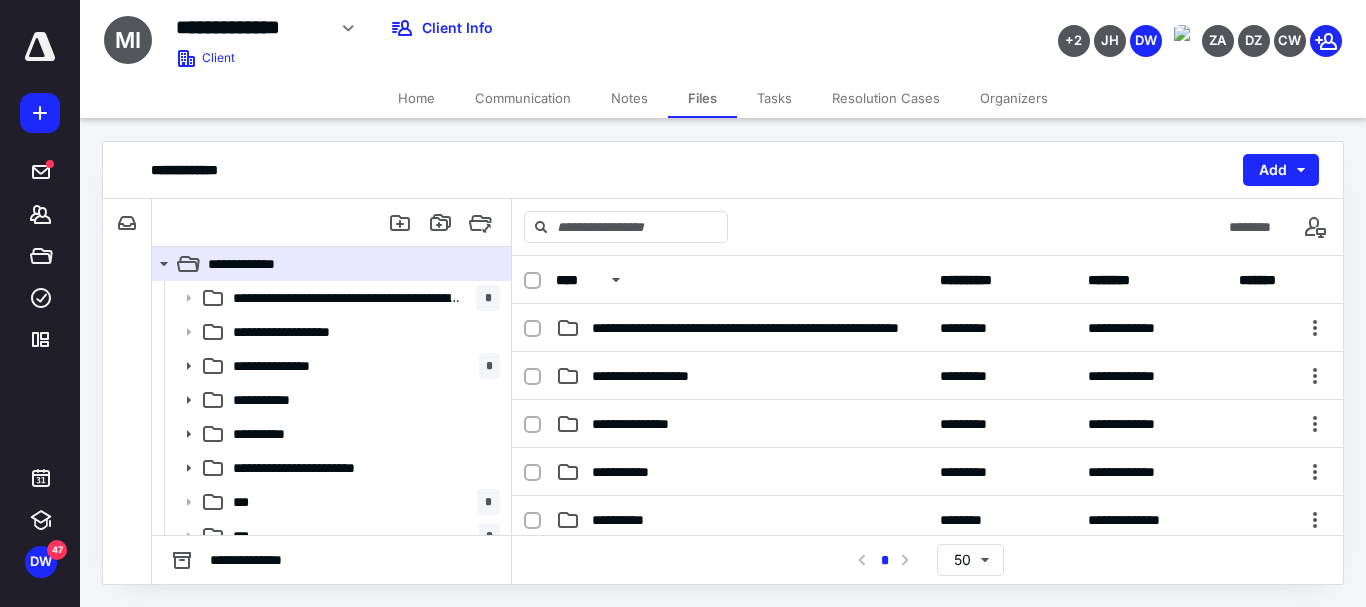 click on "Home" at bounding box center [416, 98] 